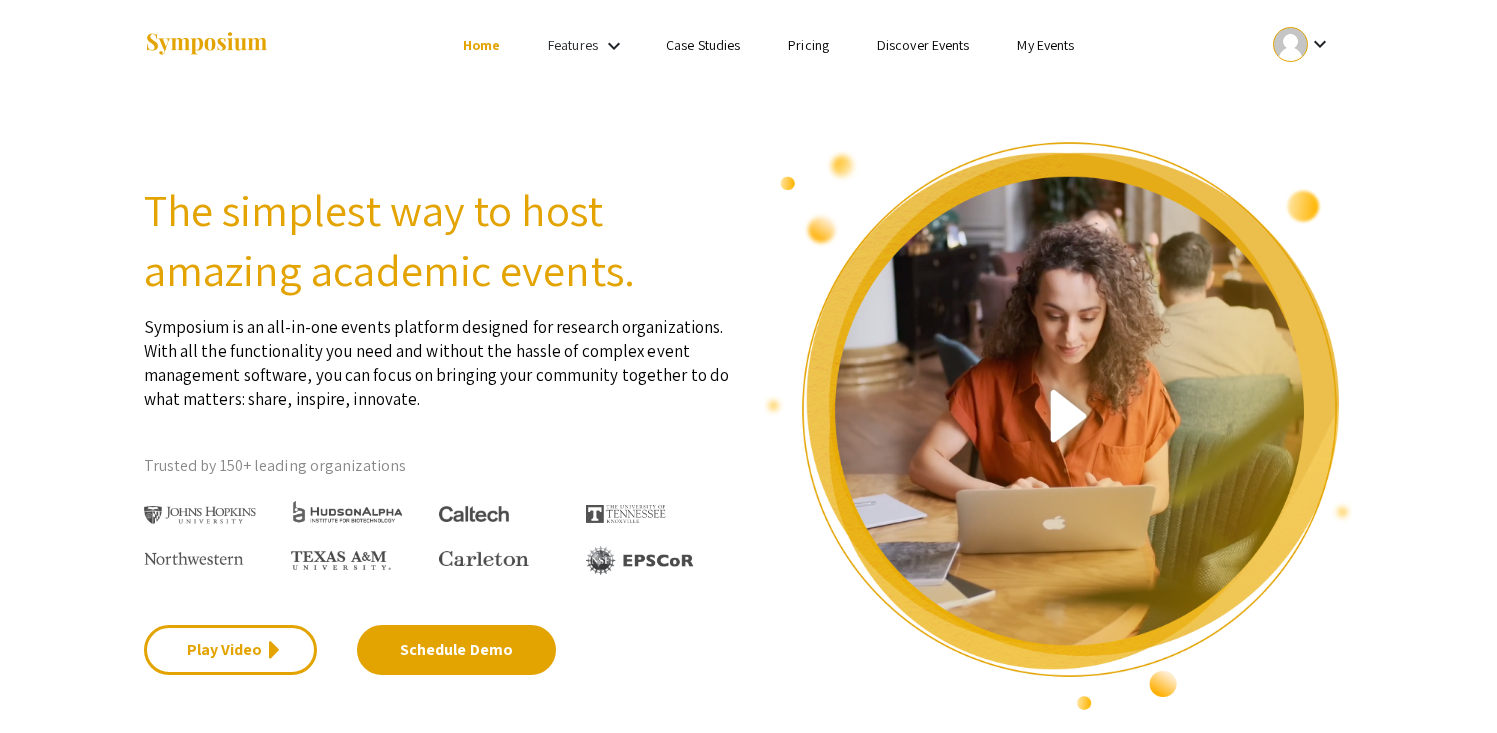 scroll, scrollTop: 0, scrollLeft: 0, axis: both 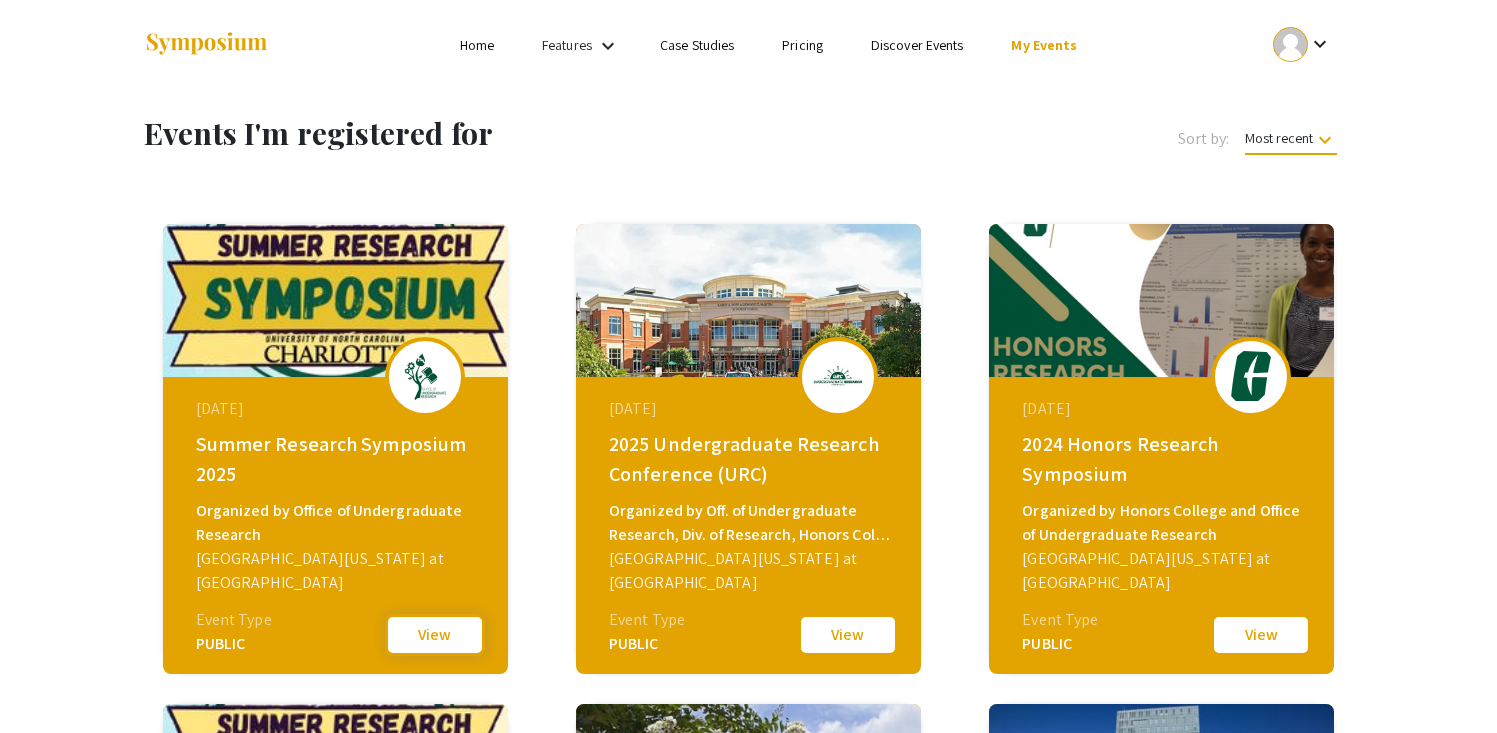 click on "View" 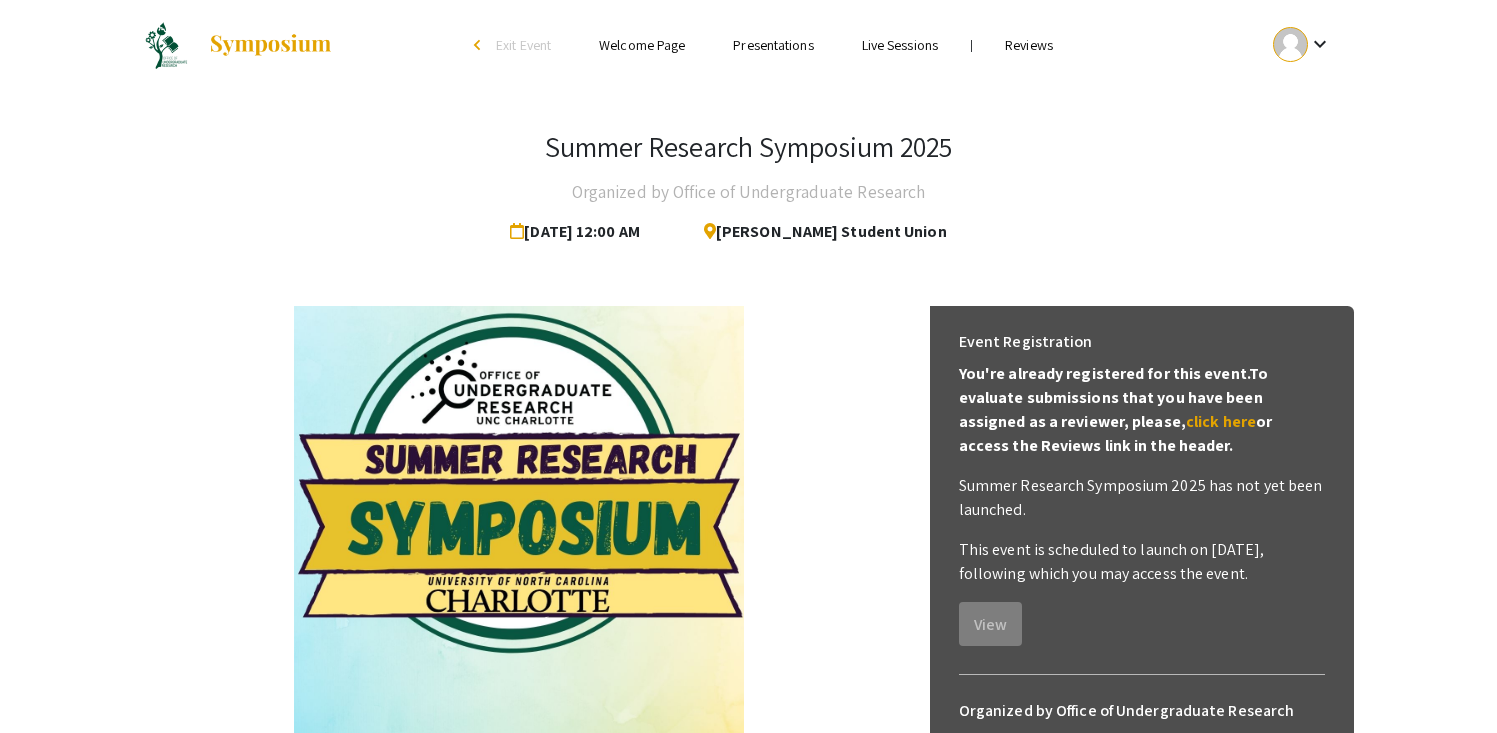click on "Reviews" at bounding box center [1029, 45] 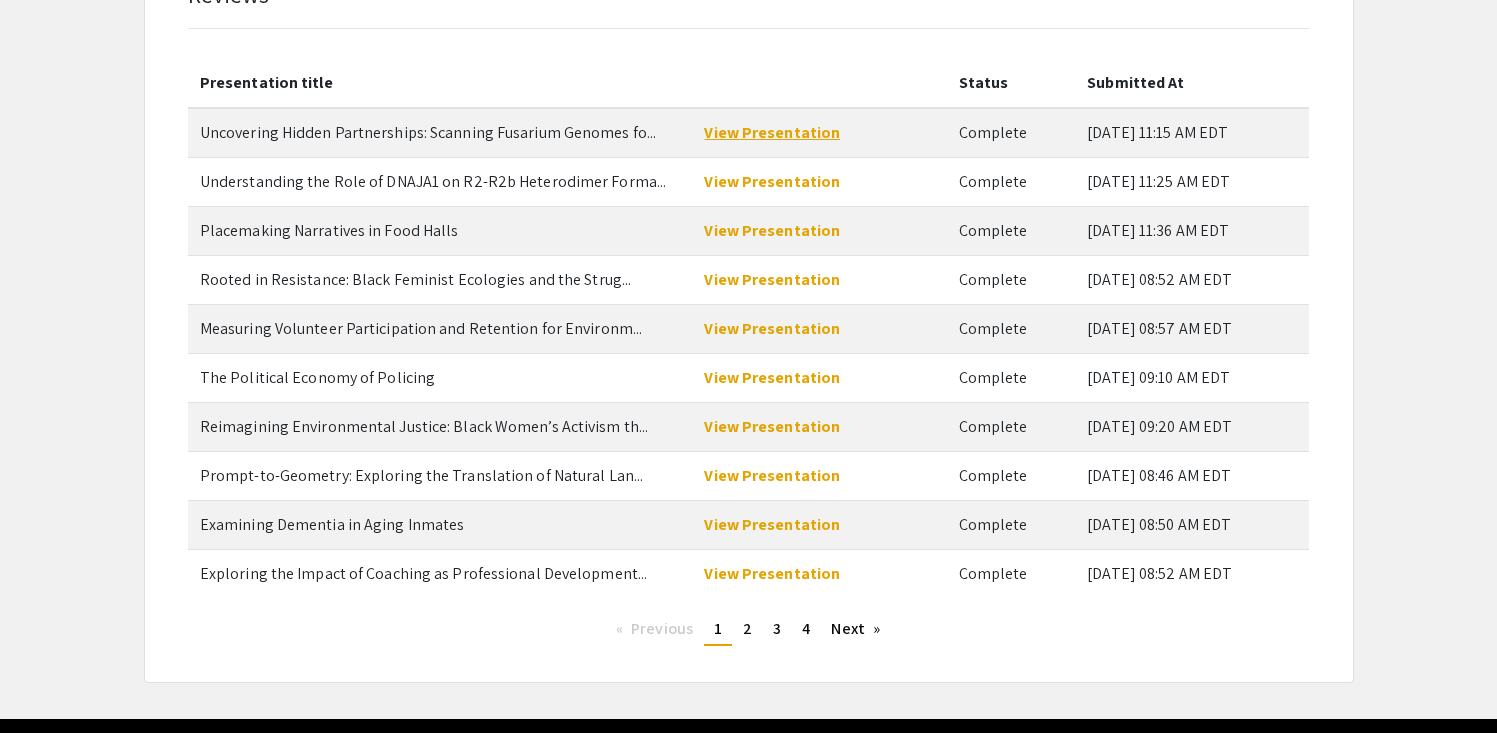 scroll, scrollTop: 191, scrollLeft: 0, axis: vertical 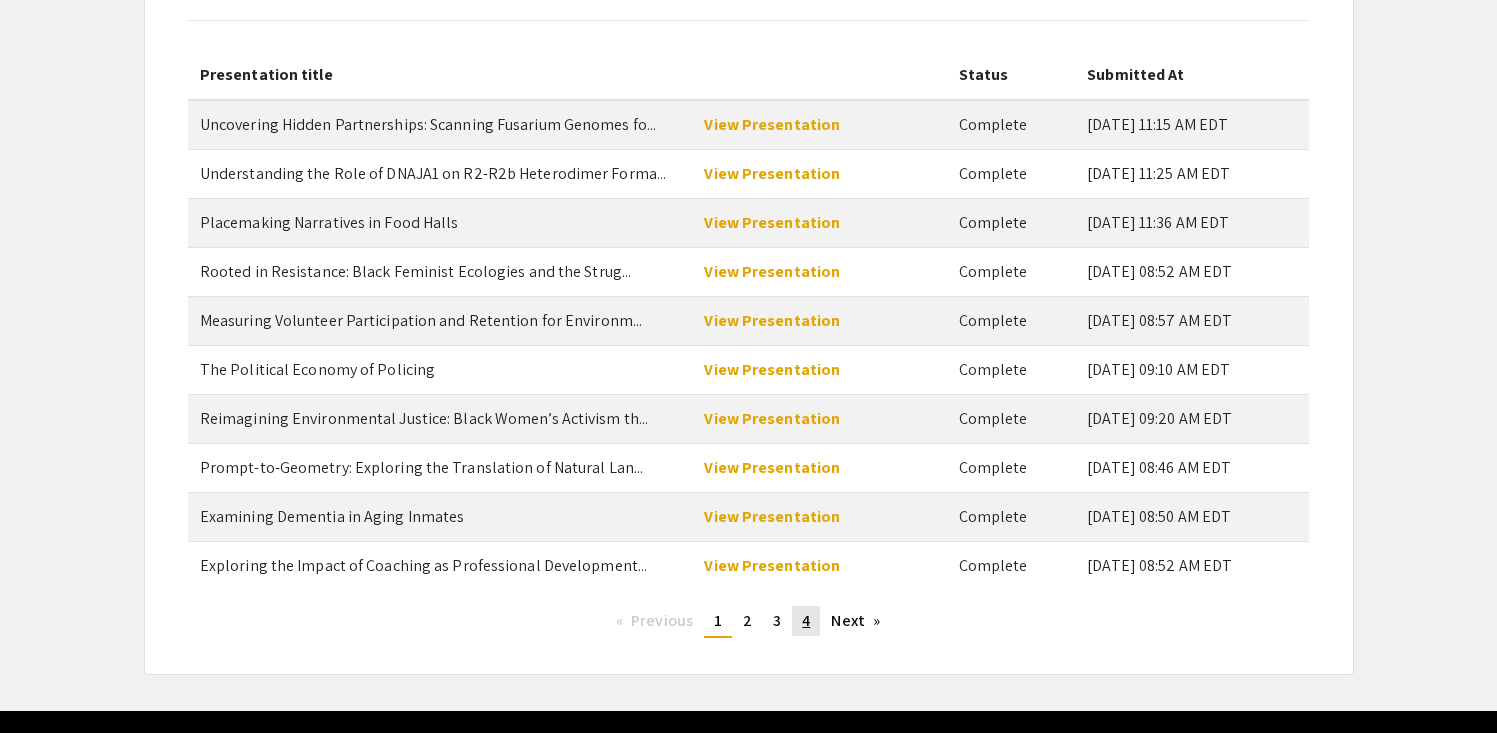 click on "page  4" 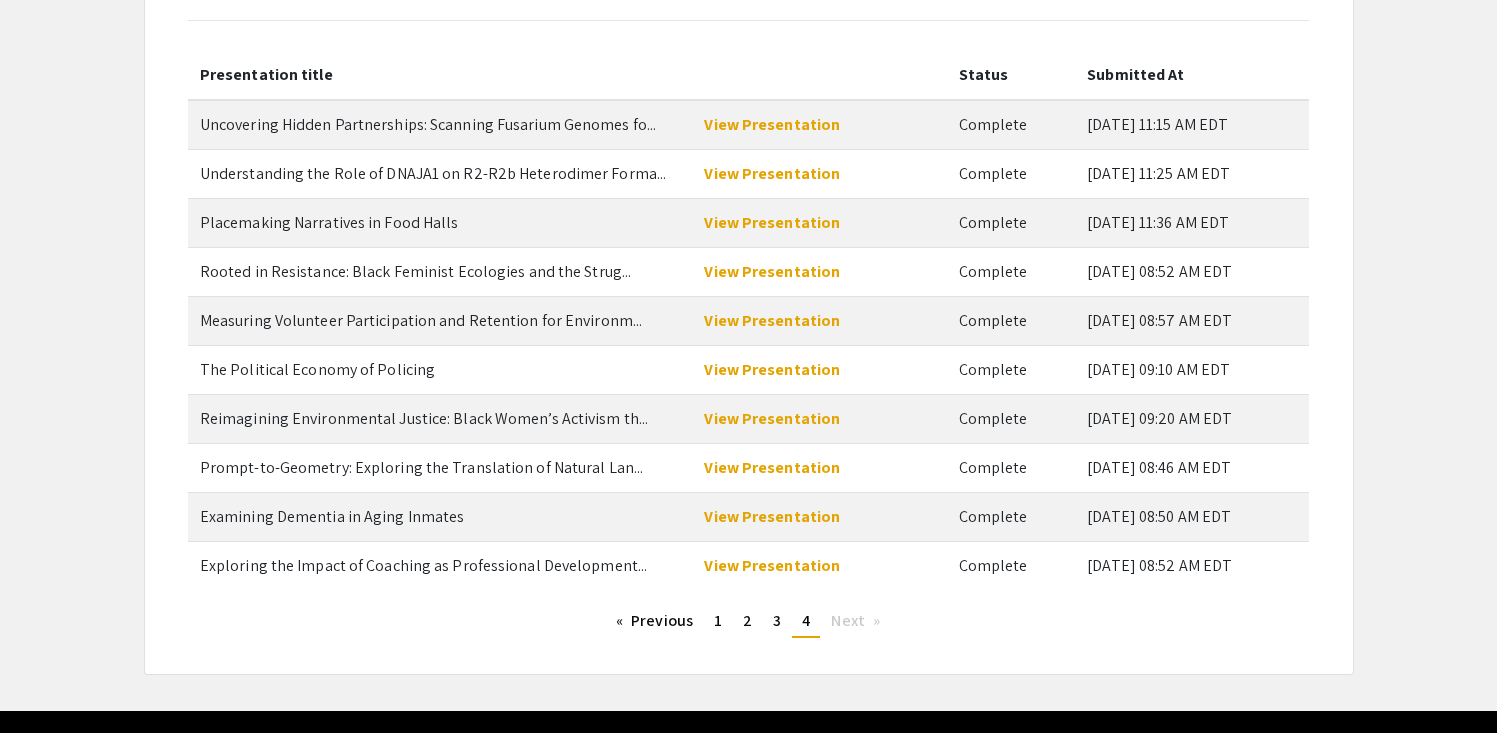 scroll, scrollTop: 0, scrollLeft: 0, axis: both 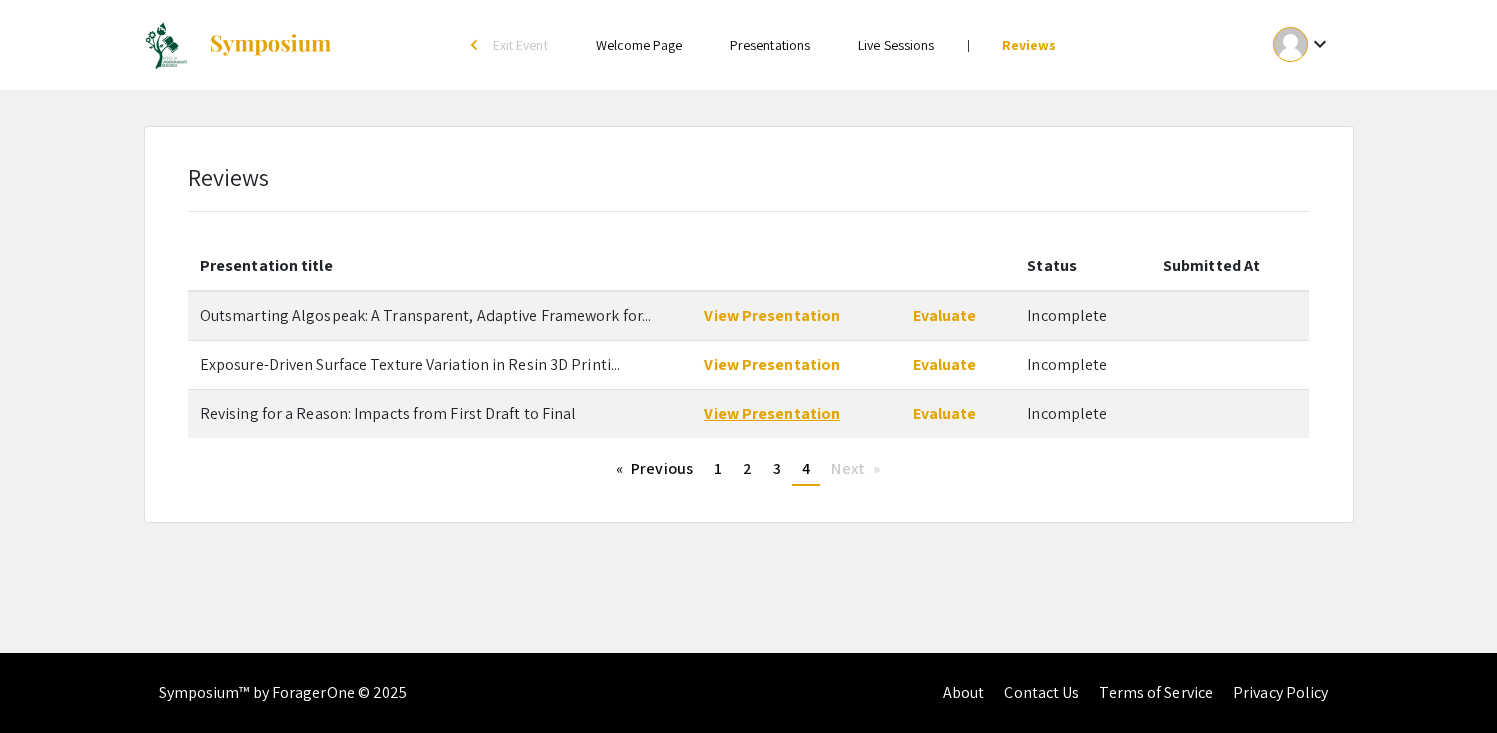 click on "View Presentation" 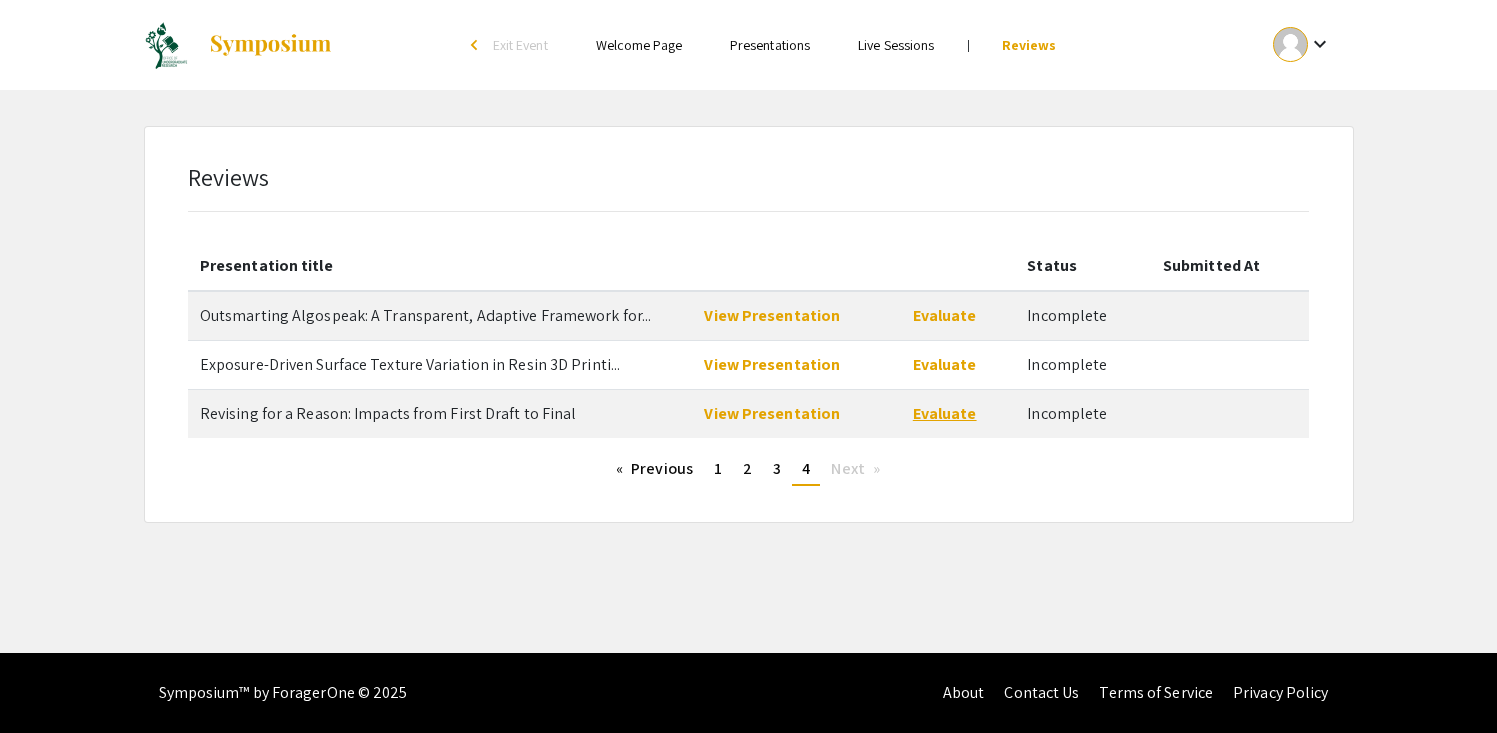 click on "Evaluate" 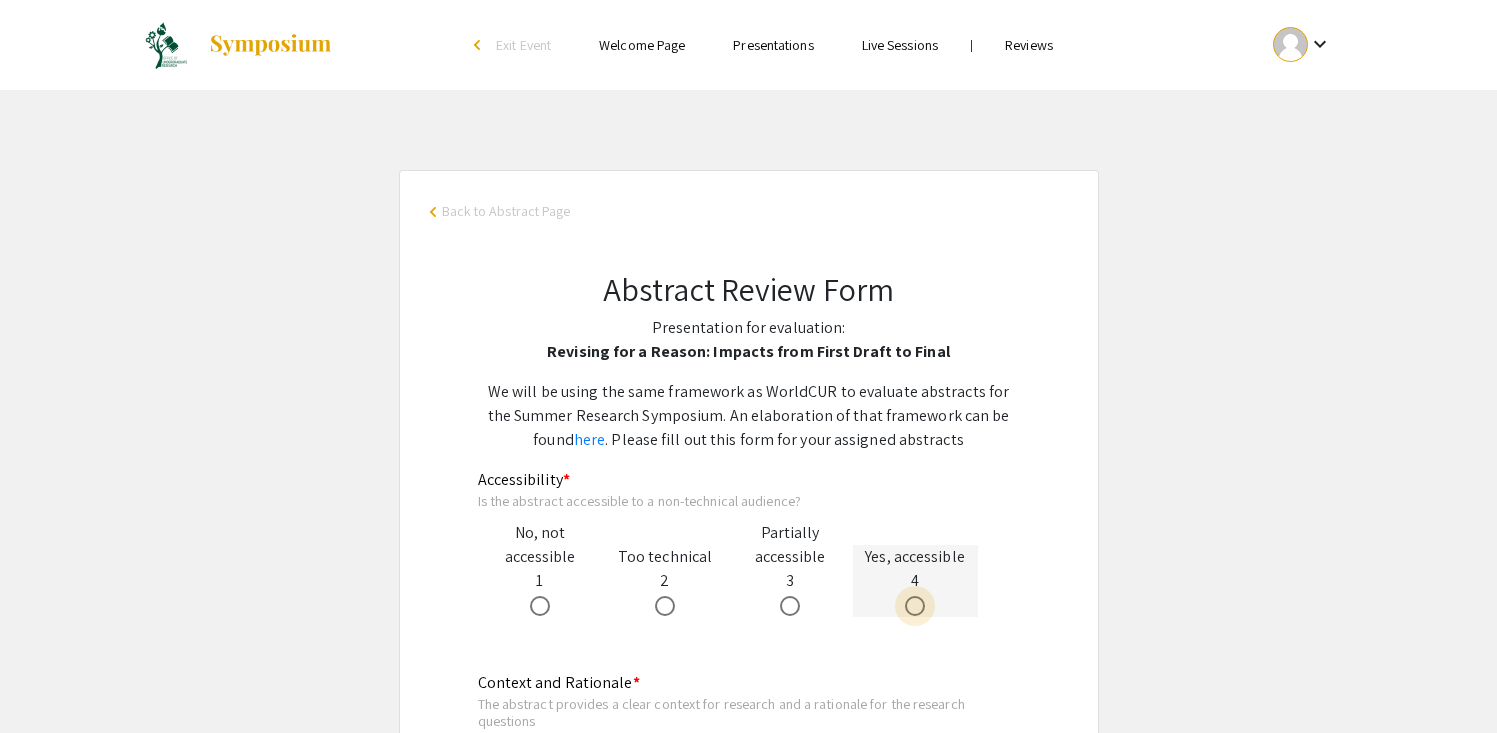 click at bounding box center [915, 606] 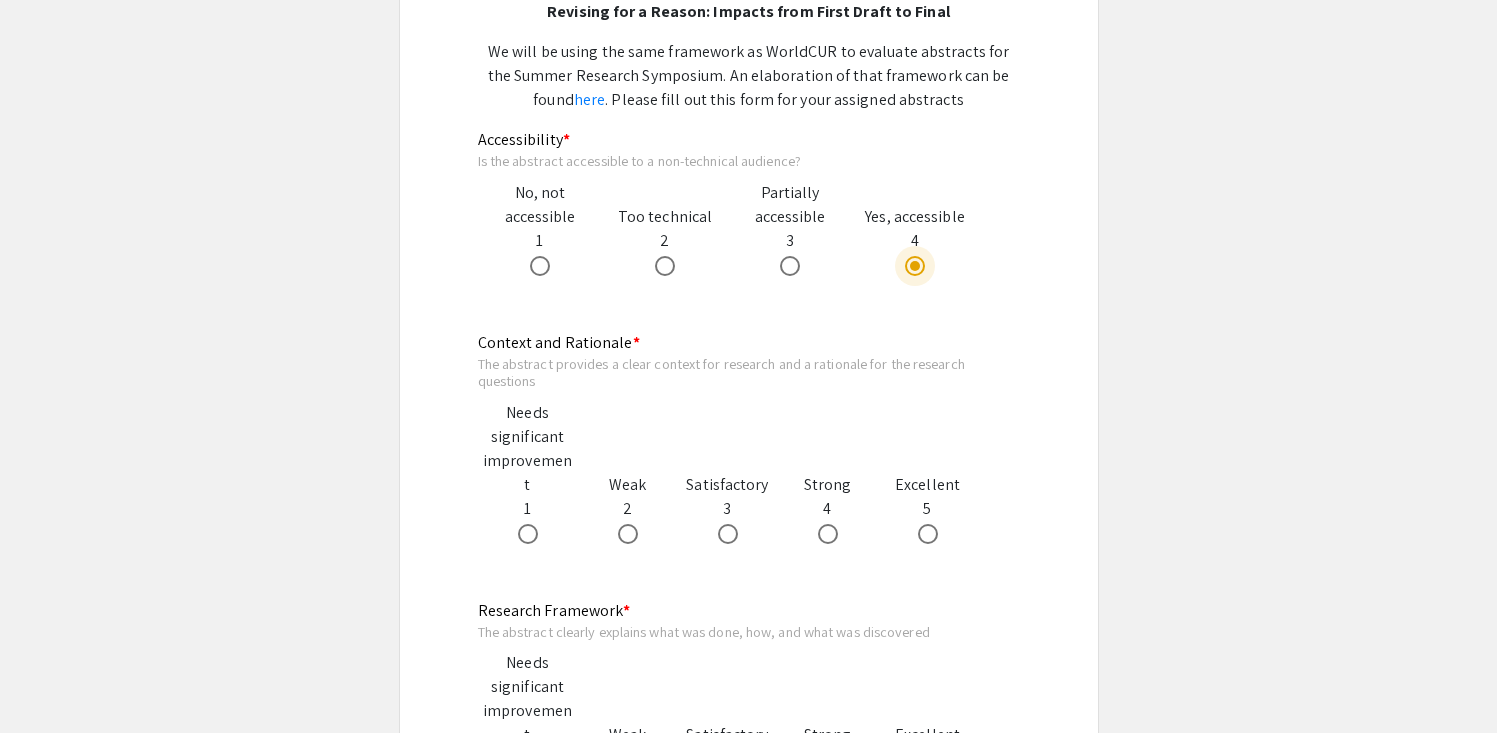 scroll, scrollTop: 341, scrollLeft: 0, axis: vertical 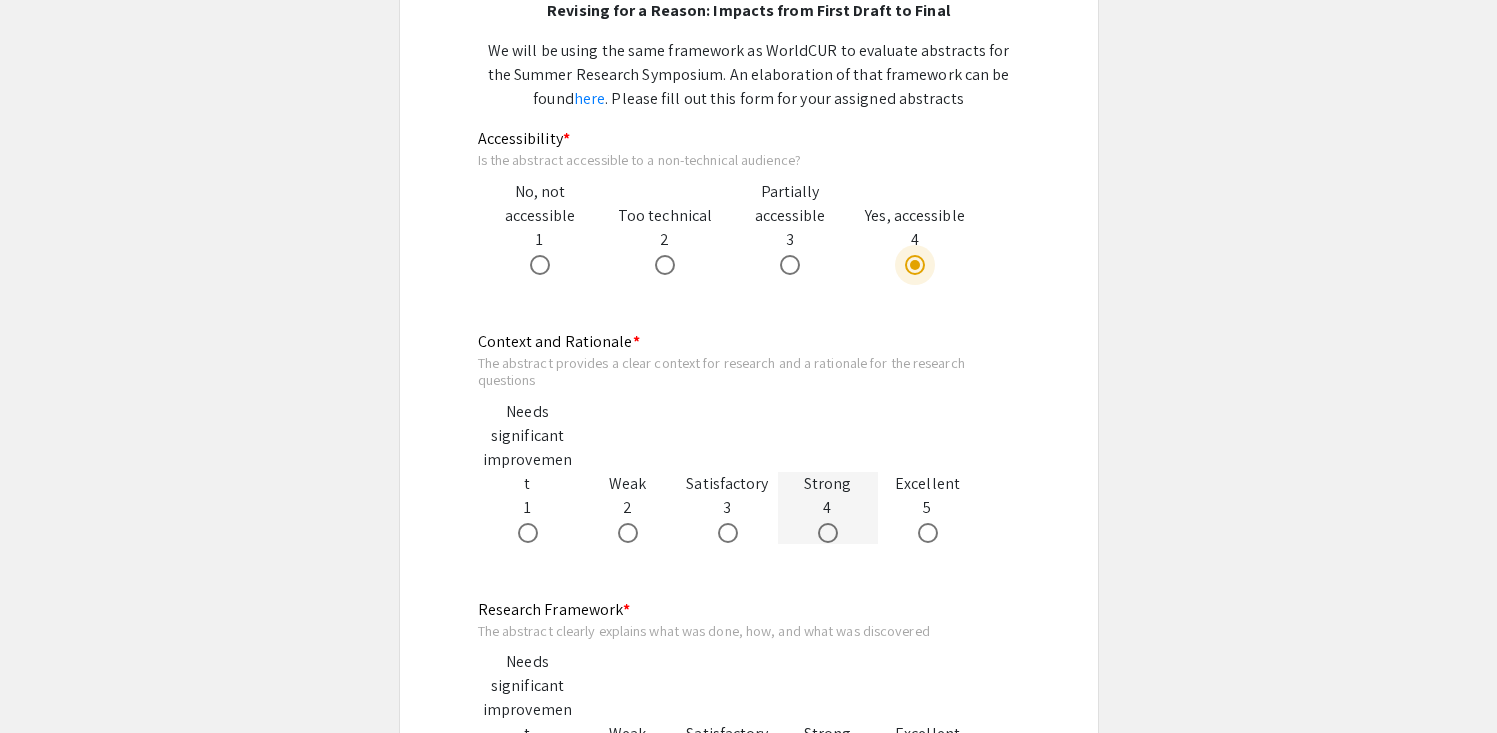 click at bounding box center [828, 533] 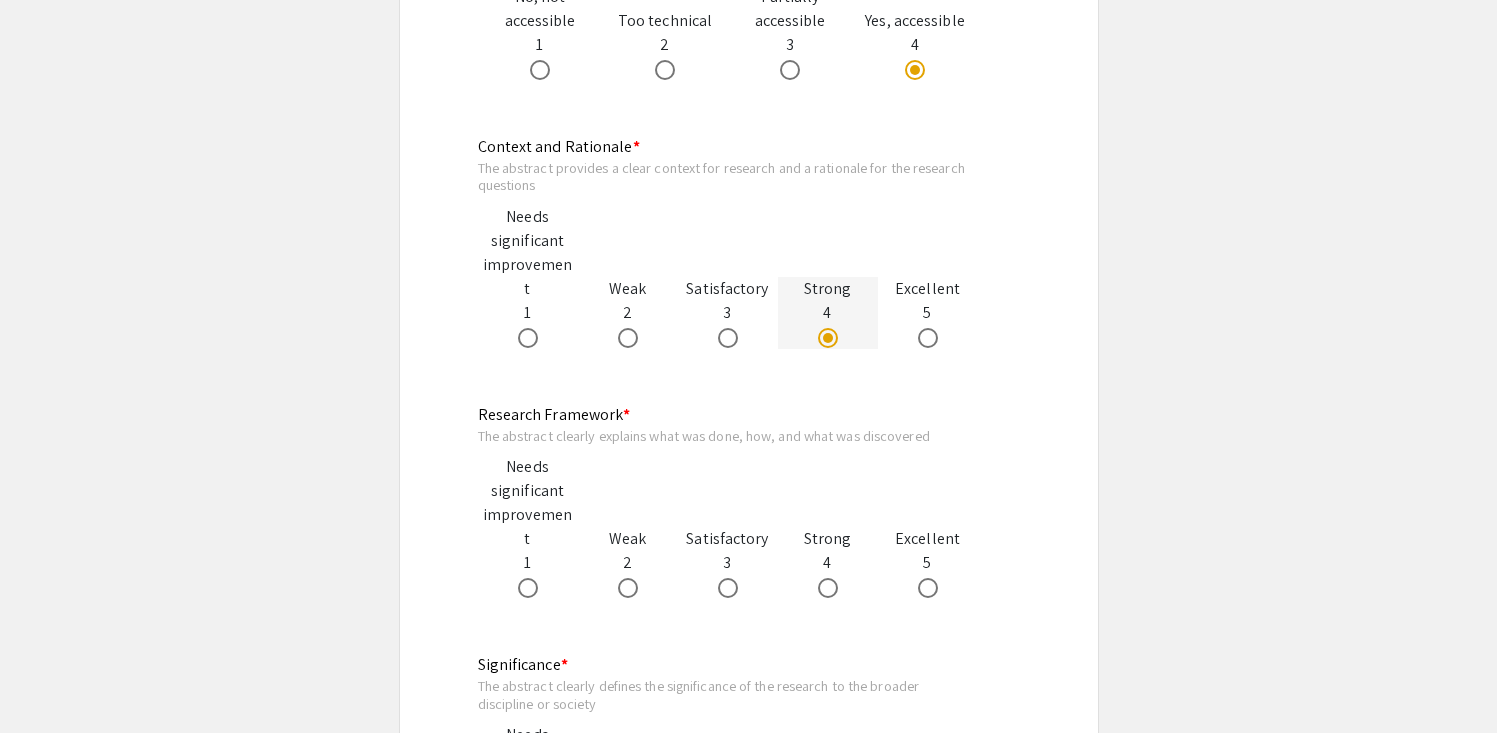 scroll, scrollTop: 556, scrollLeft: 0, axis: vertical 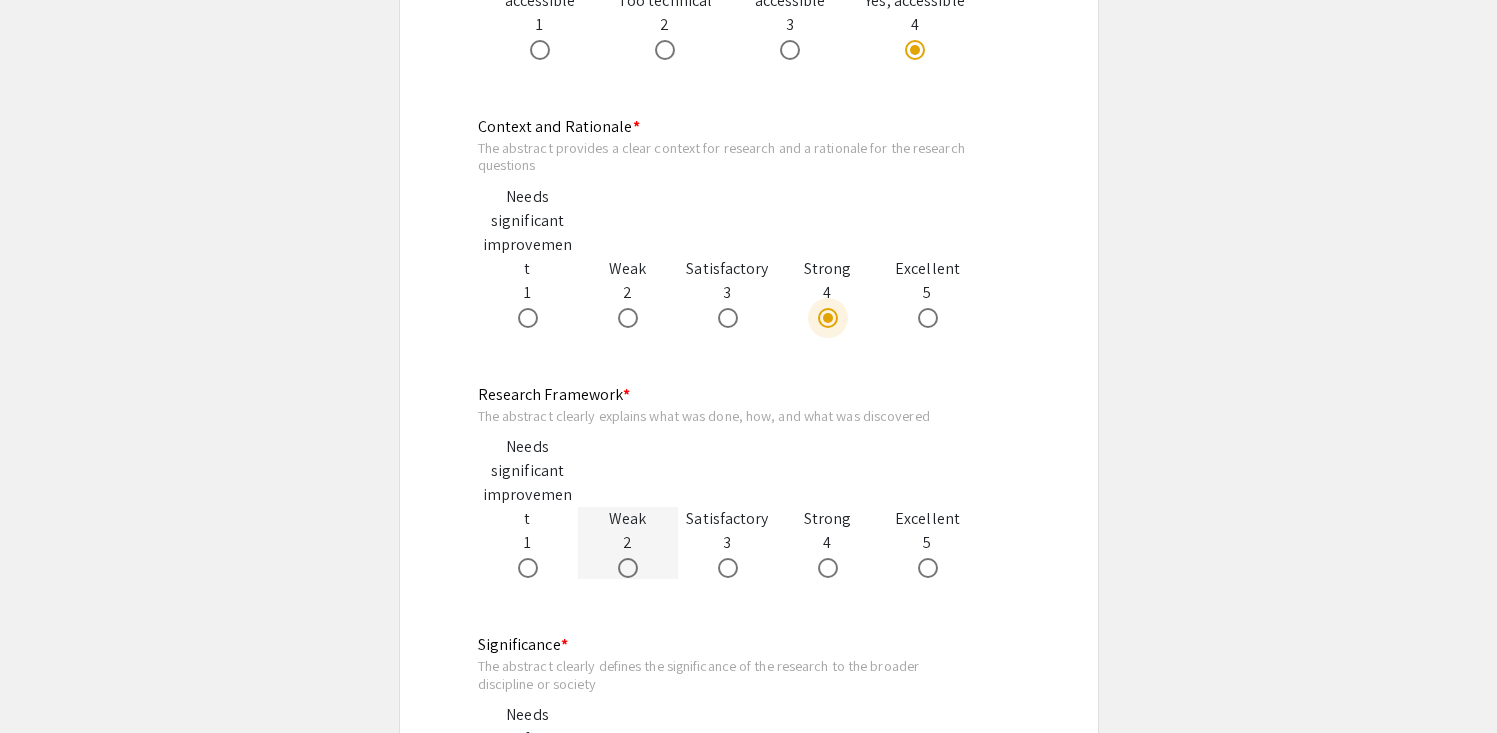 click at bounding box center [628, 568] 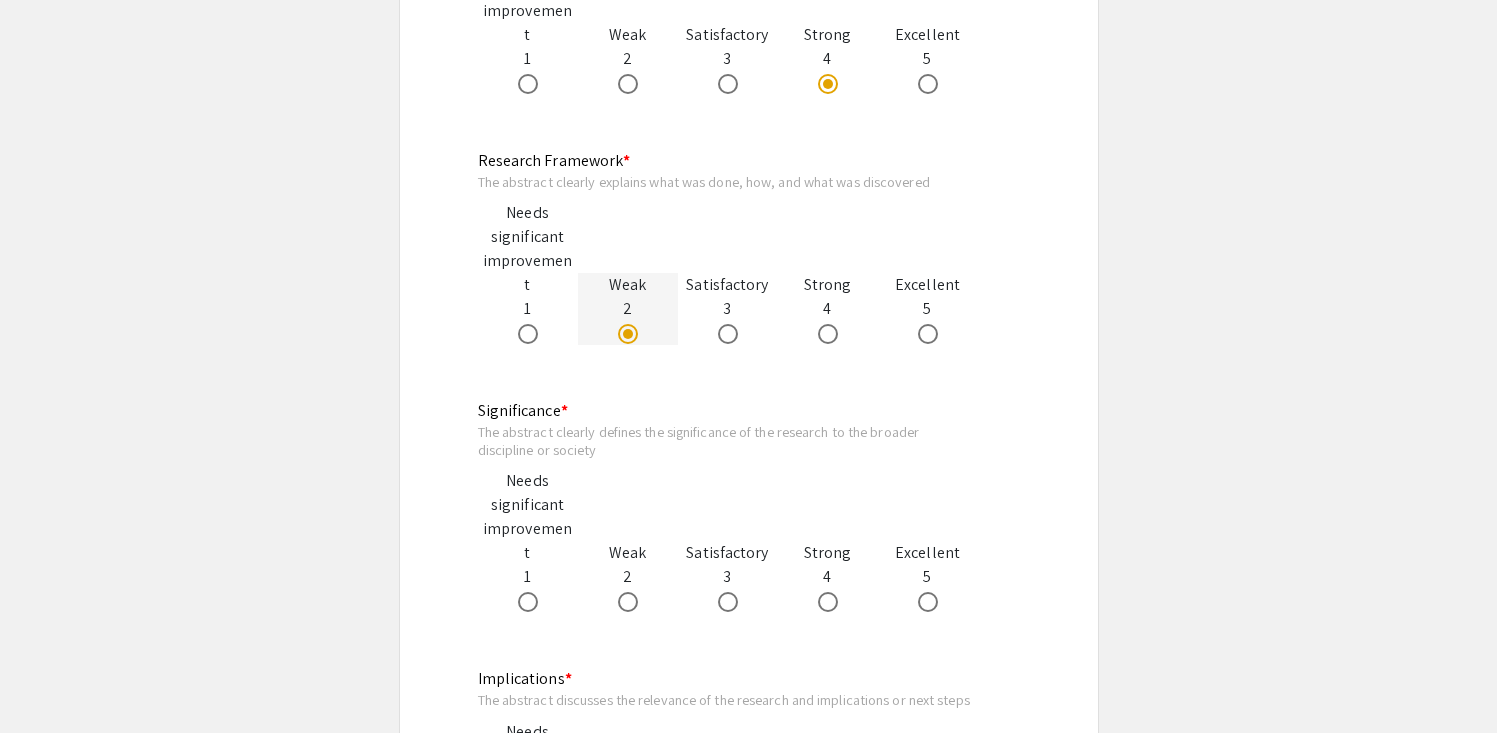 scroll, scrollTop: 807, scrollLeft: 0, axis: vertical 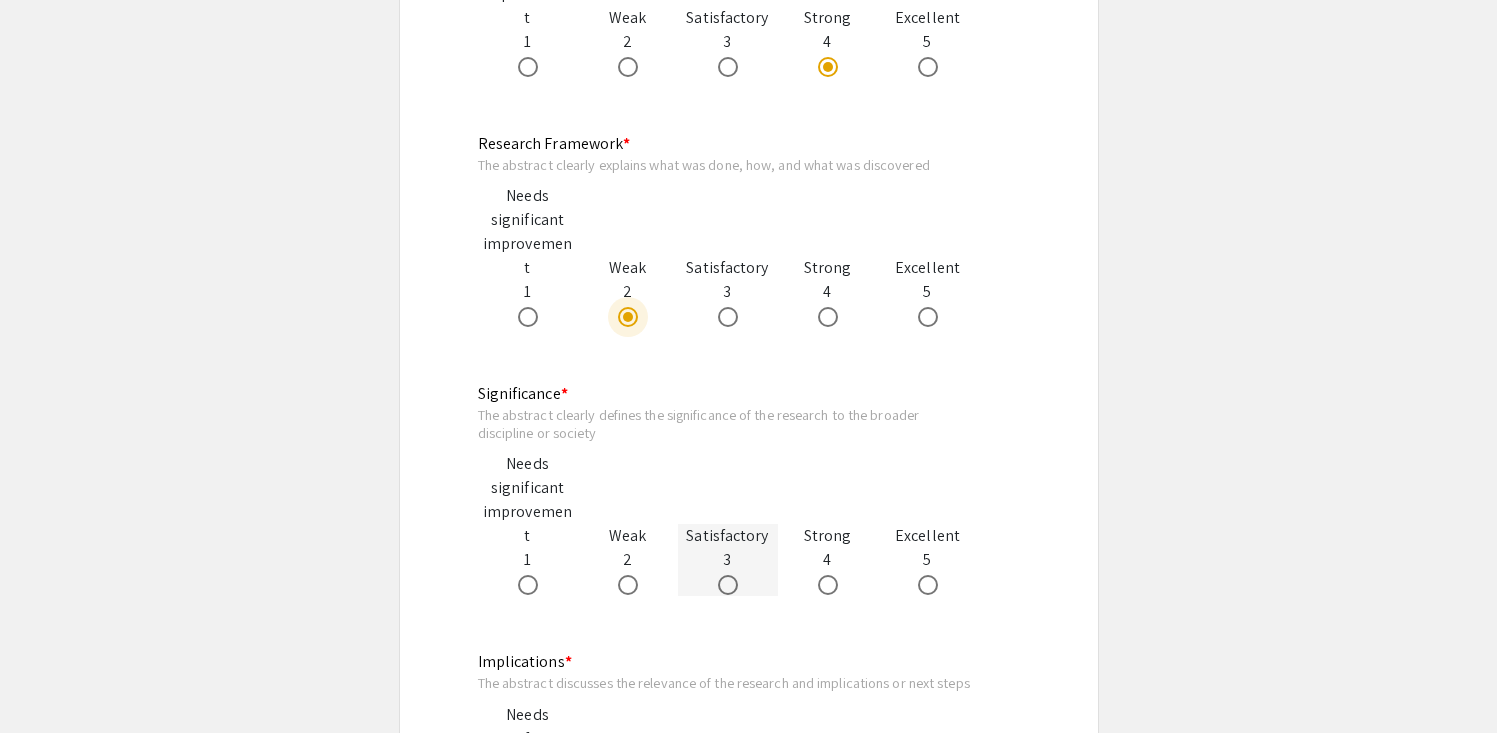 click at bounding box center [728, 585] 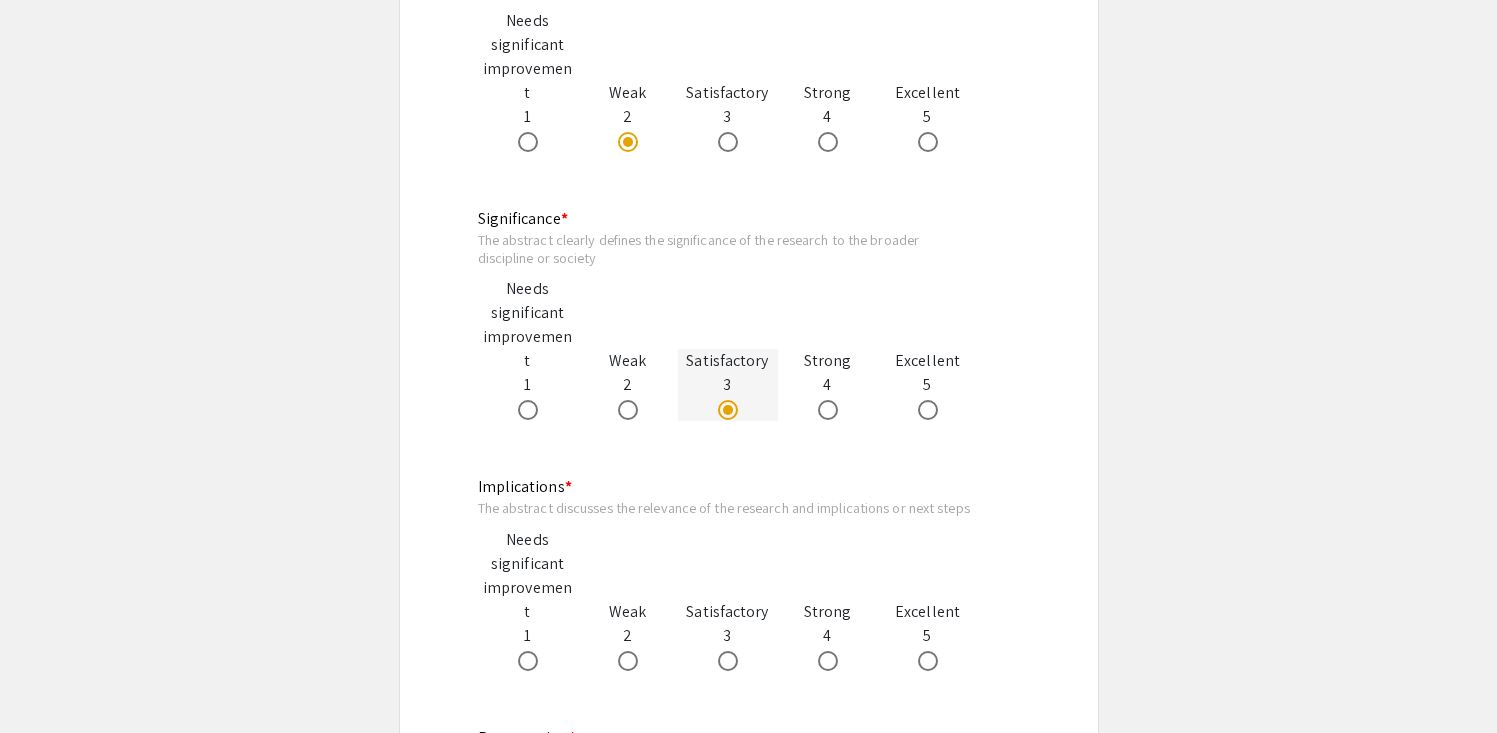 scroll, scrollTop: 1013, scrollLeft: 0, axis: vertical 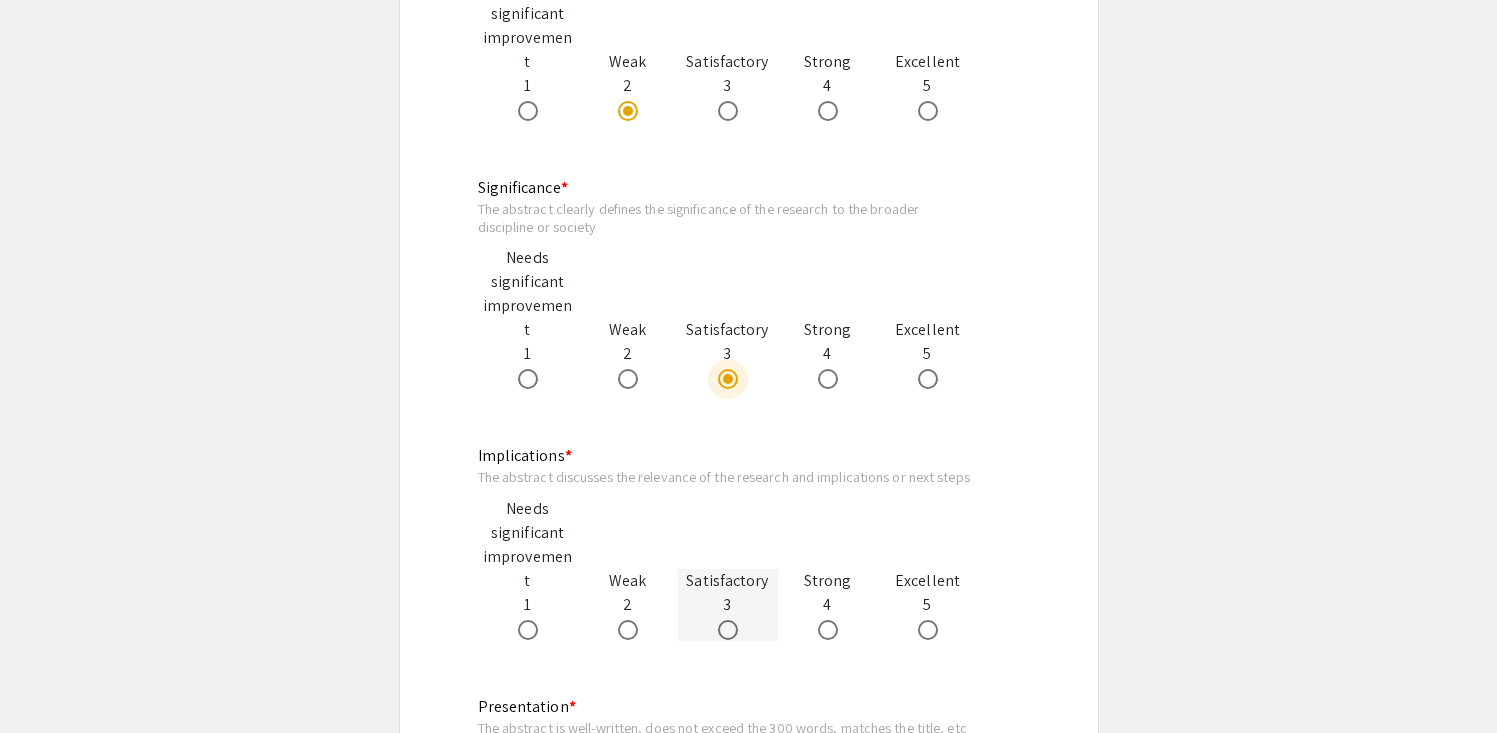 click at bounding box center (728, 630) 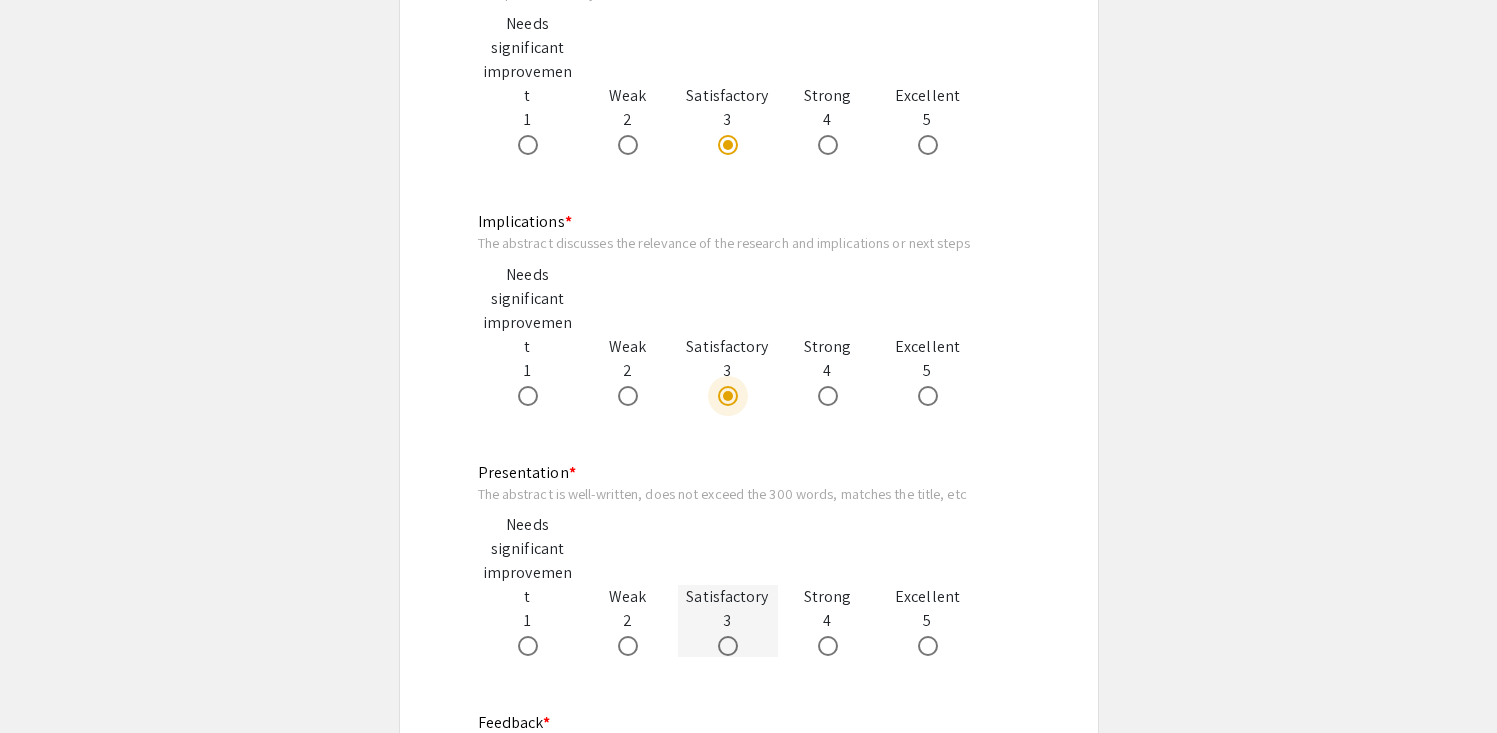 scroll, scrollTop: 1247, scrollLeft: 0, axis: vertical 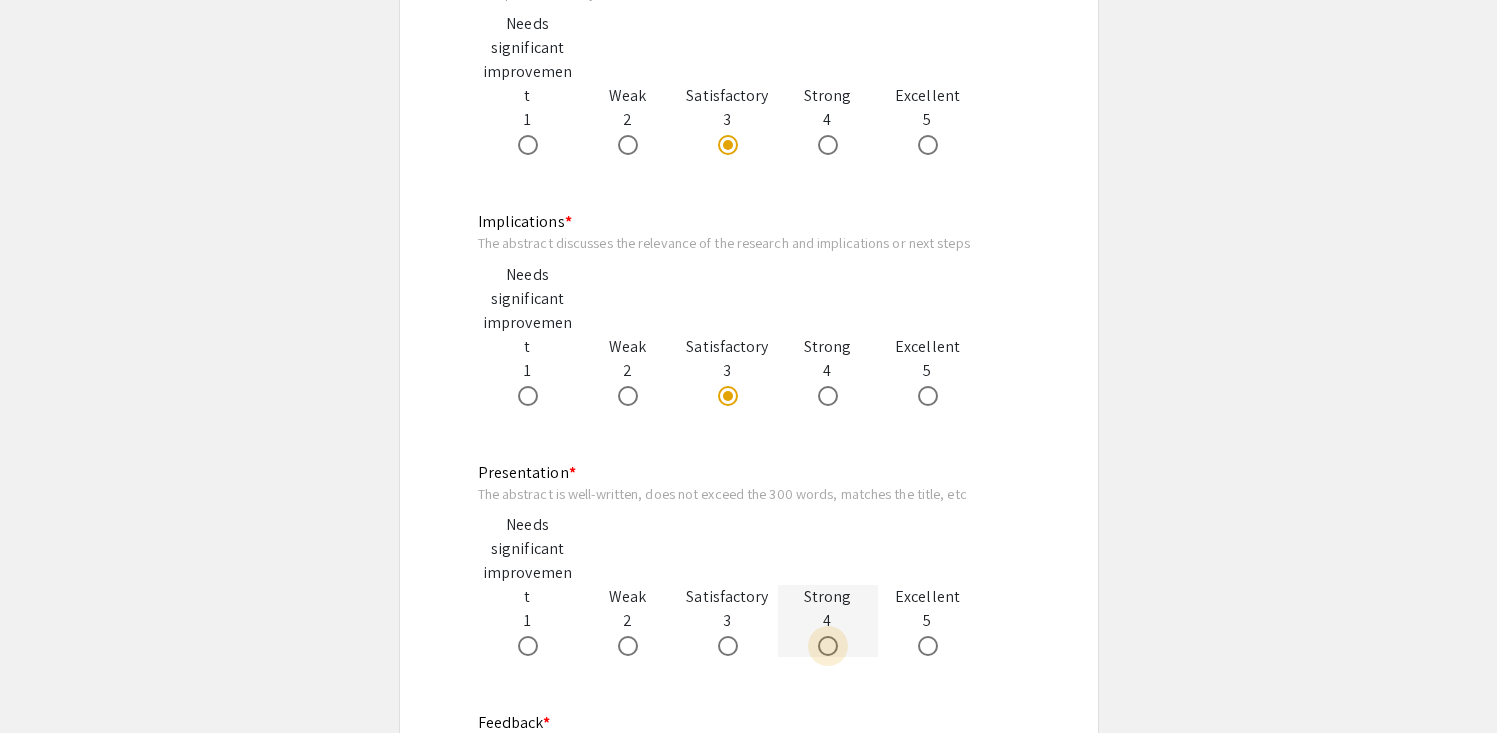 click at bounding box center (828, 646) 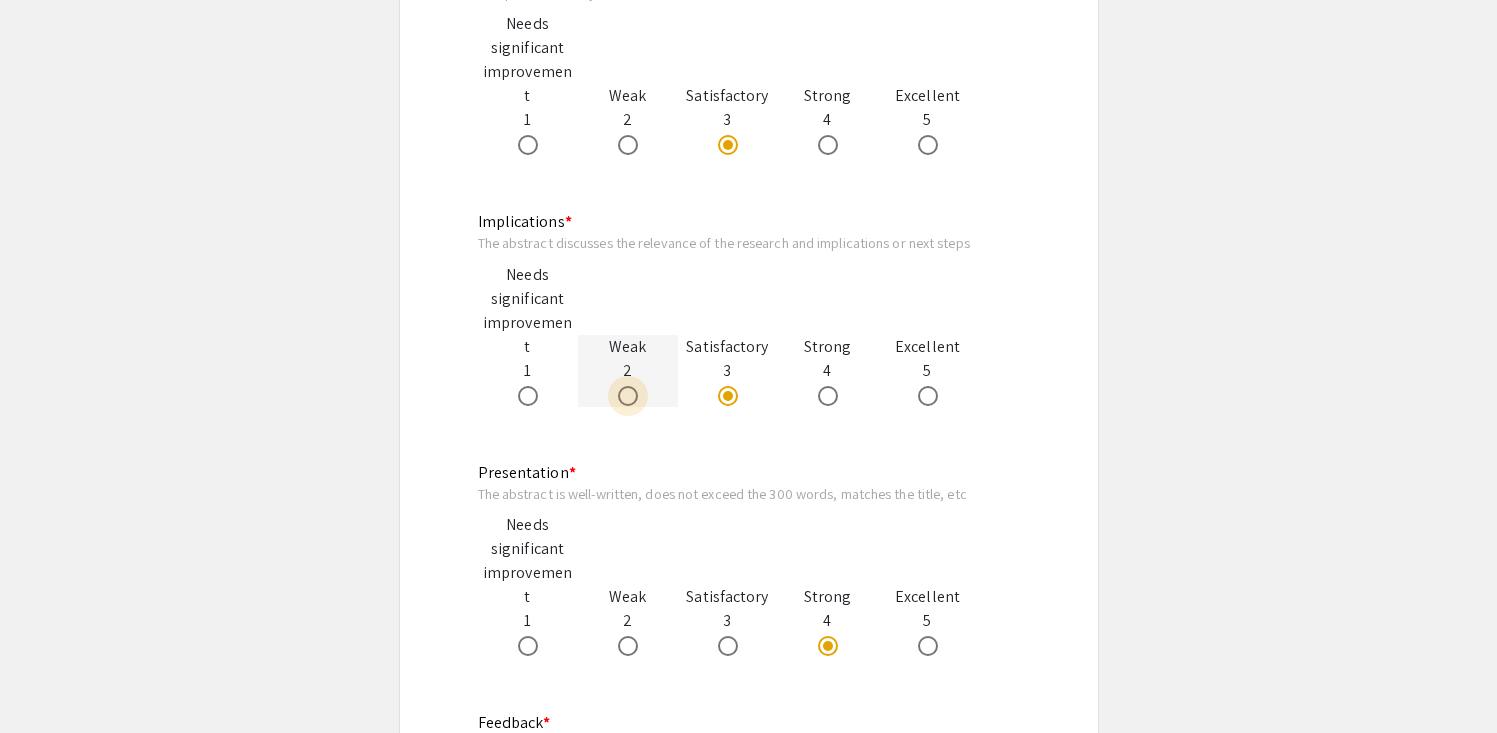 click at bounding box center [628, 396] 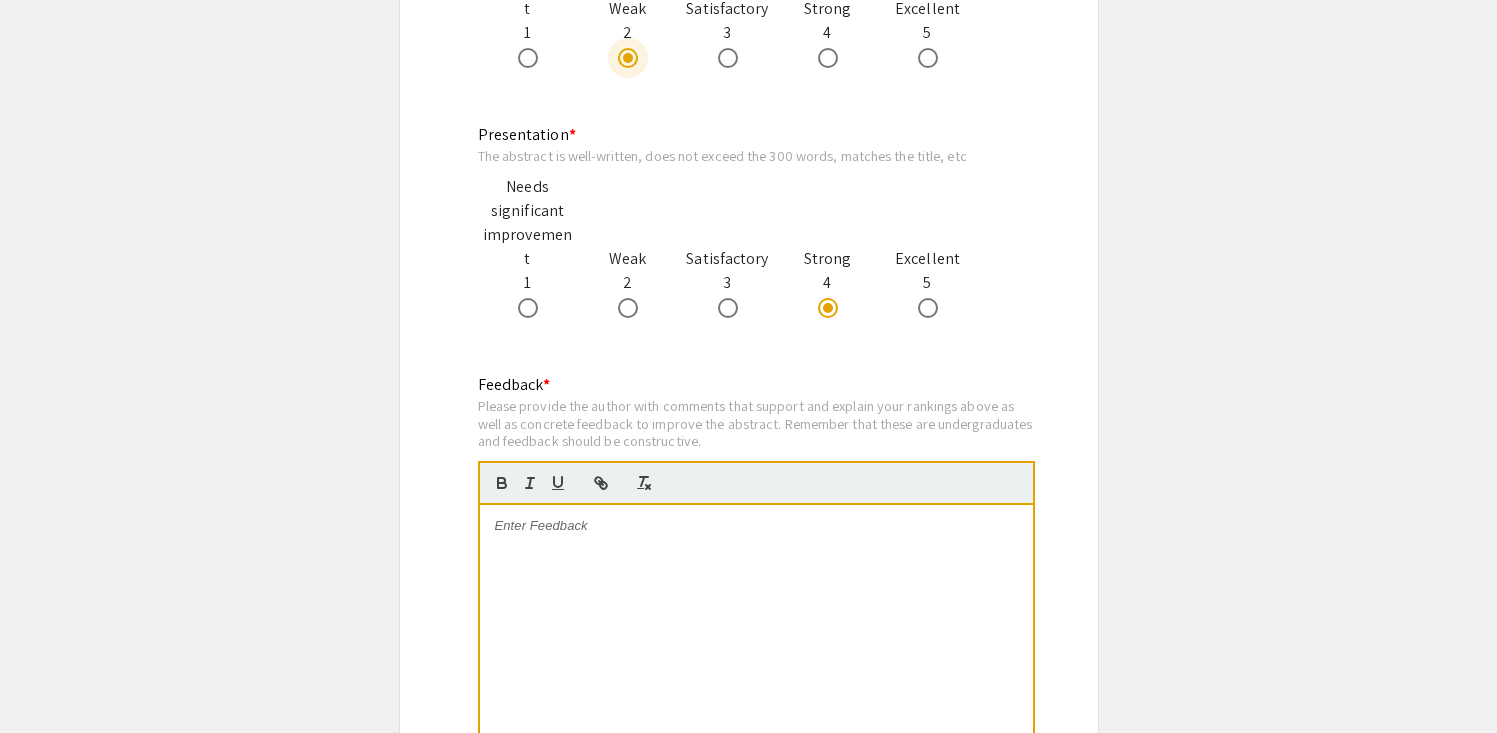 scroll, scrollTop: 1593, scrollLeft: 0, axis: vertical 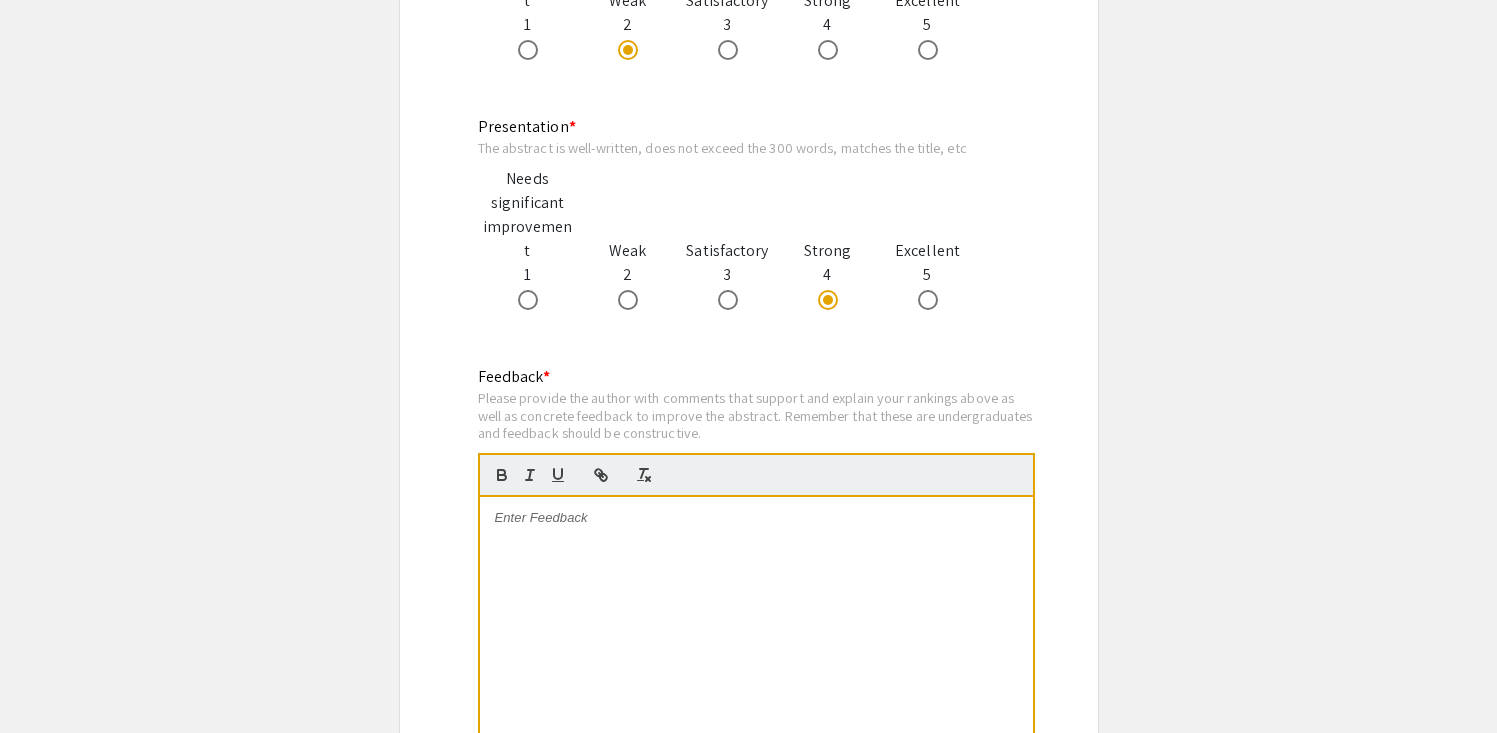 click at bounding box center (756, 647) 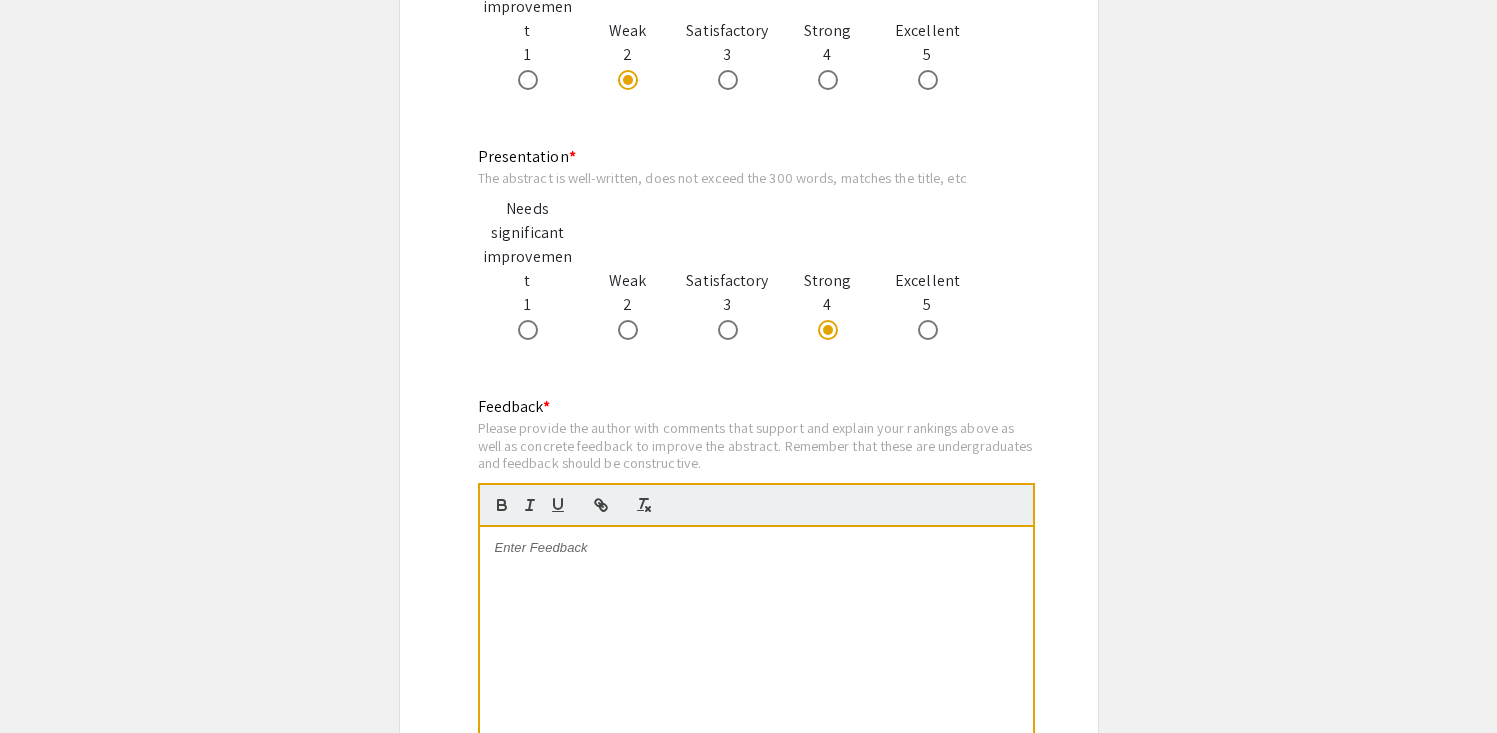 scroll, scrollTop: 1585, scrollLeft: 0, axis: vertical 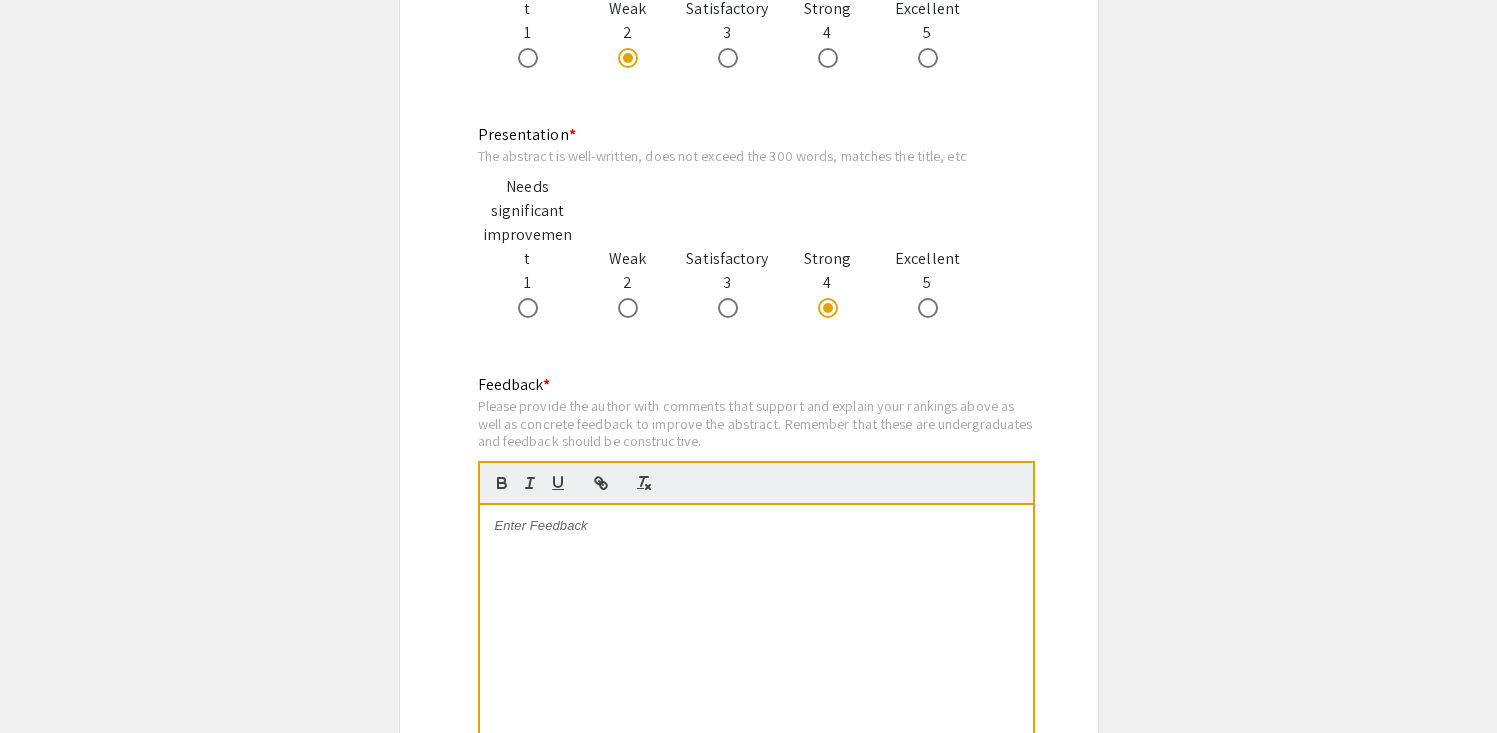 type 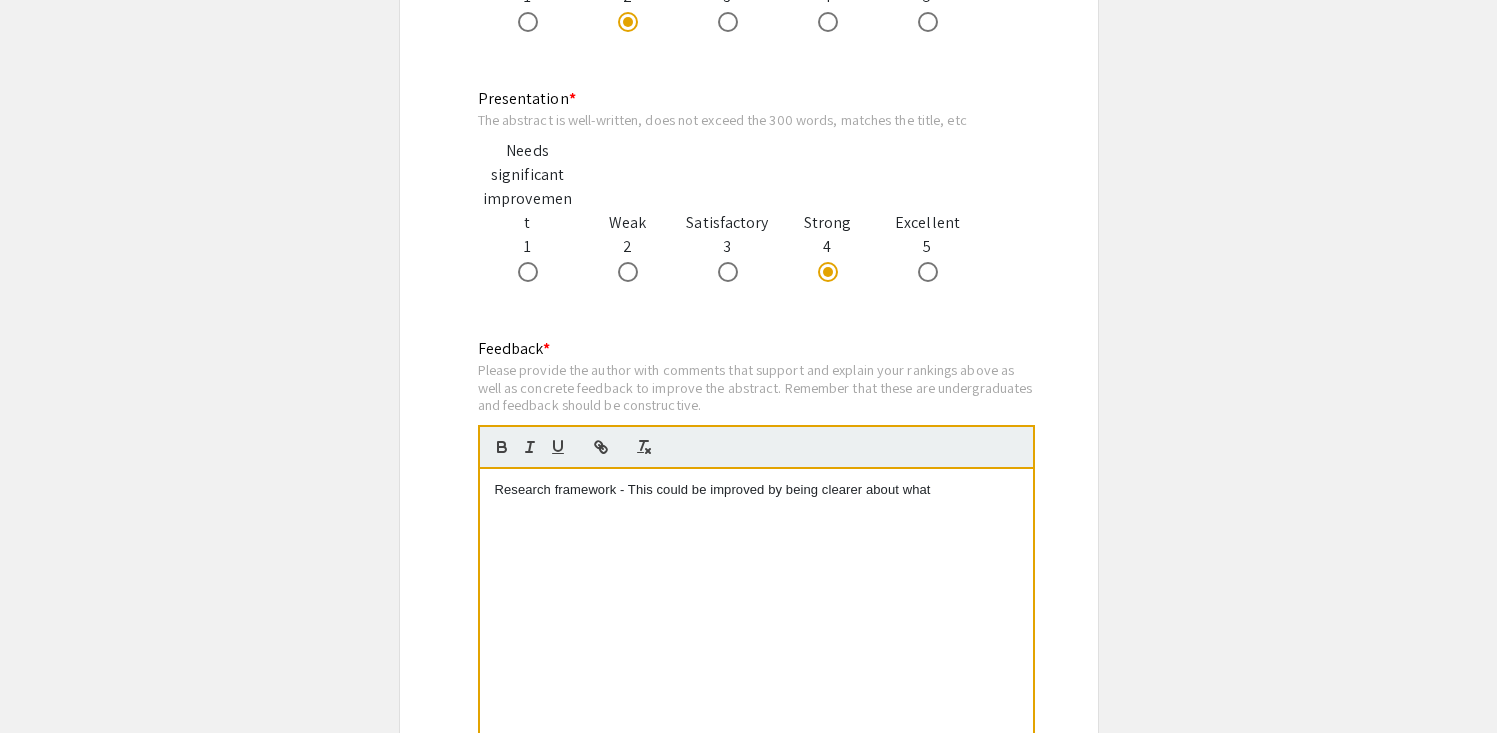 scroll, scrollTop: 1623, scrollLeft: 0, axis: vertical 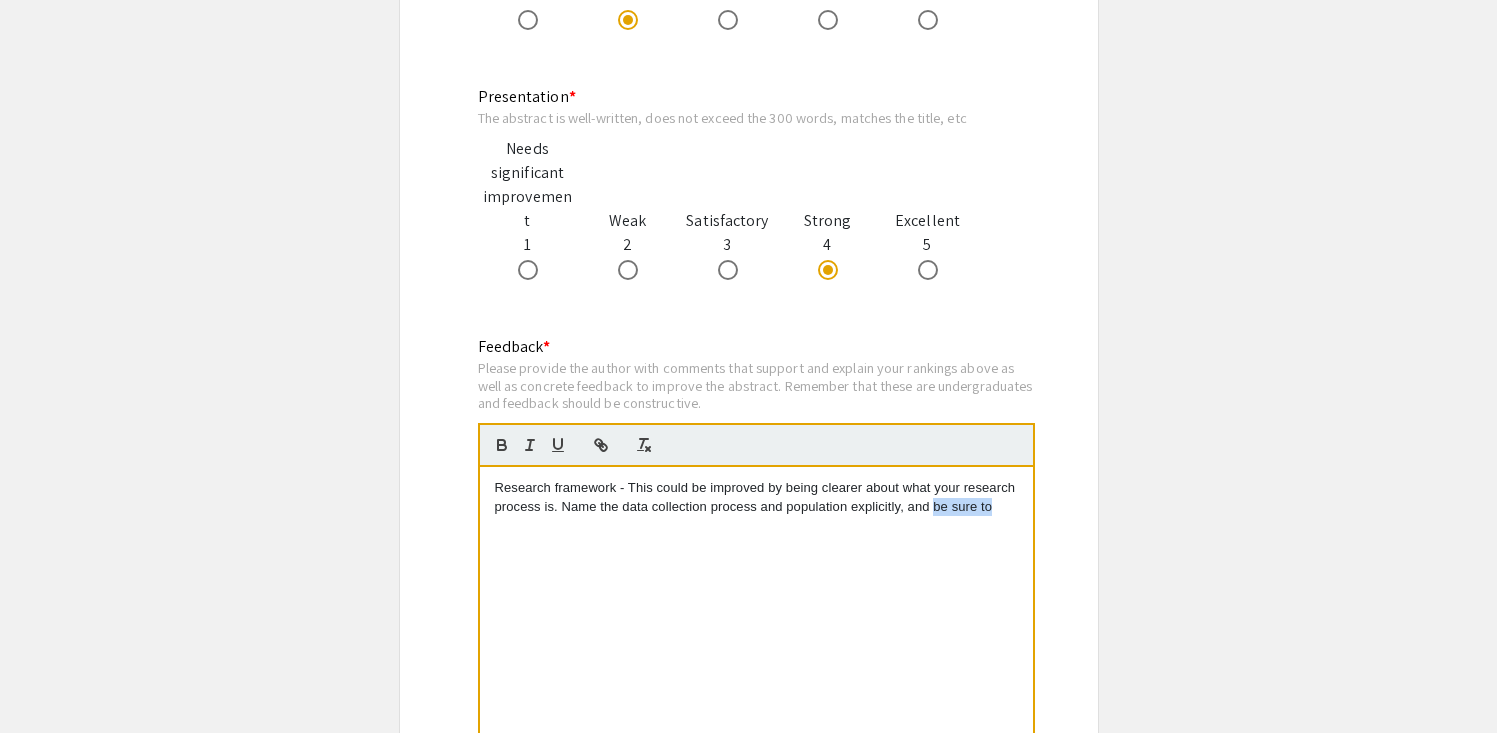 drag, startPoint x: 992, startPoint y: 501, endPoint x: 936, endPoint y: 501, distance: 56 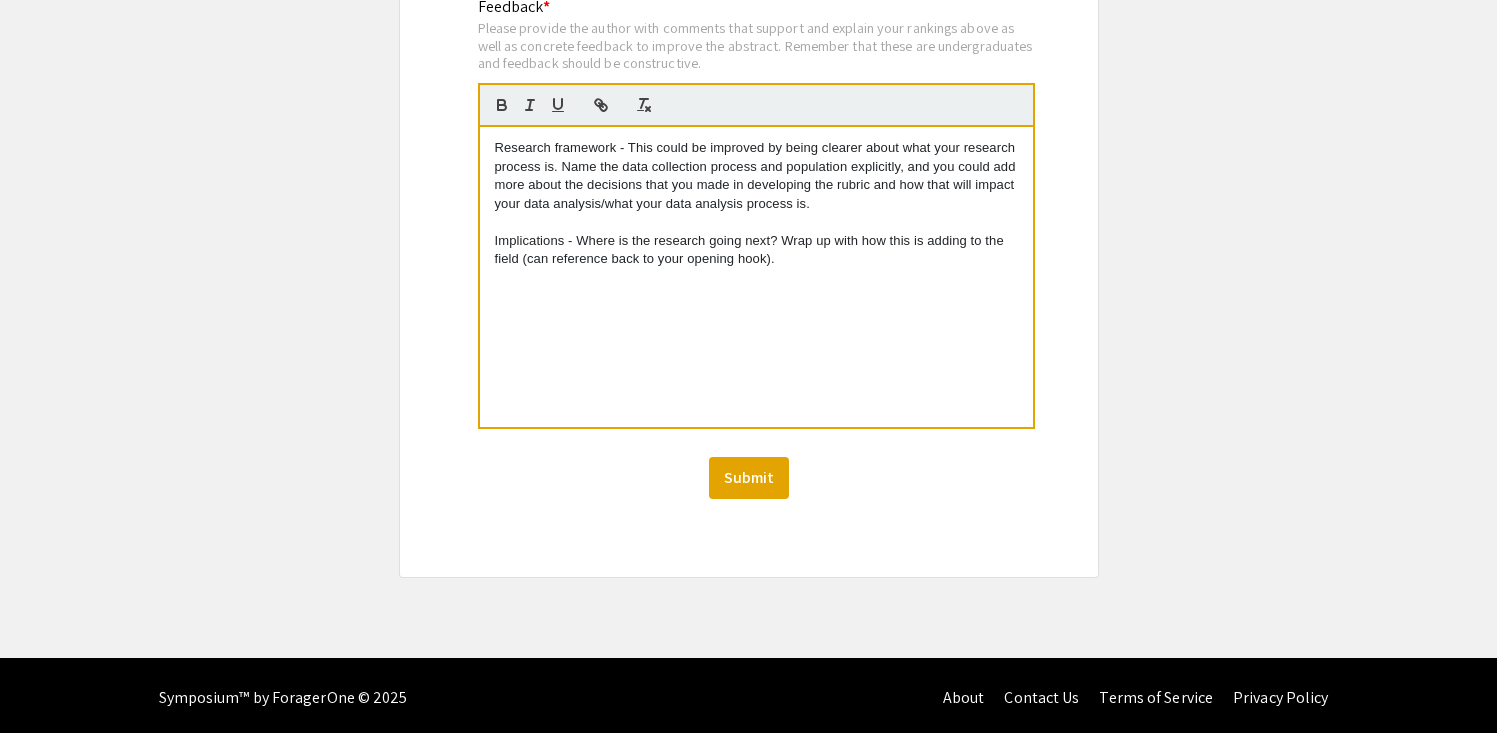 scroll, scrollTop: 1962, scrollLeft: 0, axis: vertical 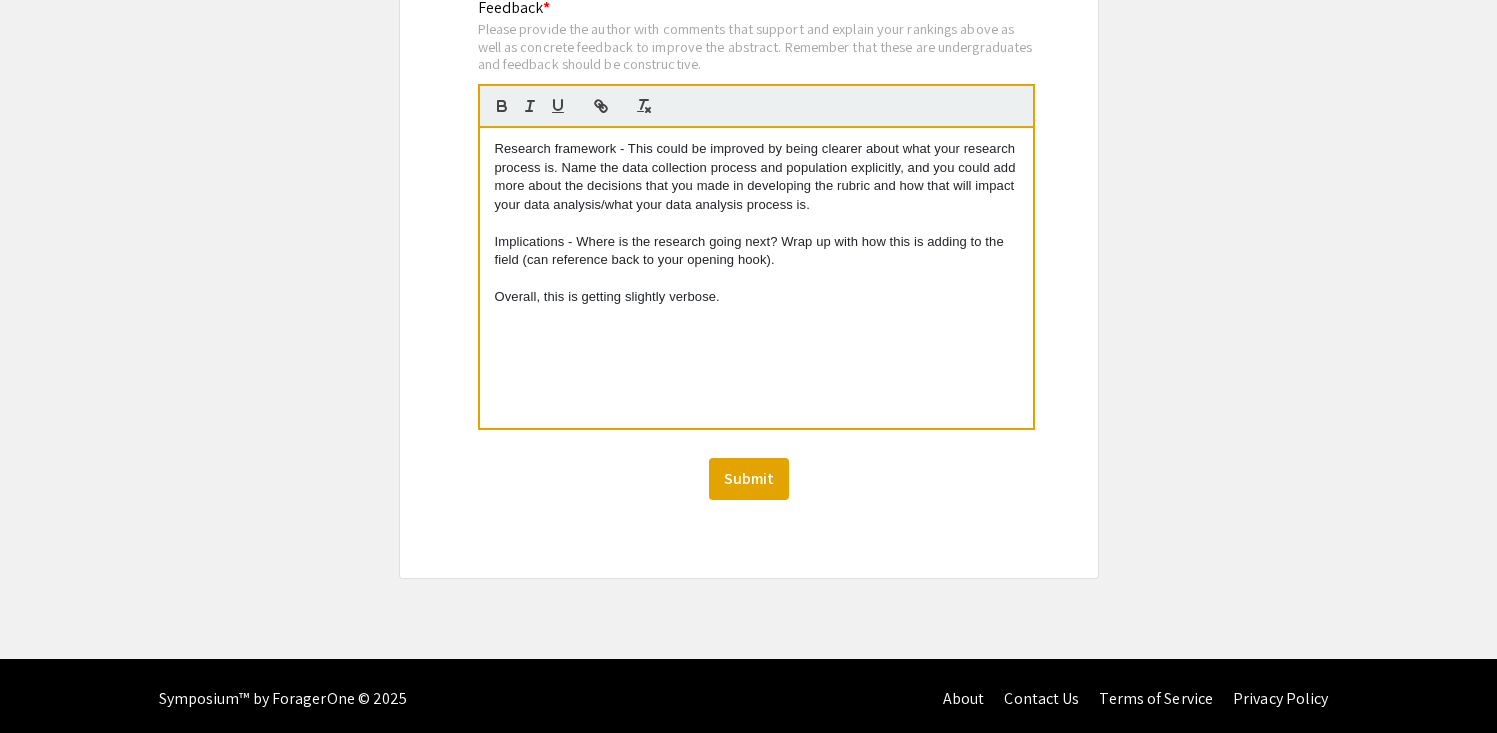 drag, startPoint x: 735, startPoint y: 288, endPoint x: 493, endPoint y: 294, distance: 242.07437 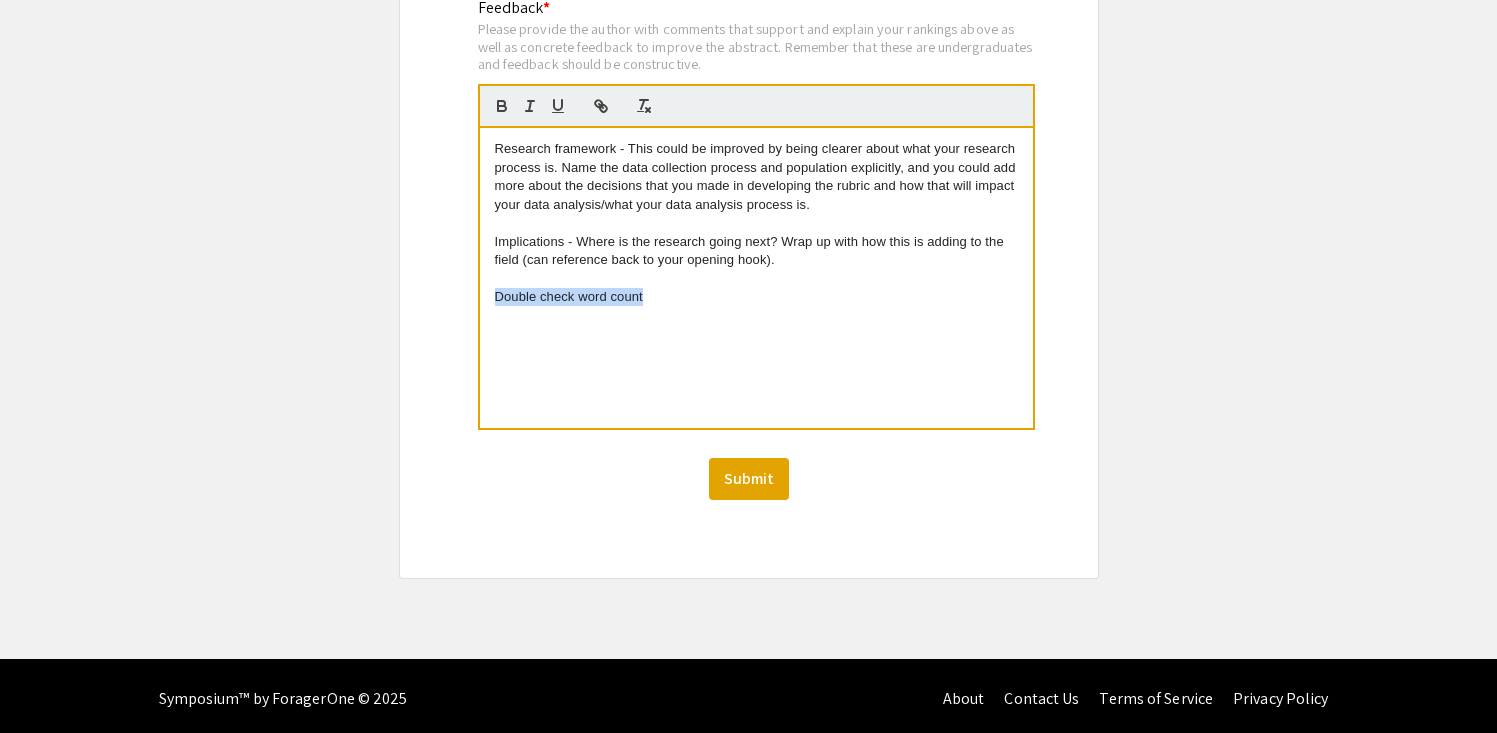 drag, startPoint x: 658, startPoint y: 290, endPoint x: 444, endPoint y: 291, distance: 214.00233 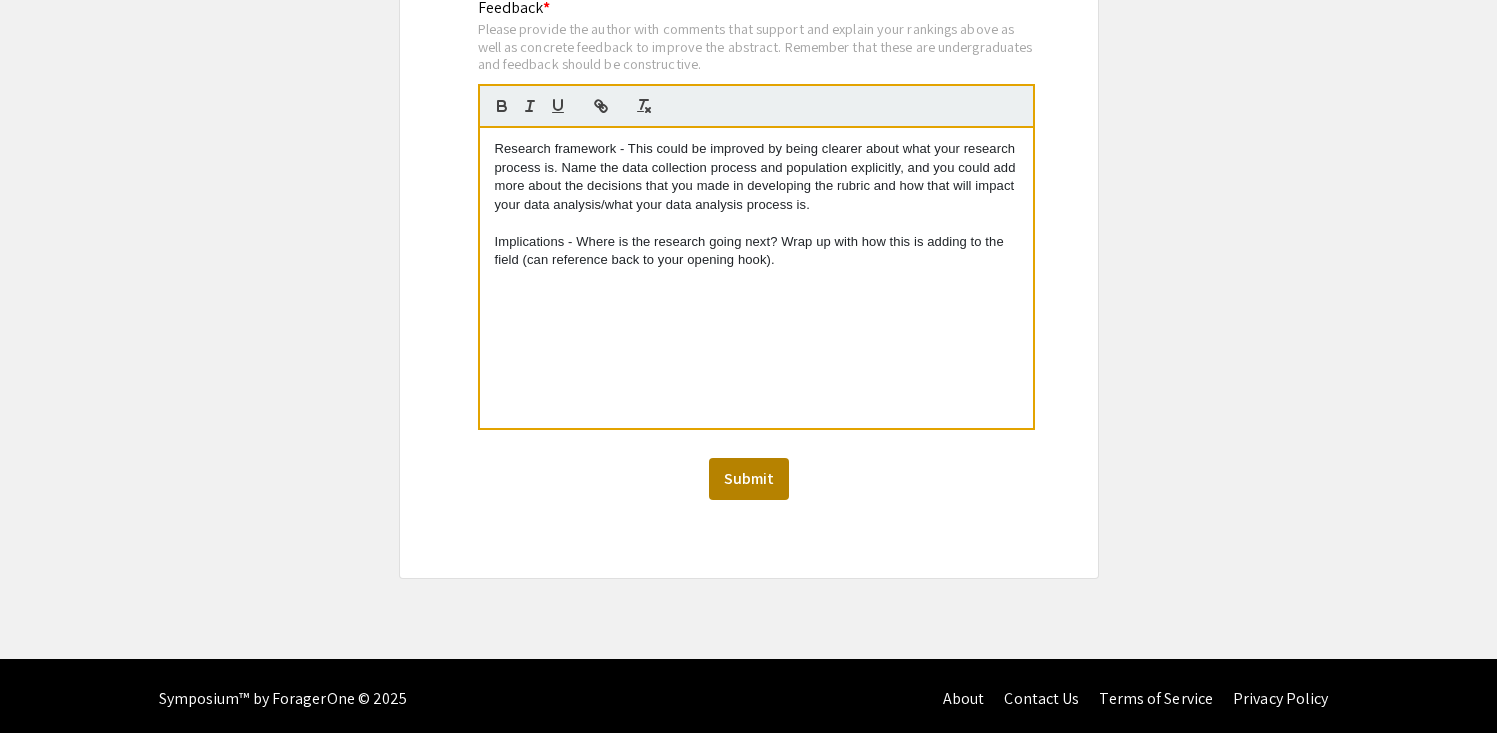 click on "Submit" 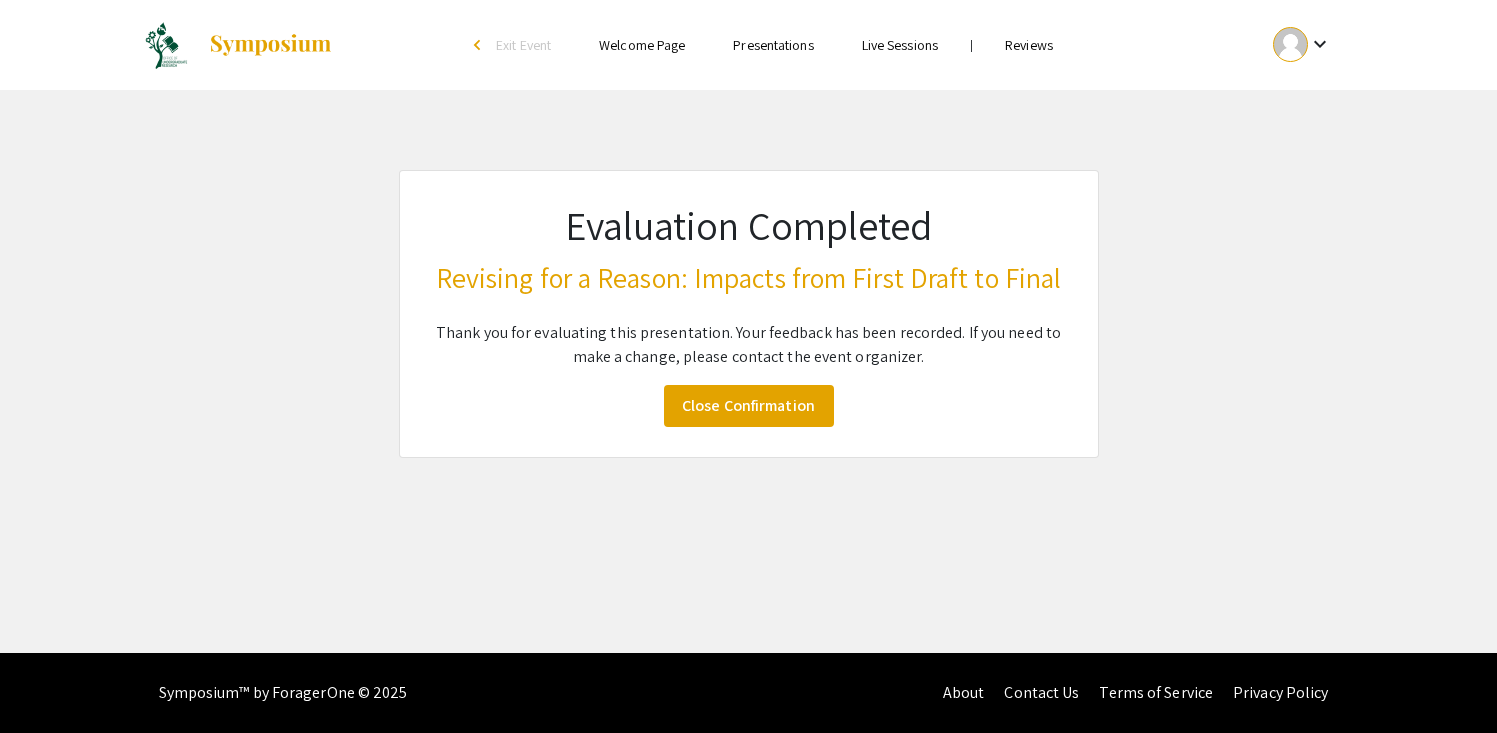 scroll, scrollTop: 0, scrollLeft: 0, axis: both 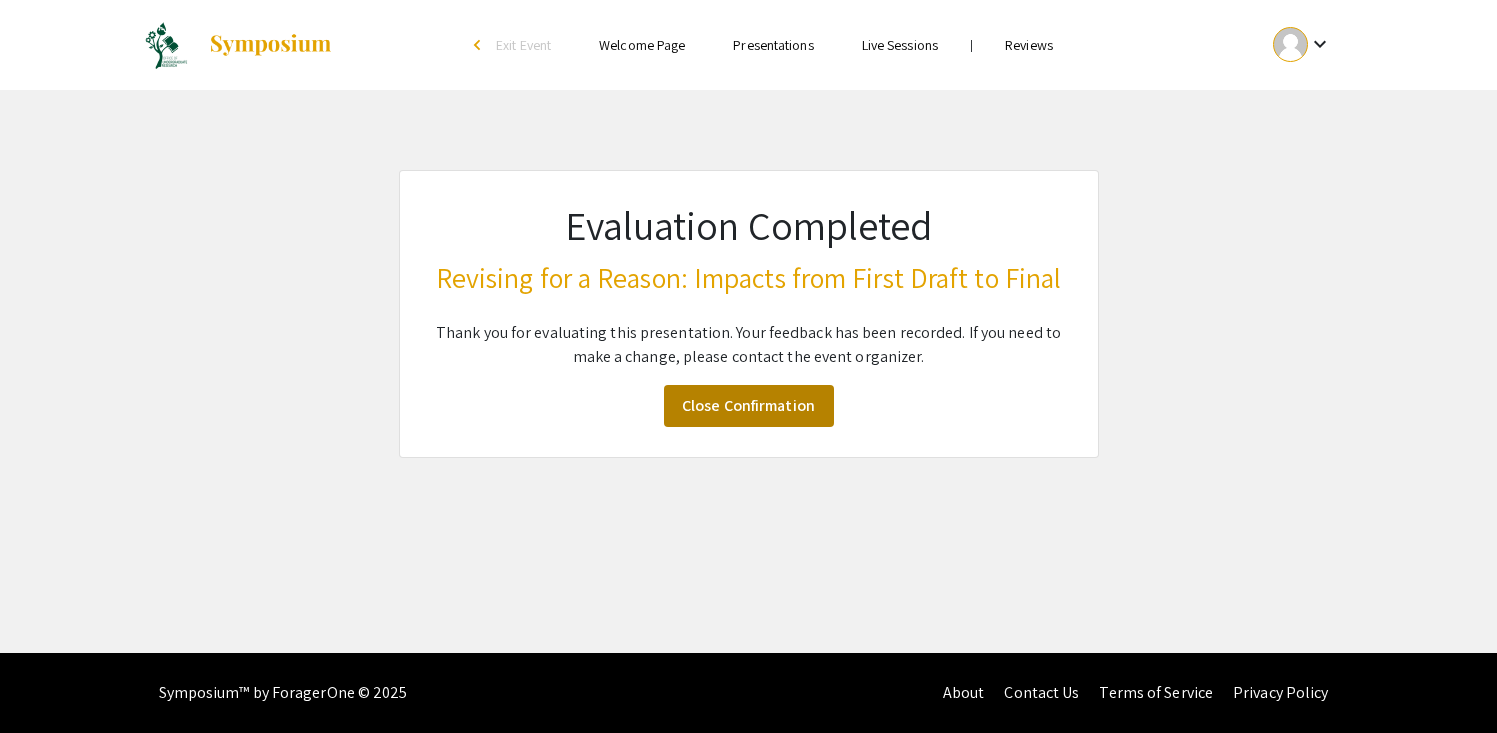 click on "Close Confirmation" 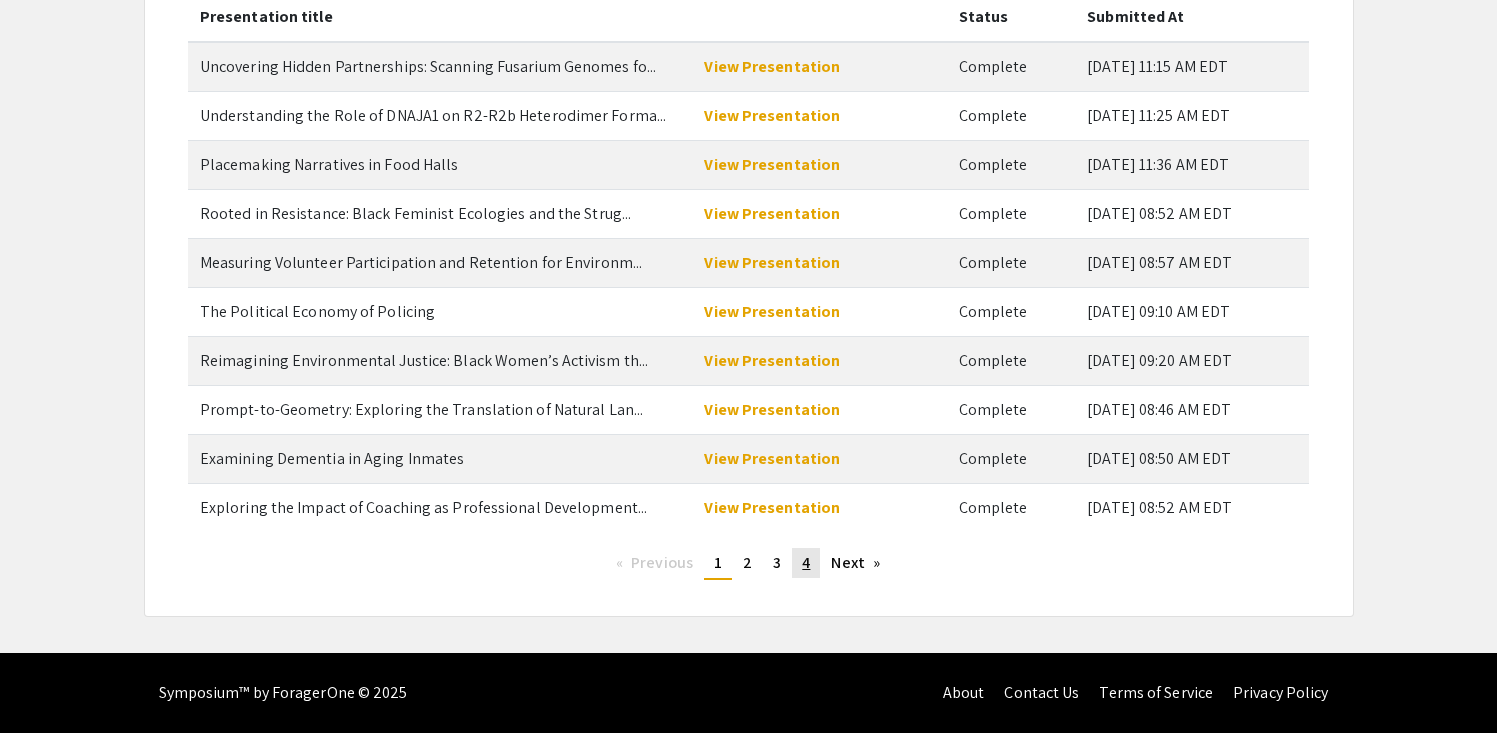 scroll, scrollTop: 249, scrollLeft: 0, axis: vertical 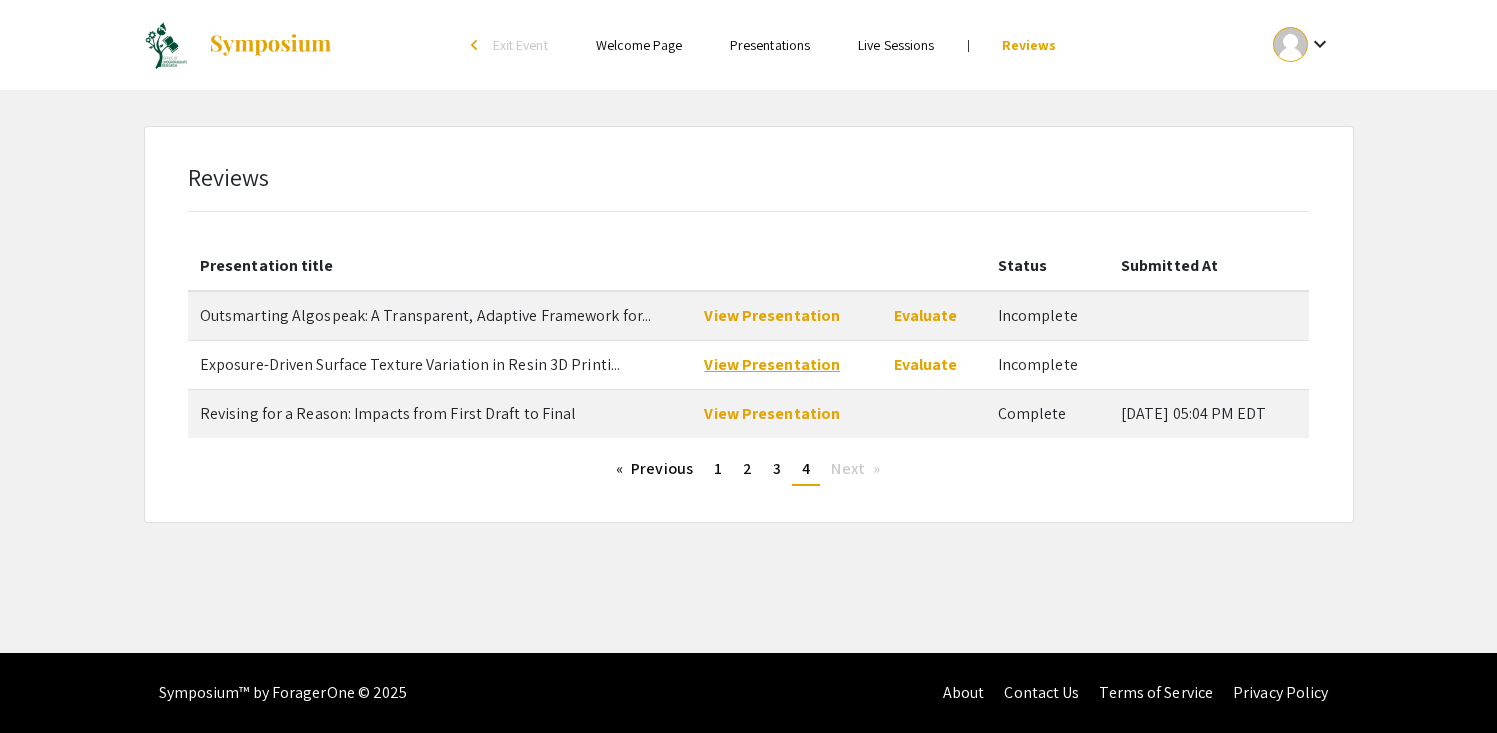 click on "View Presentation" 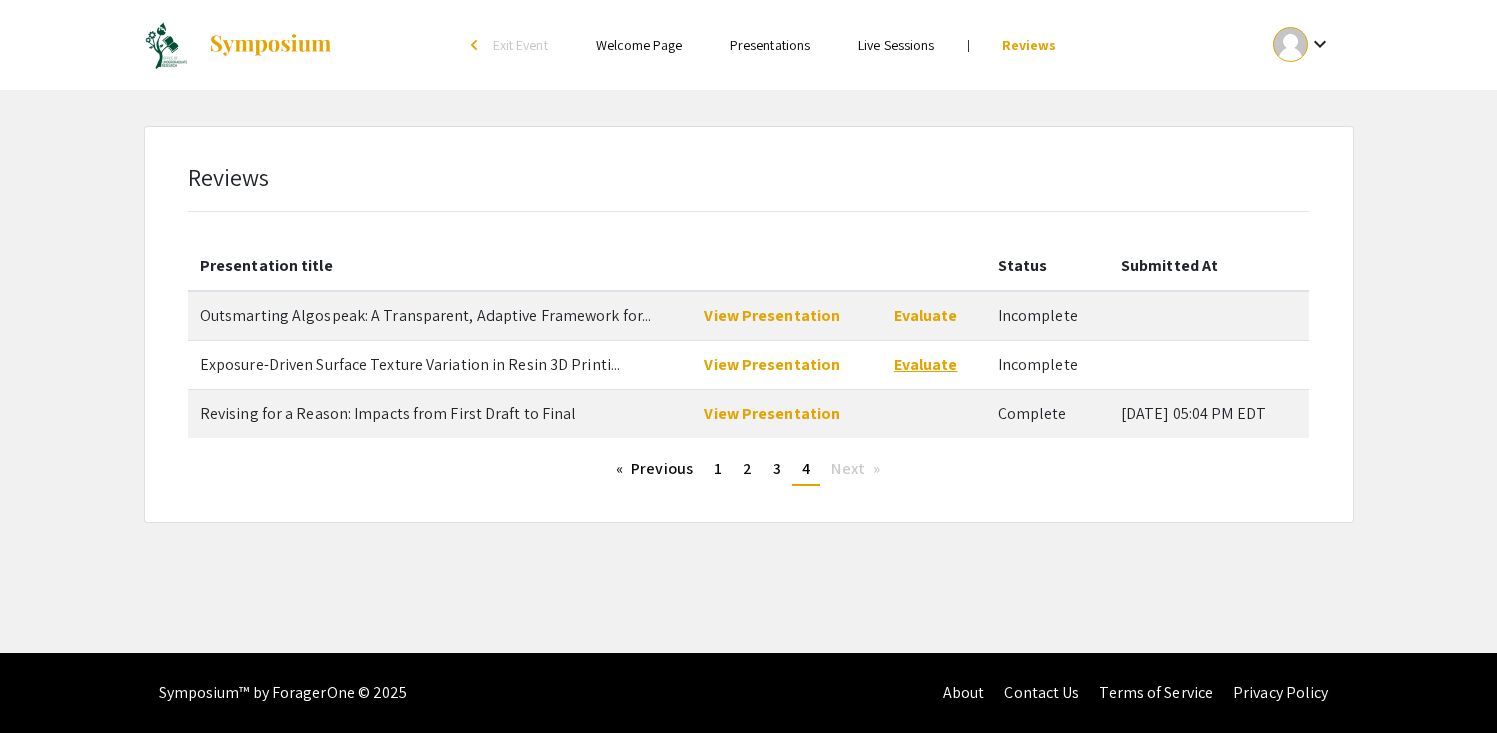 click on "Evaluate" 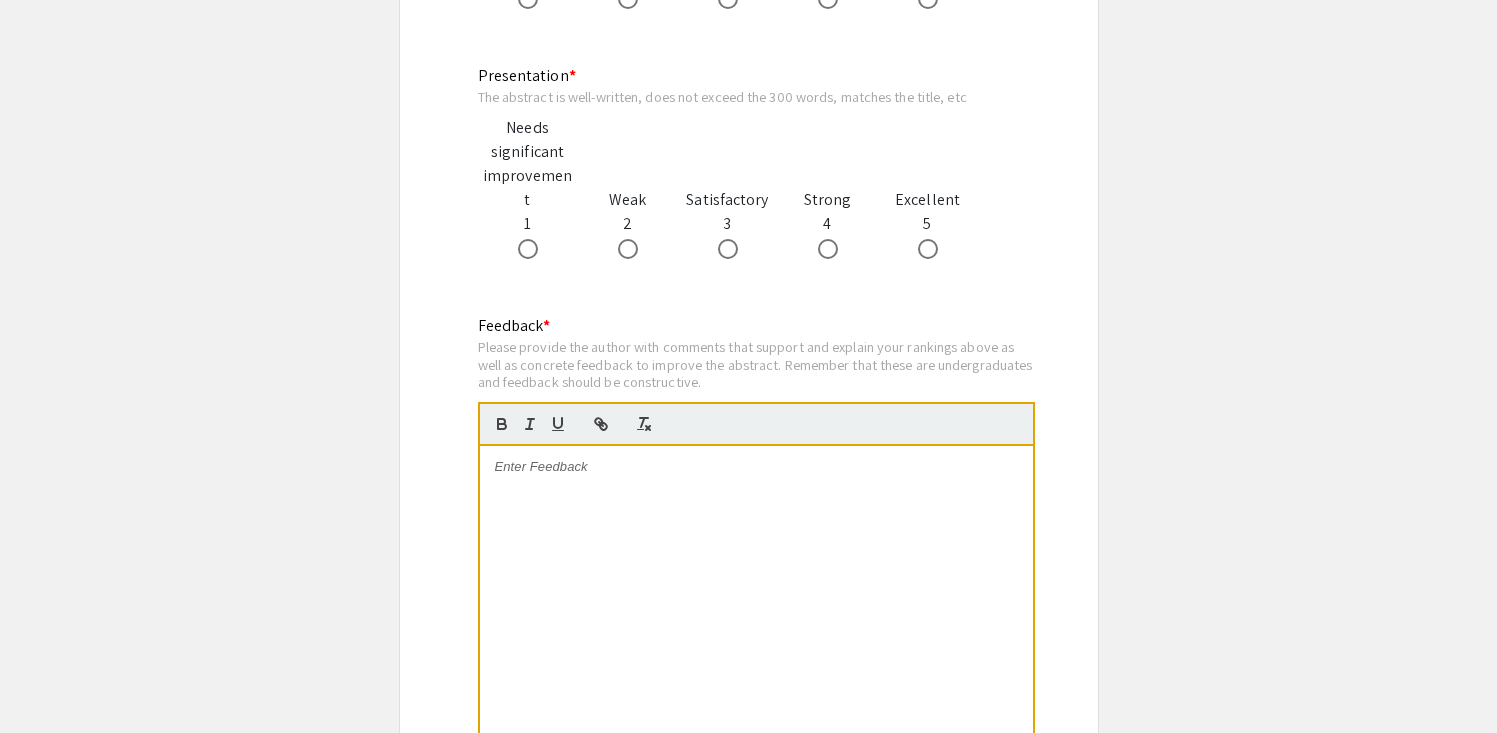scroll, scrollTop: 1649, scrollLeft: 0, axis: vertical 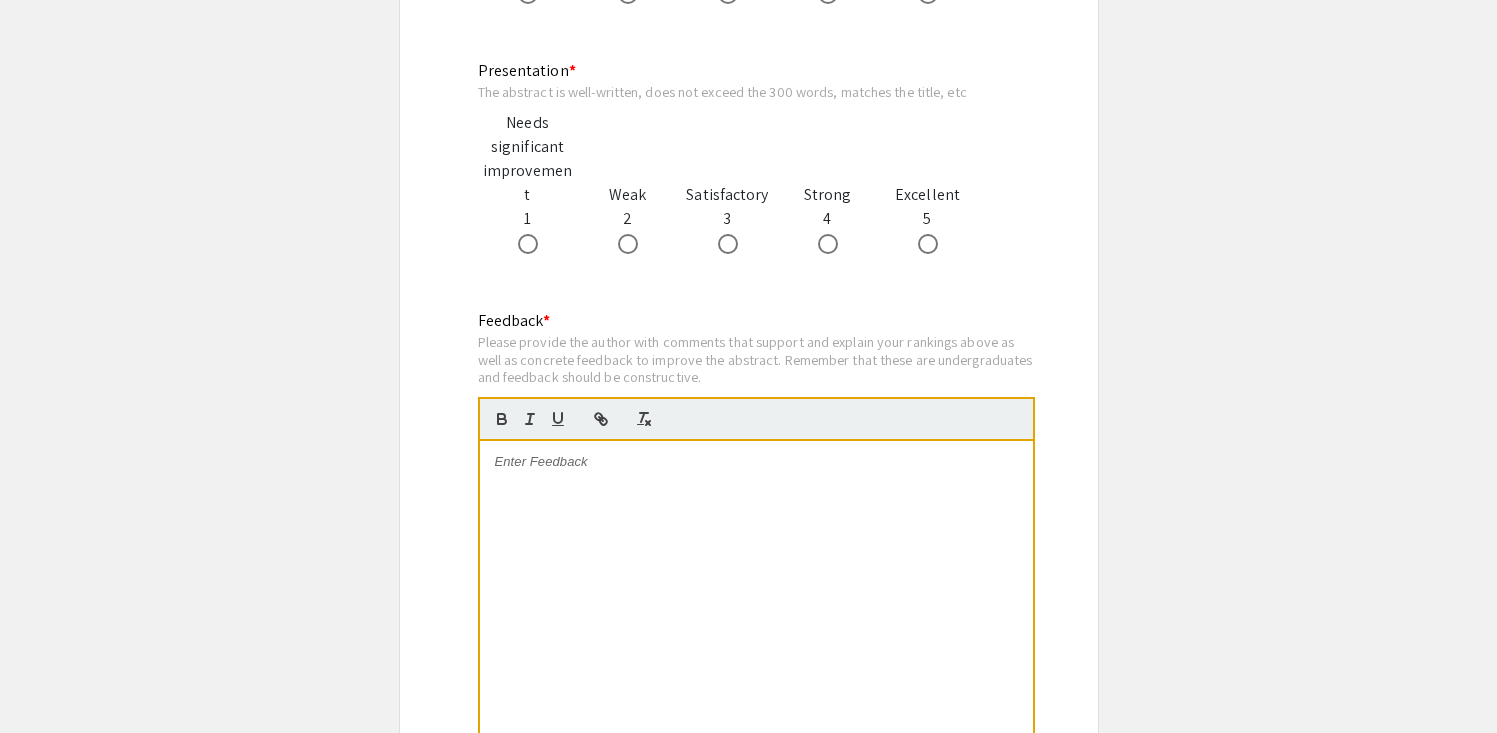 click at bounding box center (756, 591) 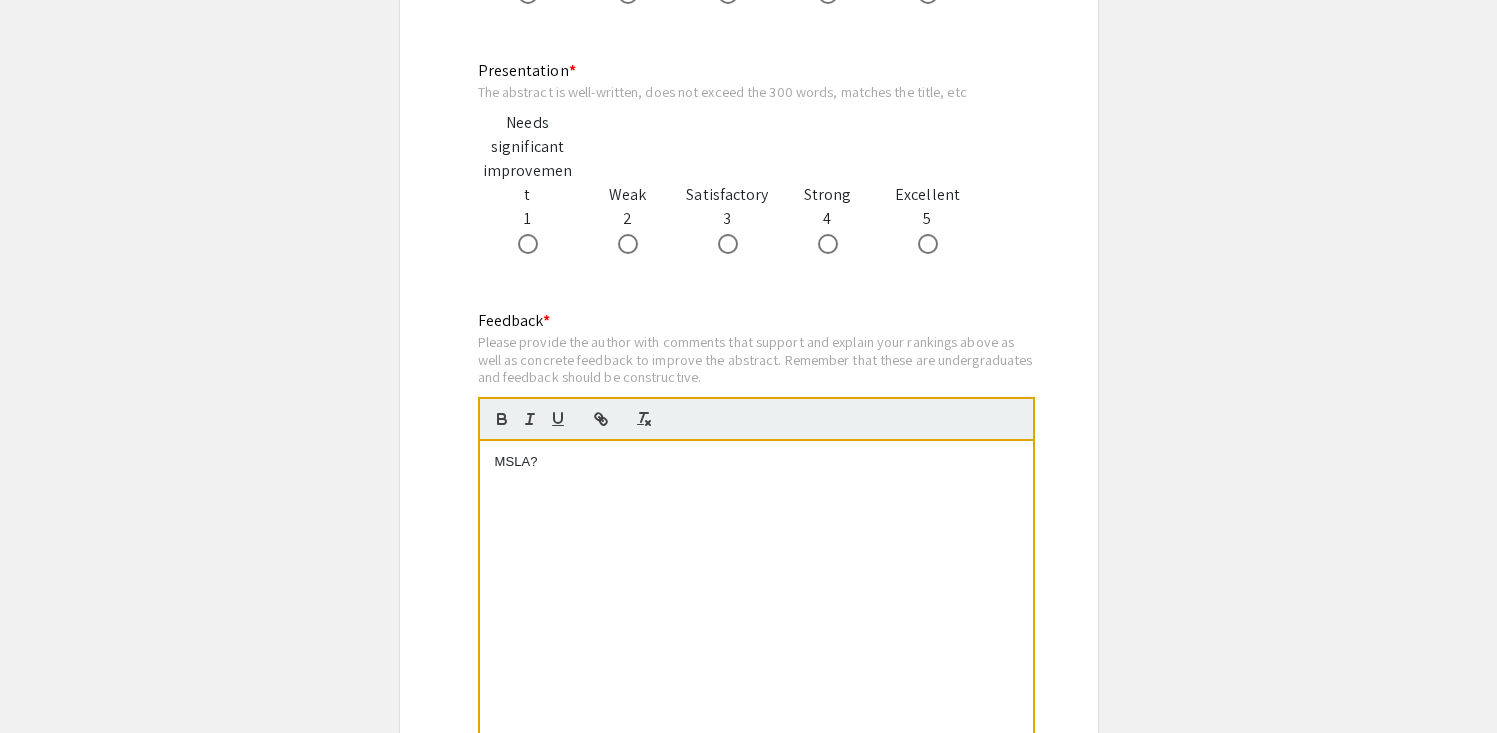 click at bounding box center (756, 481) 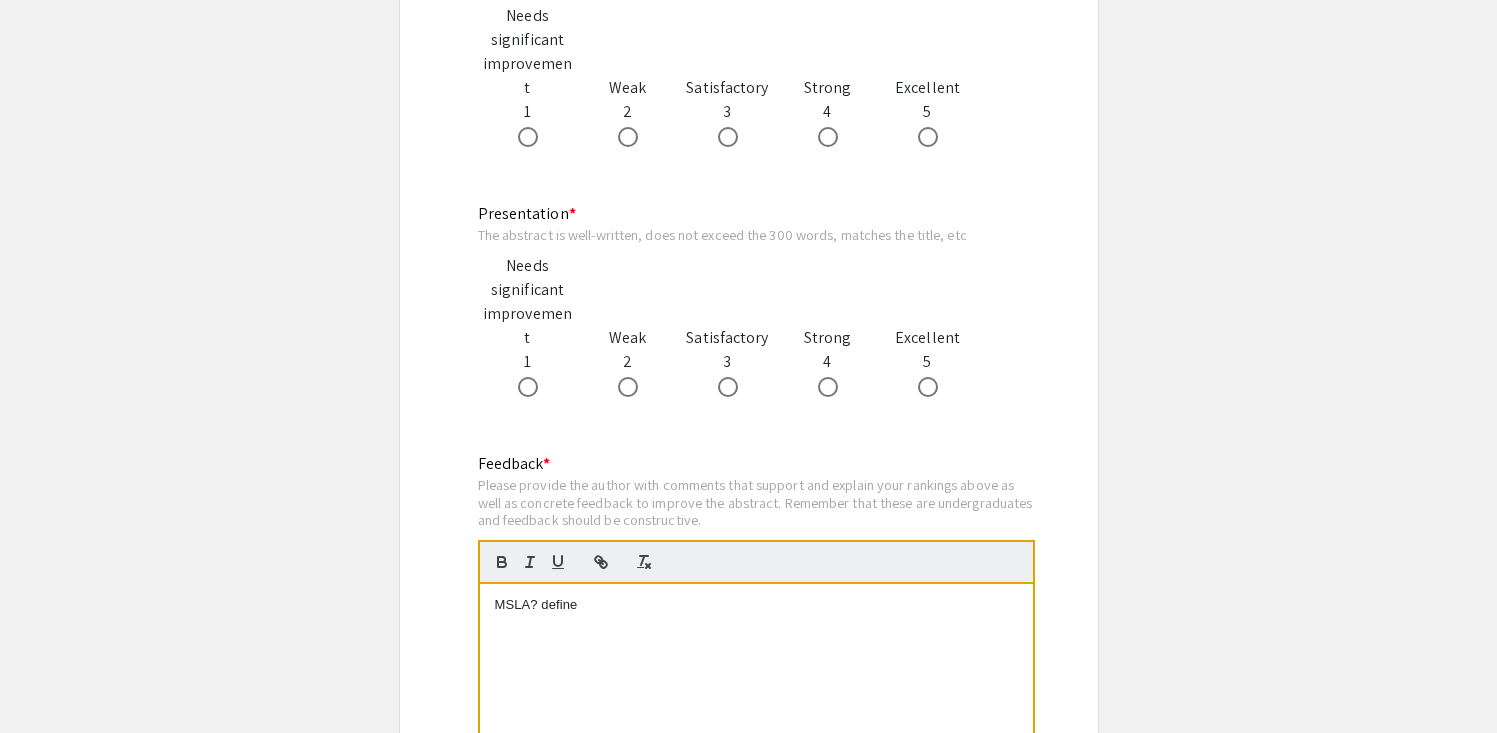 scroll, scrollTop: 1506, scrollLeft: 0, axis: vertical 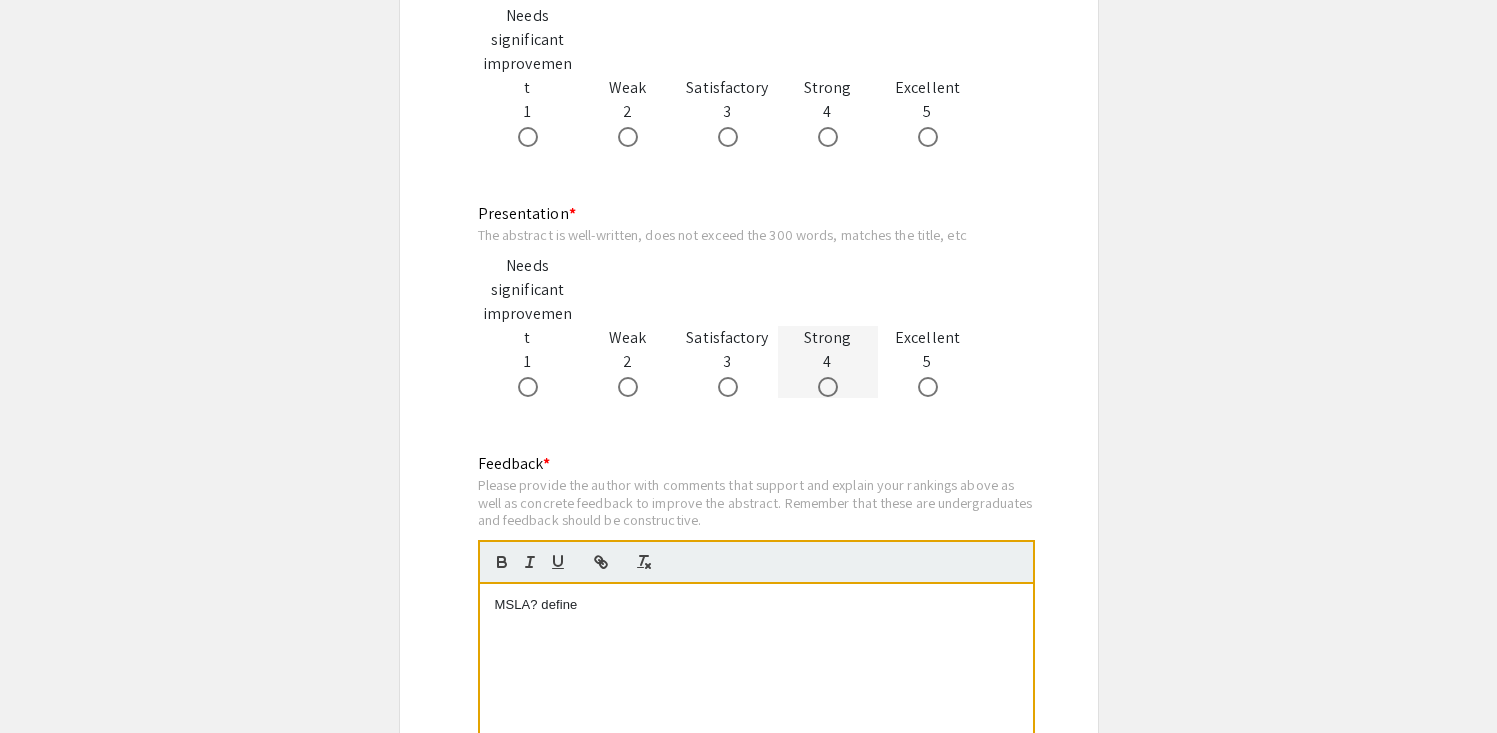 click at bounding box center (828, 387) 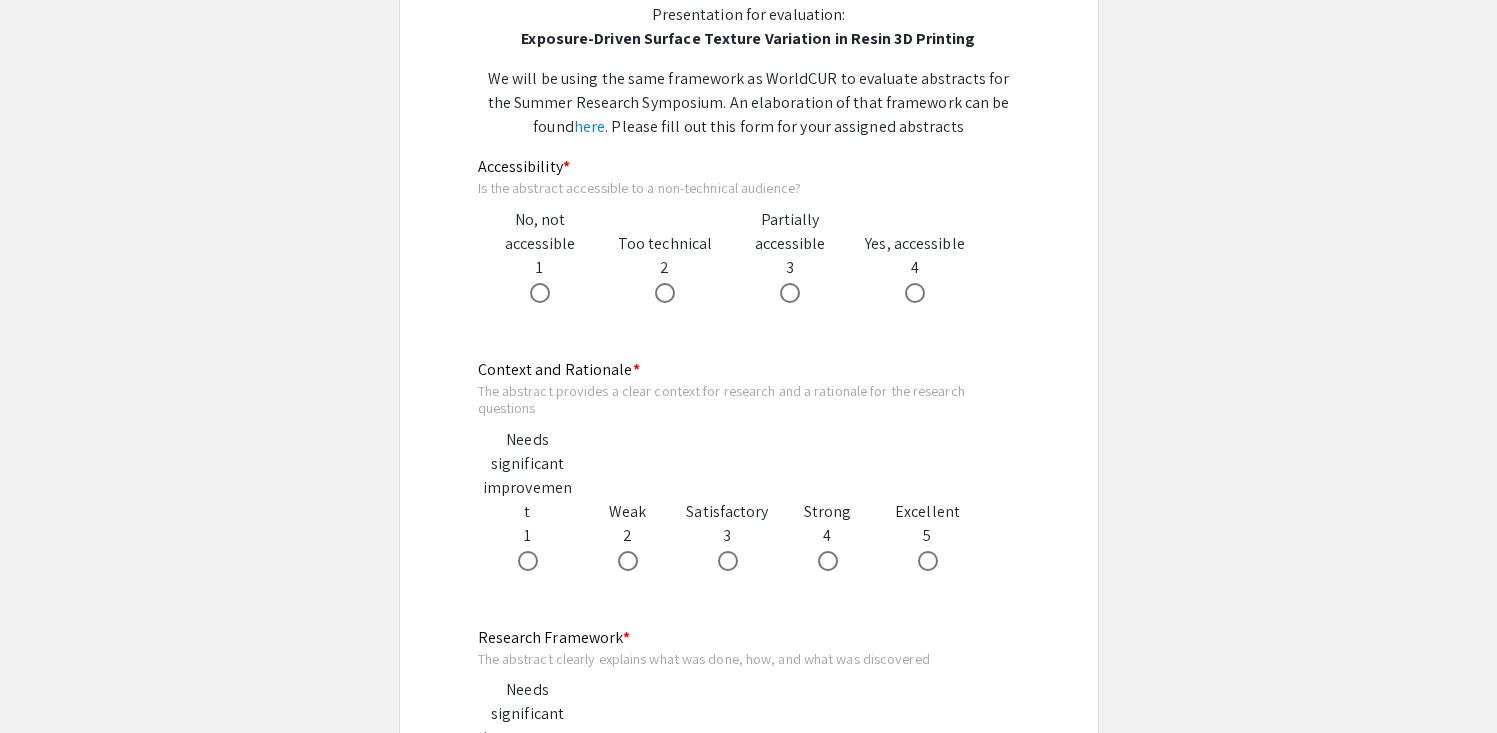 scroll, scrollTop: 315, scrollLeft: 0, axis: vertical 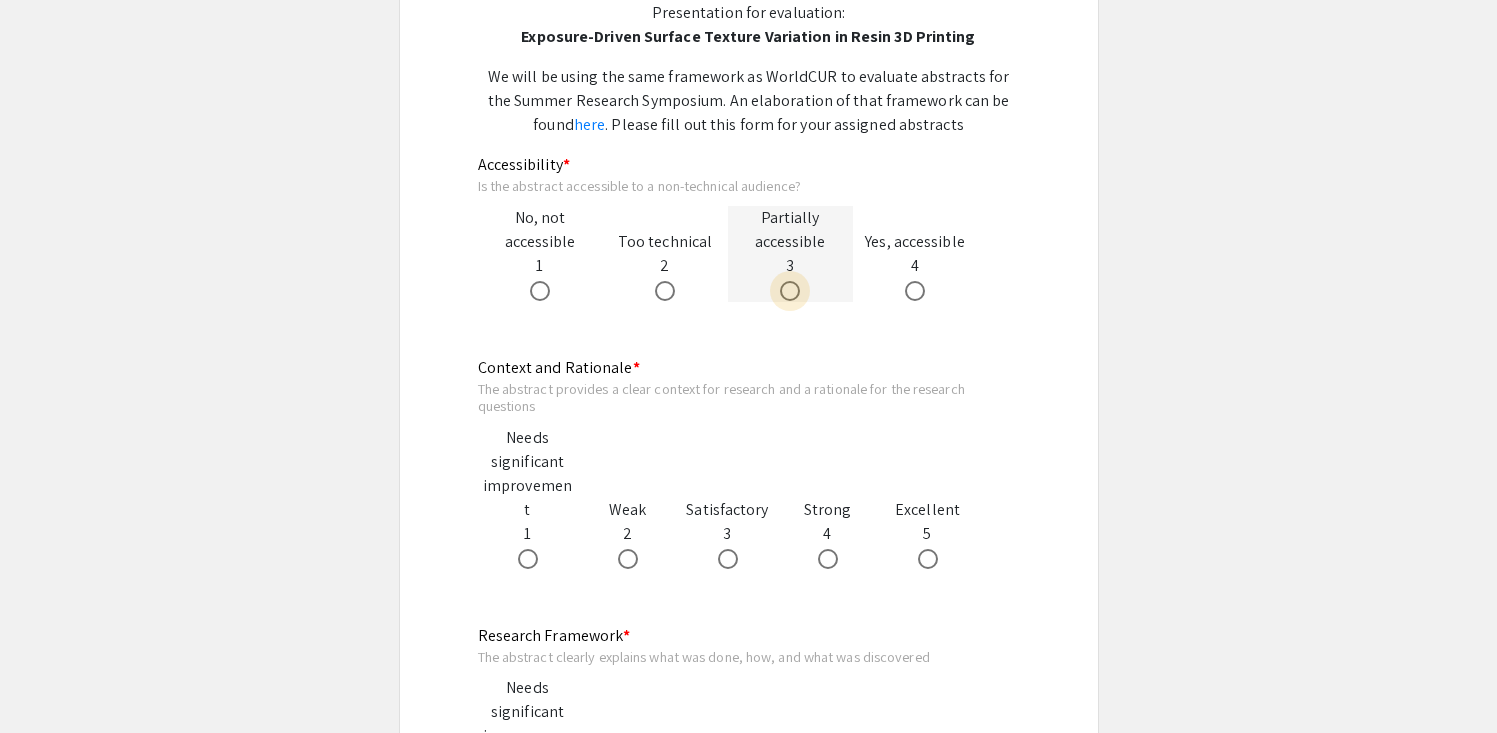 click at bounding box center [790, 291] 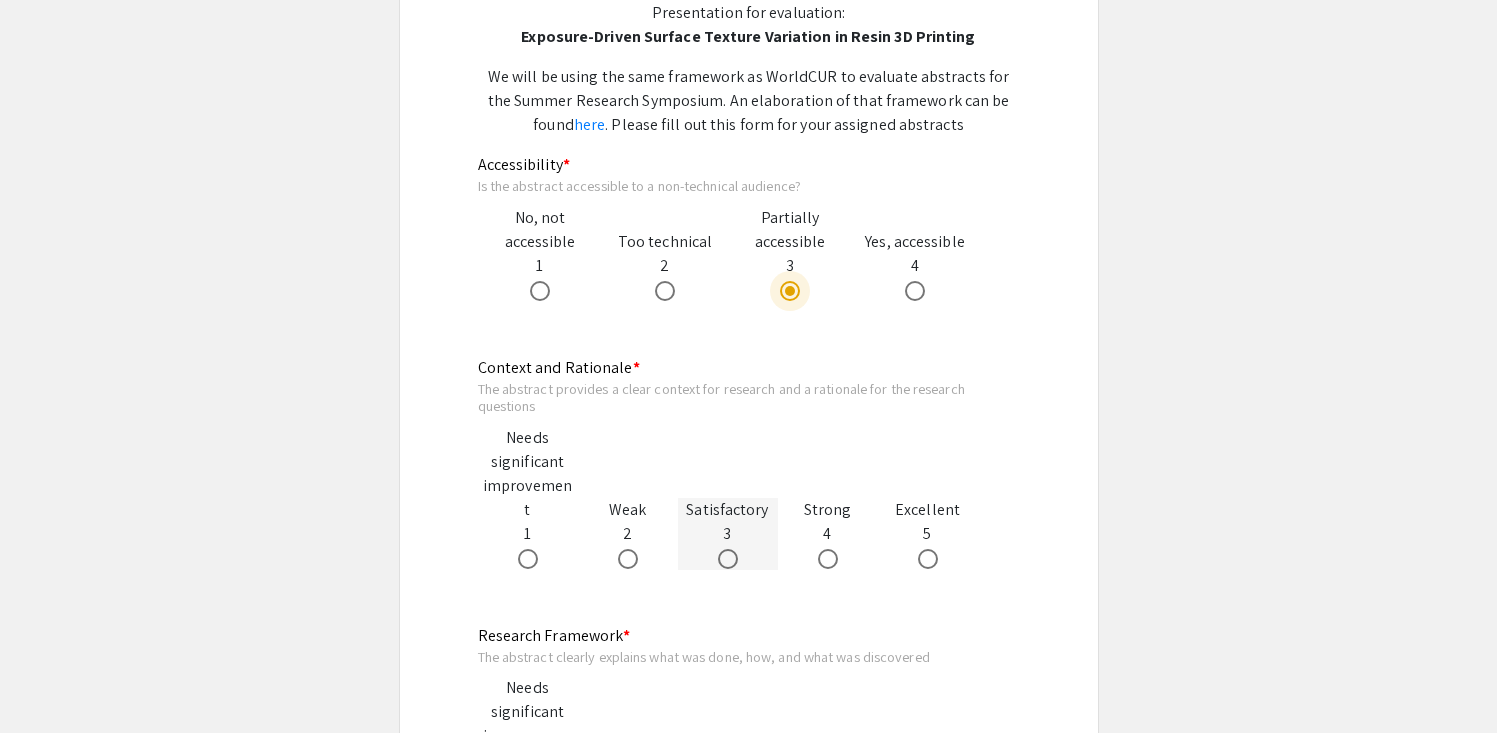 click at bounding box center [732, 559] 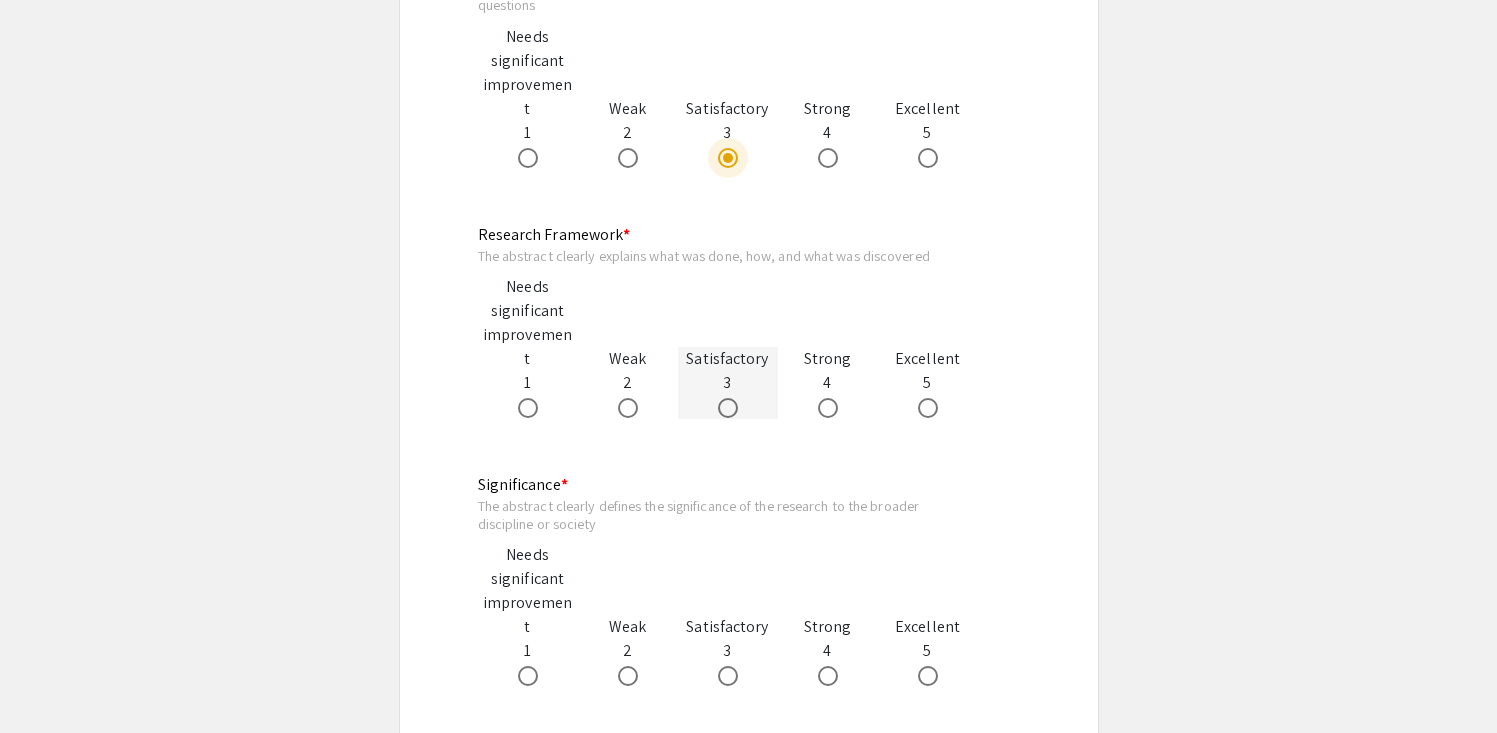 scroll, scrollTop: 717, scrollLeft: 0, axis: vertical 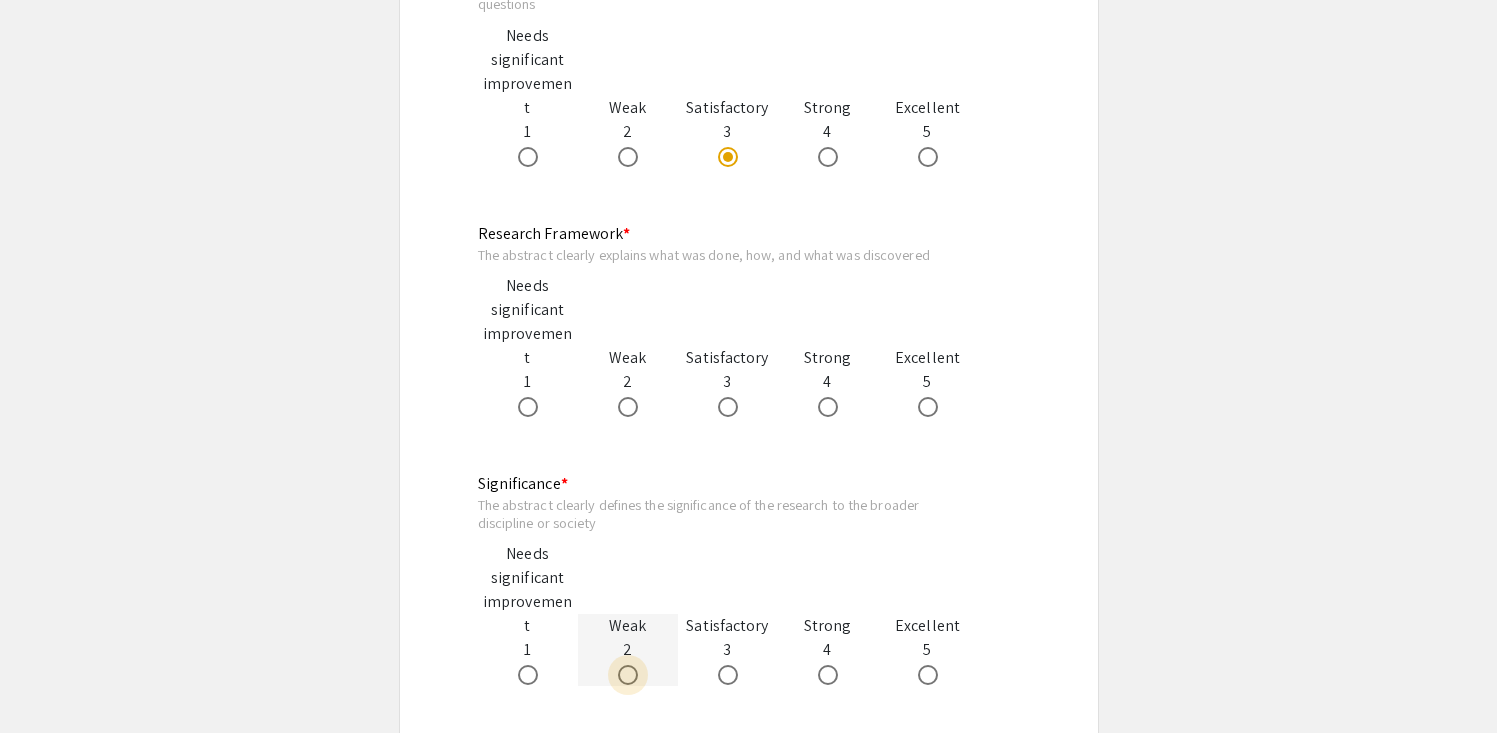 click at bounding box center (628, 675) 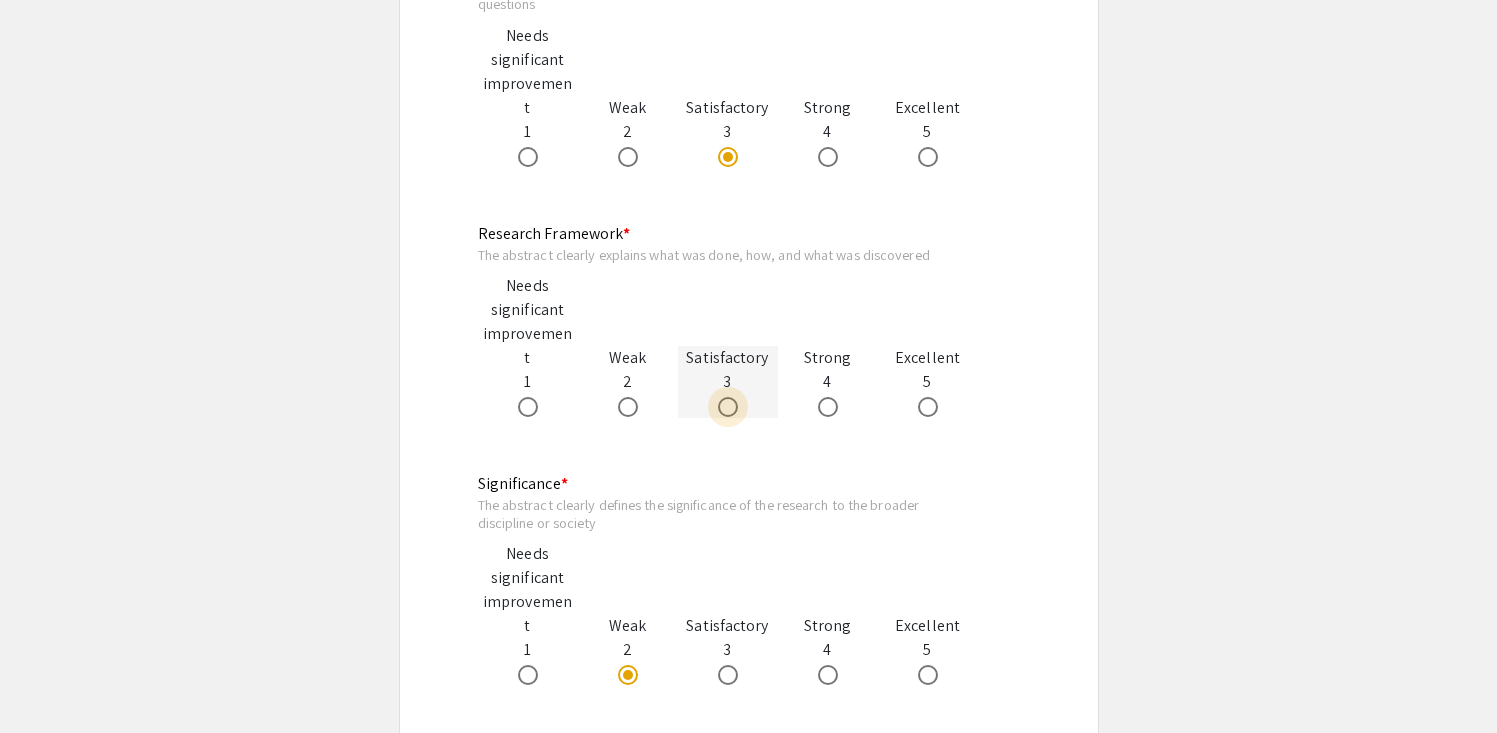 click at bounding box center (728, 407) 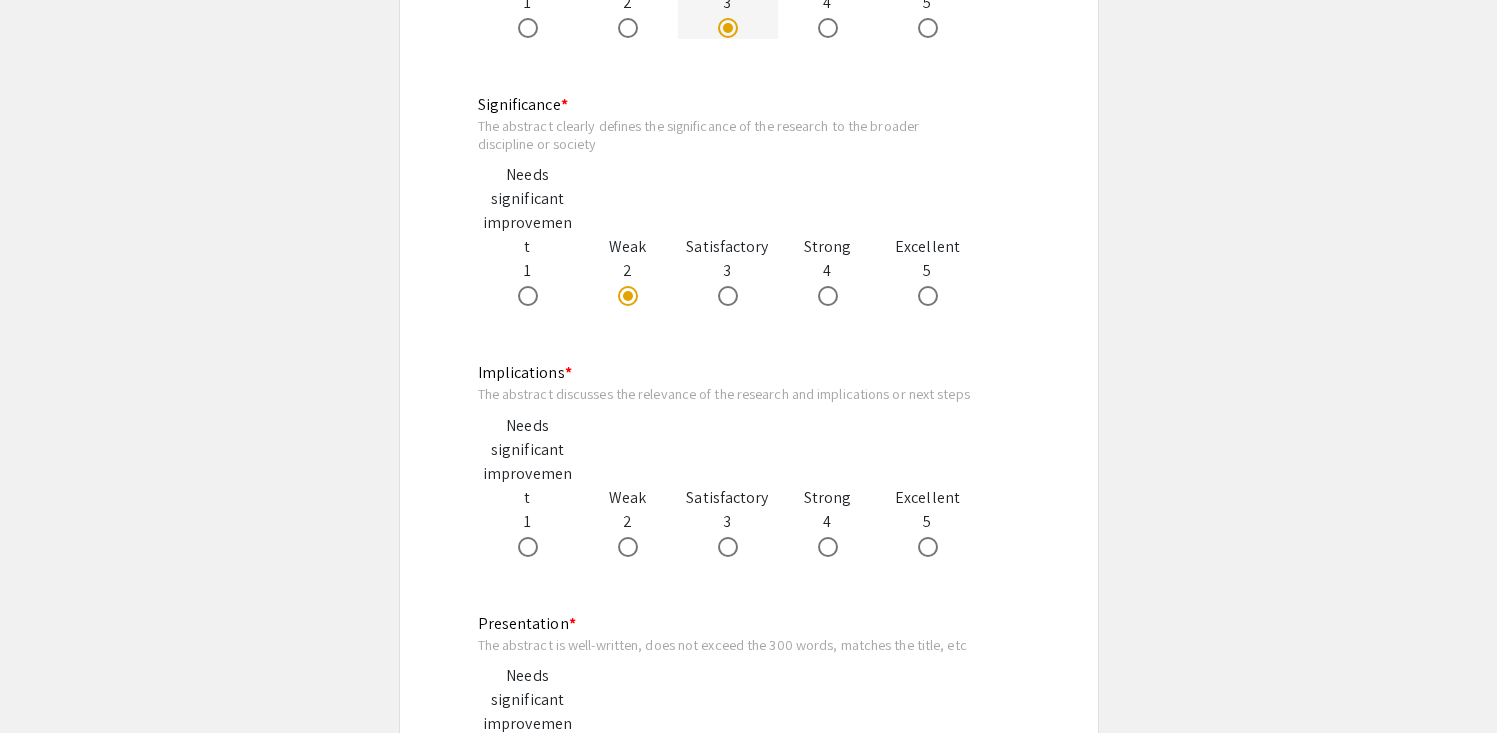 scroll, scrollTop: 1097, scrollLeft: 0, axis: vertical 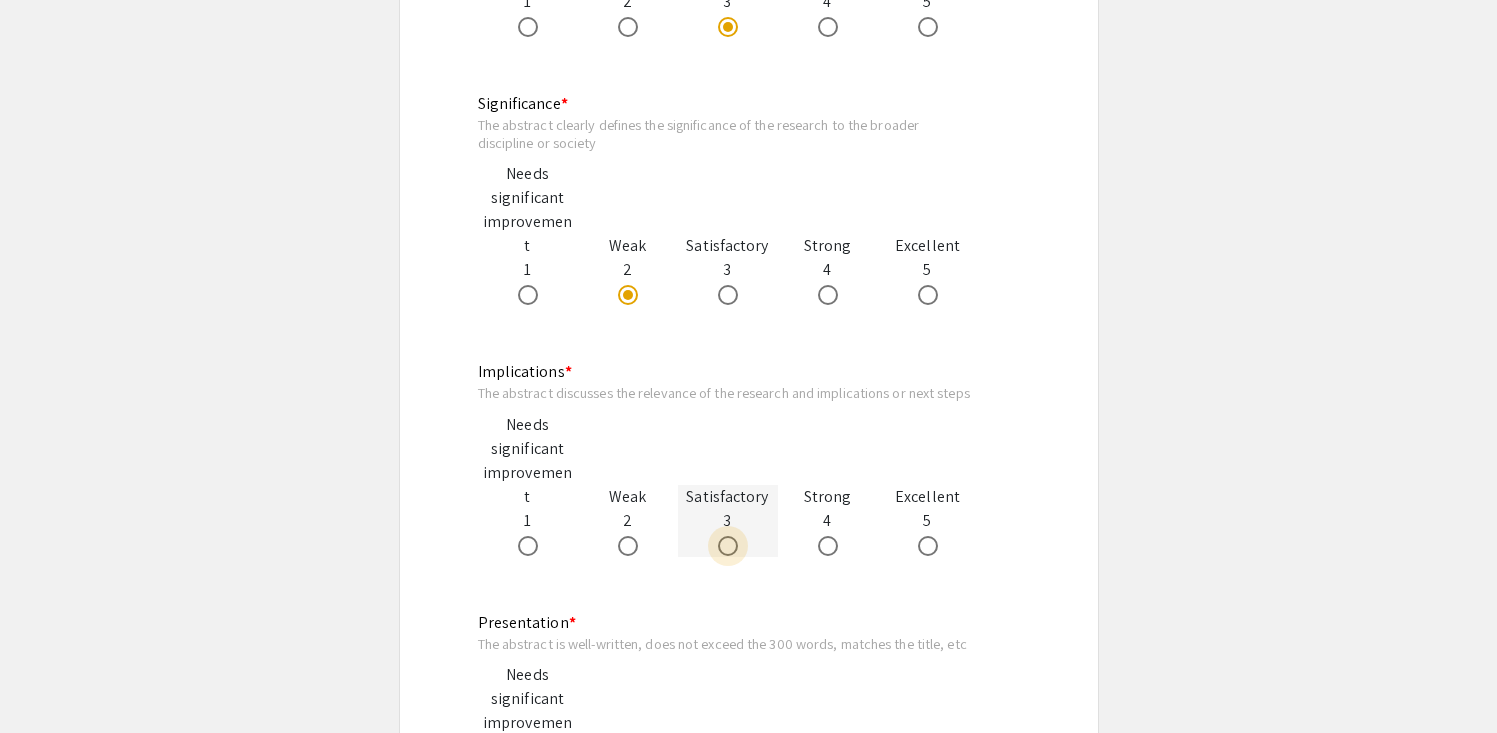 click at bounding box center (728, 546) 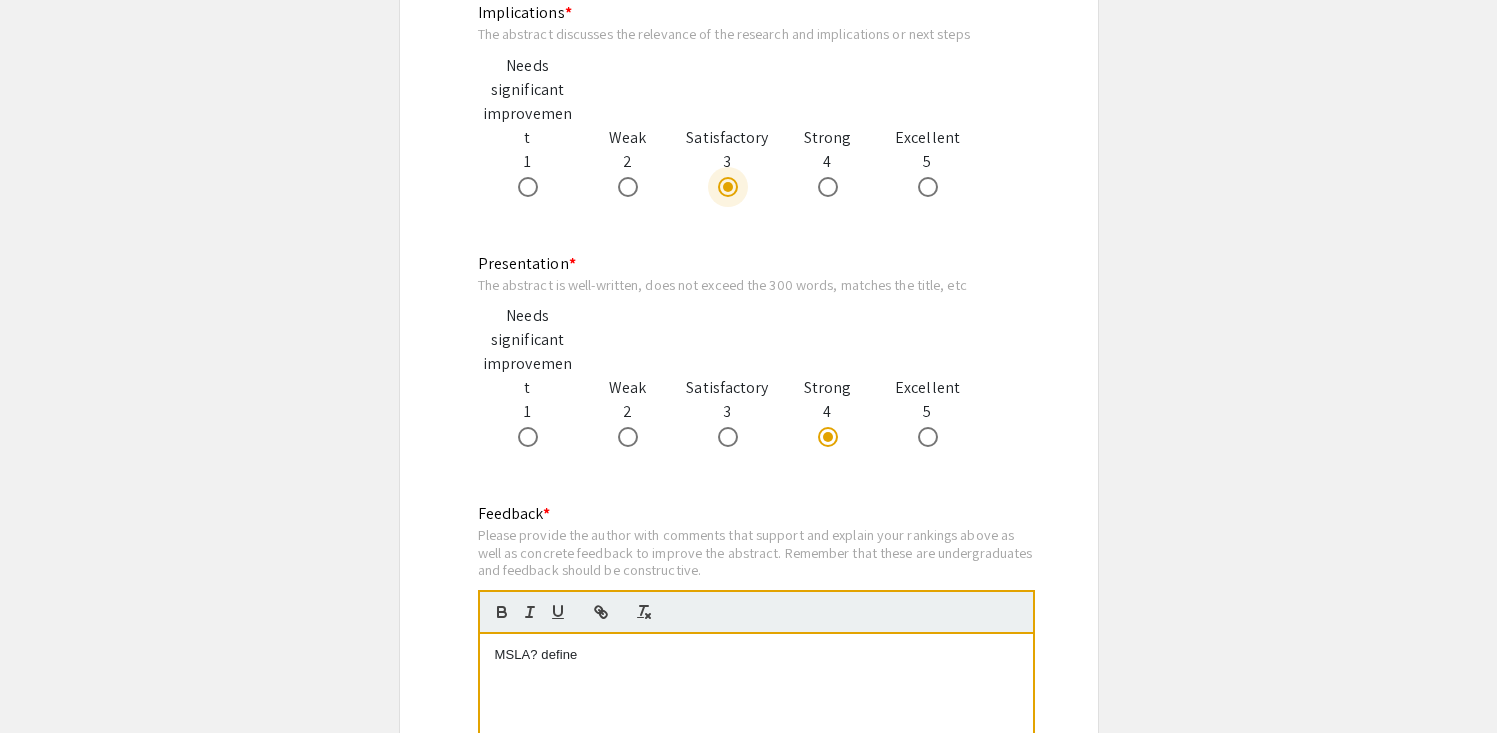 scroll, scrollTop: 1520, scrollLeft: 0, axis: vertical 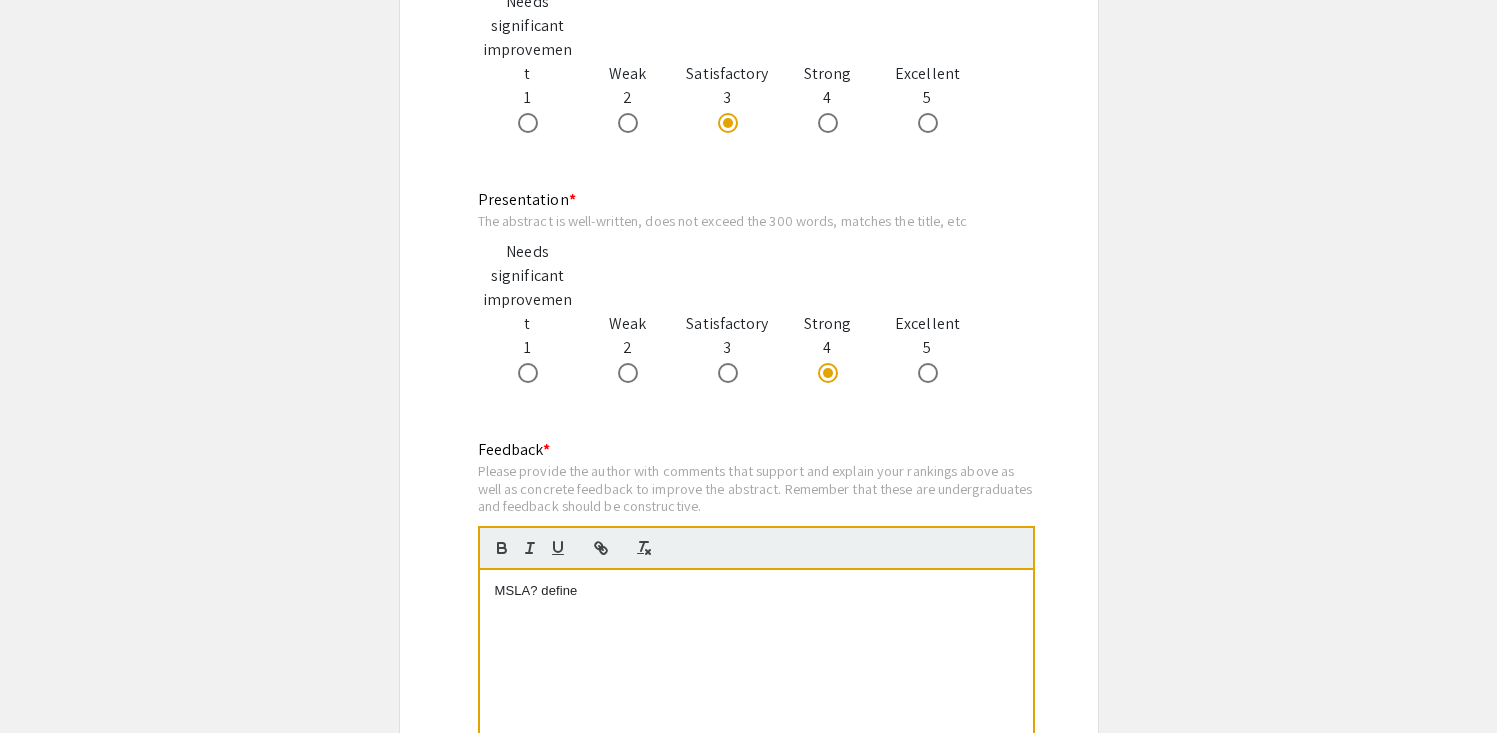 click at bounding box center [756, 665] 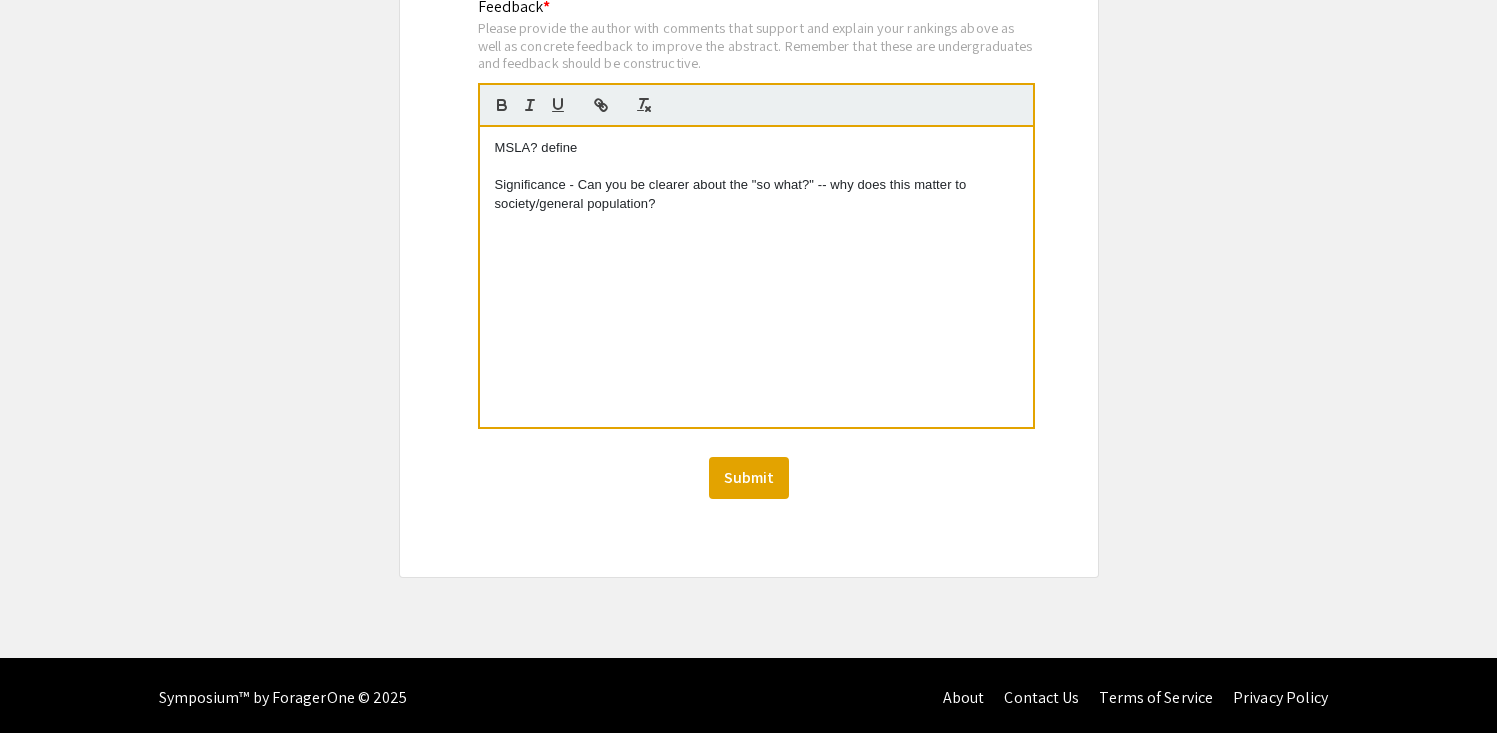scroll, scrollTop: 1962, scrollLeft: 0, axis: vertical 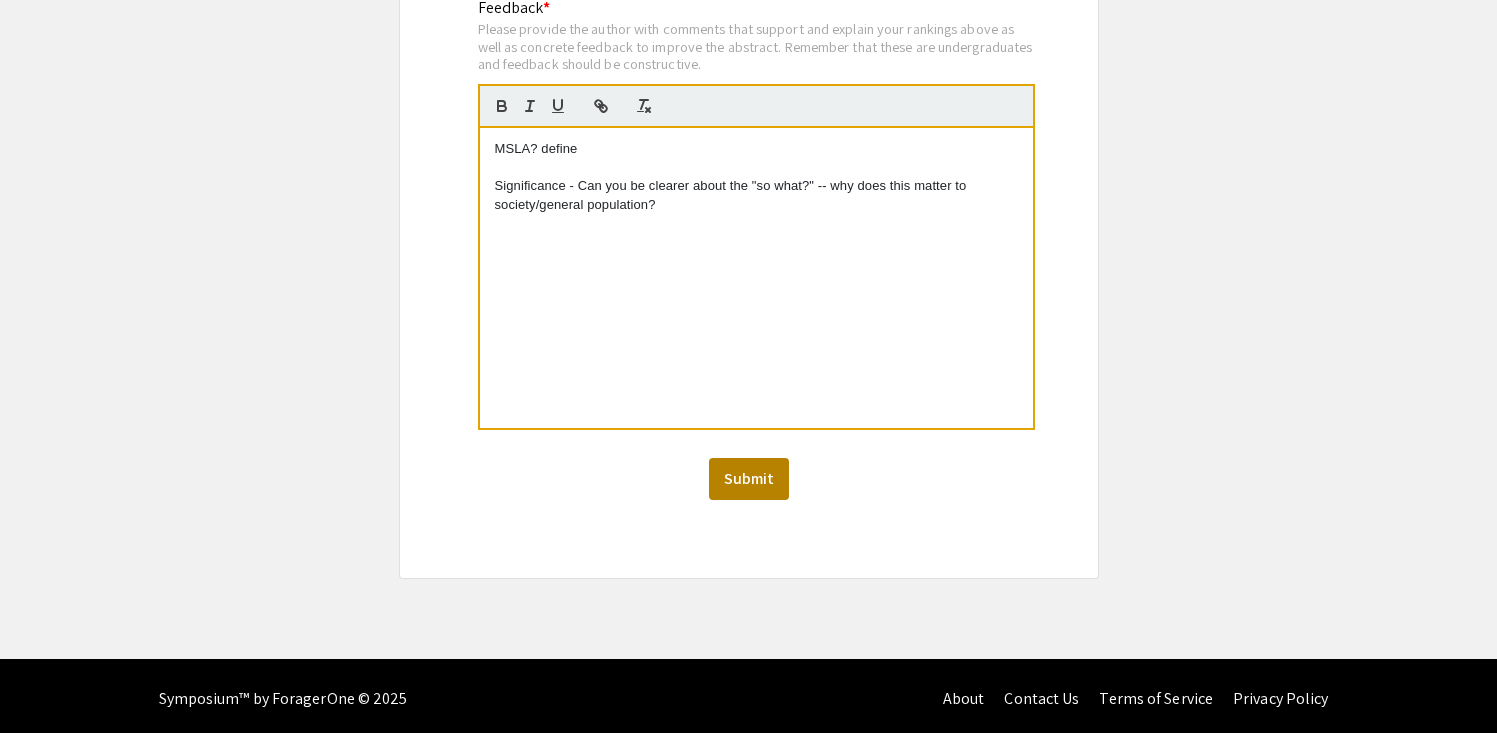 click on "Submit" 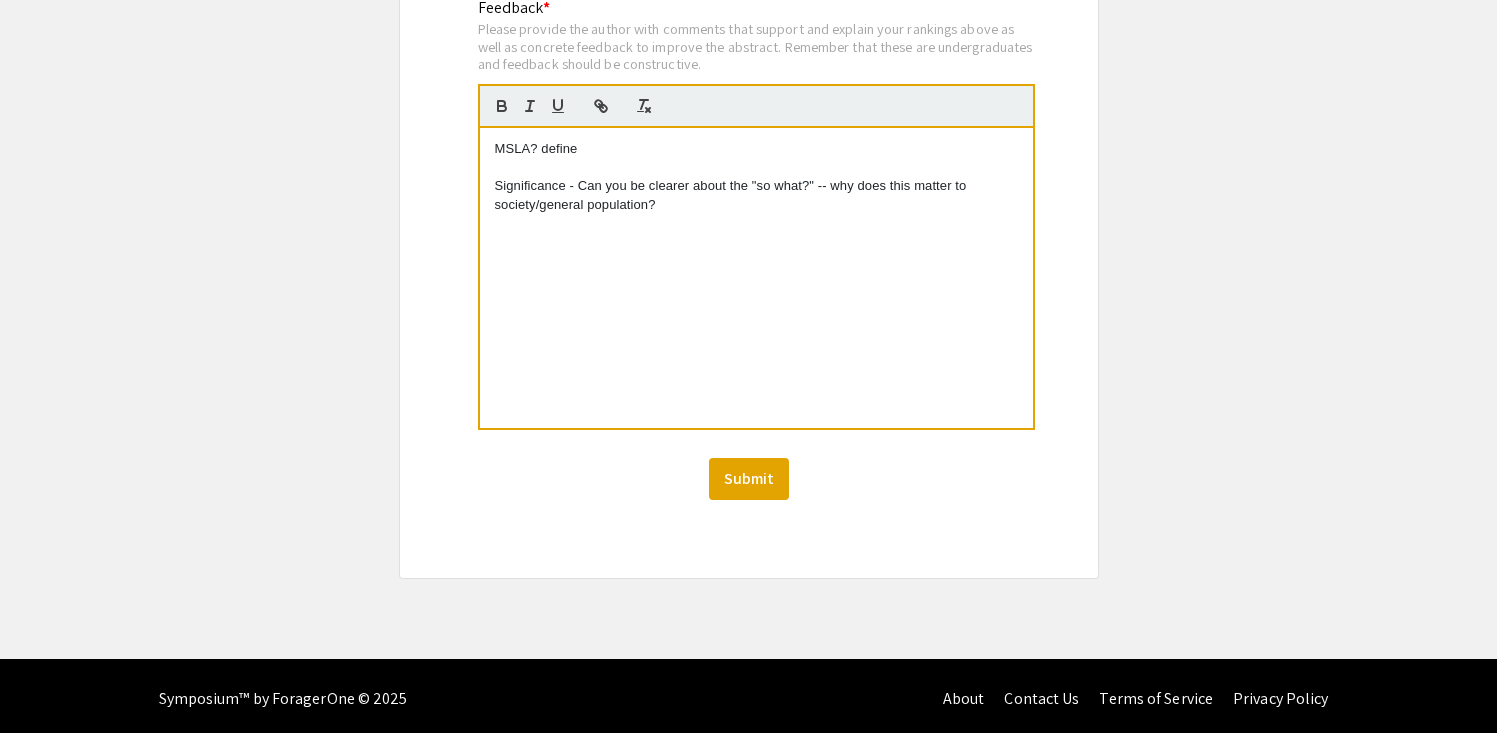 scroll, scrollTop: 0, scrollLeft: 0, axis: both 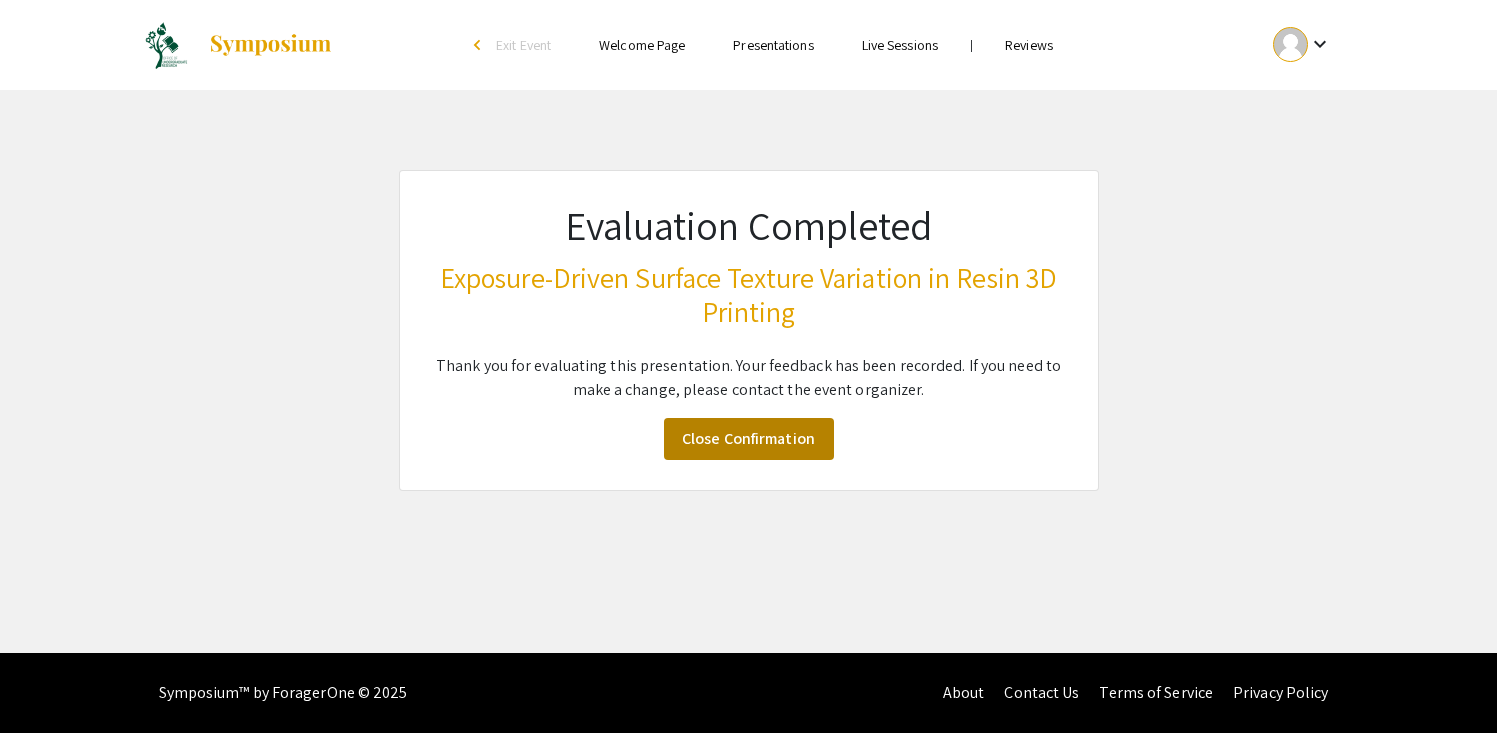 click on "Close Confirmation" 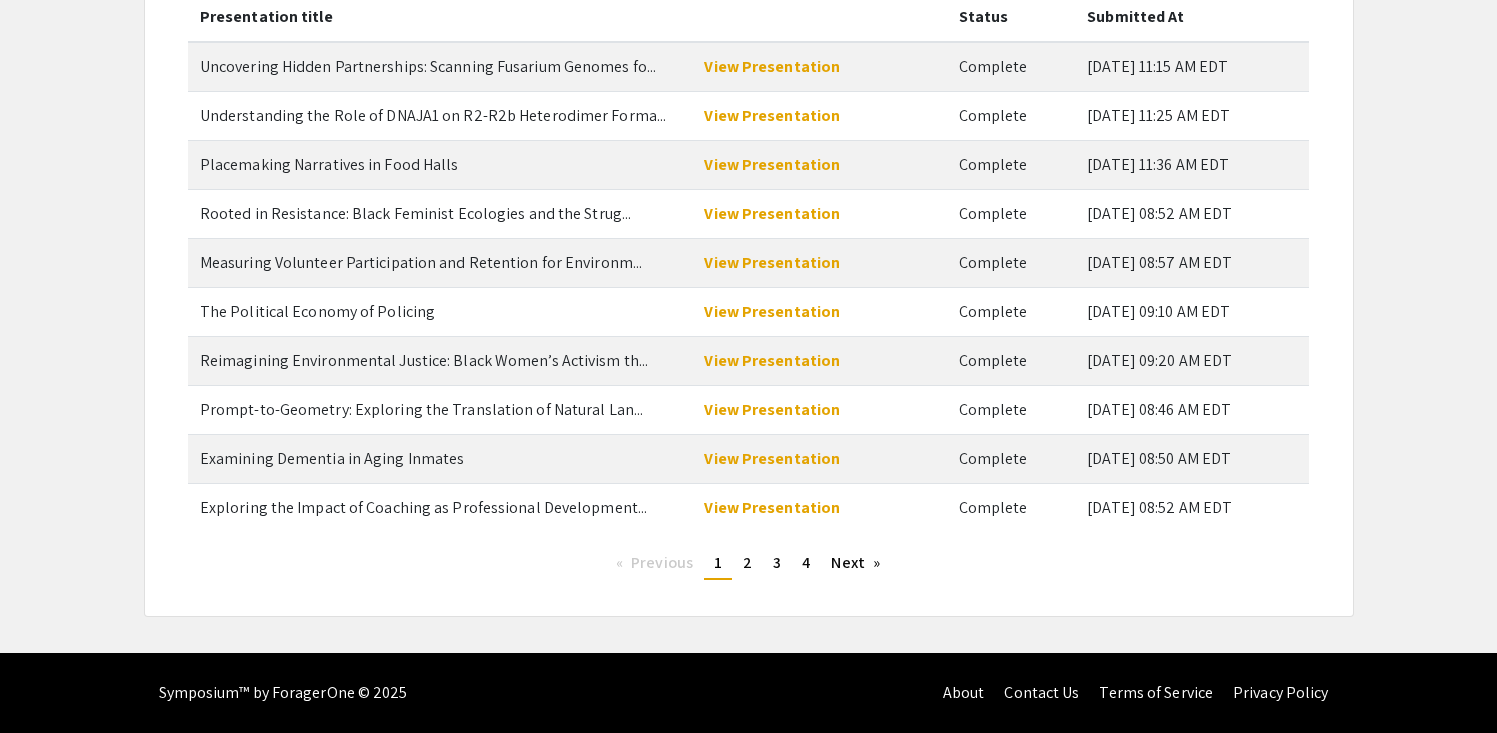 scroll, scrollTop: 249, scrollLeft: 0, axis: vertical 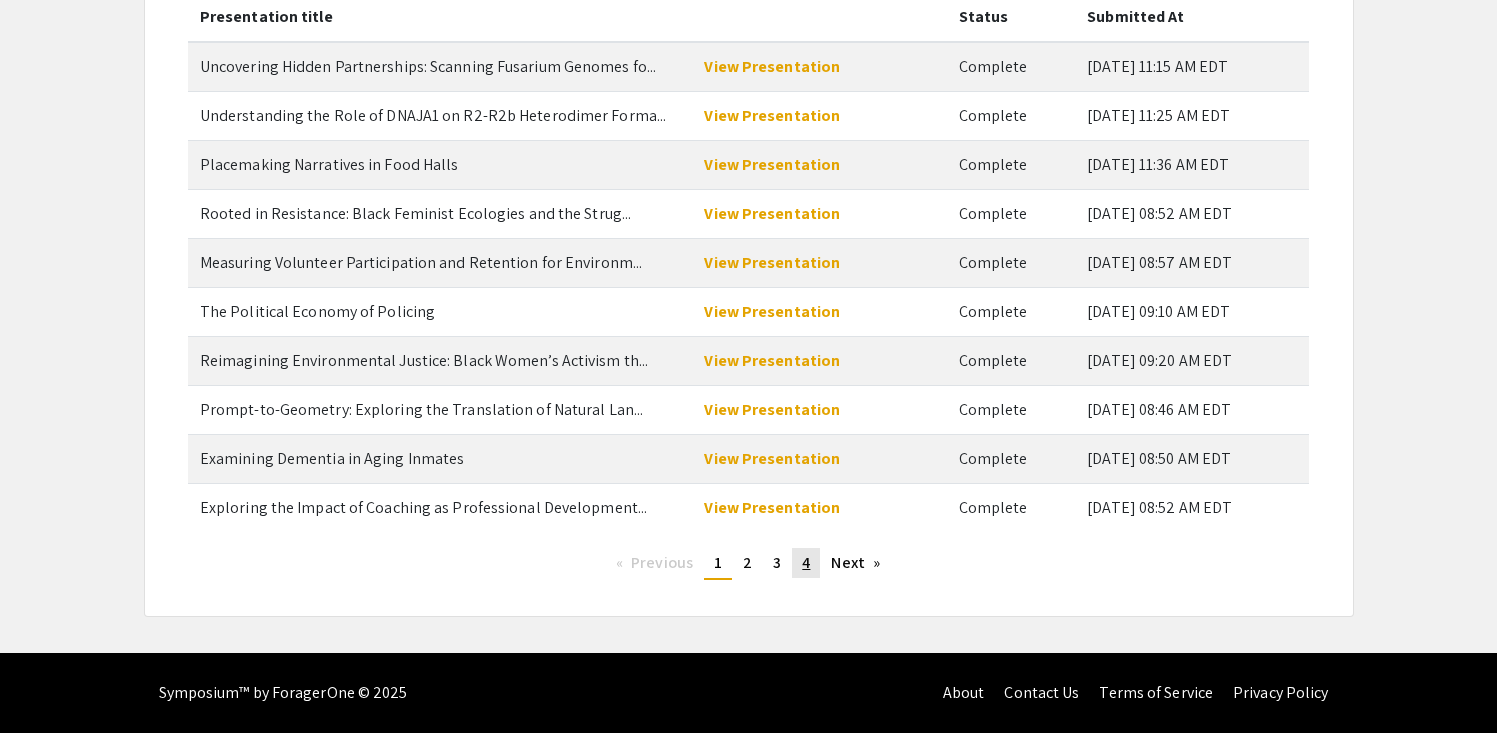 click on "page  4" 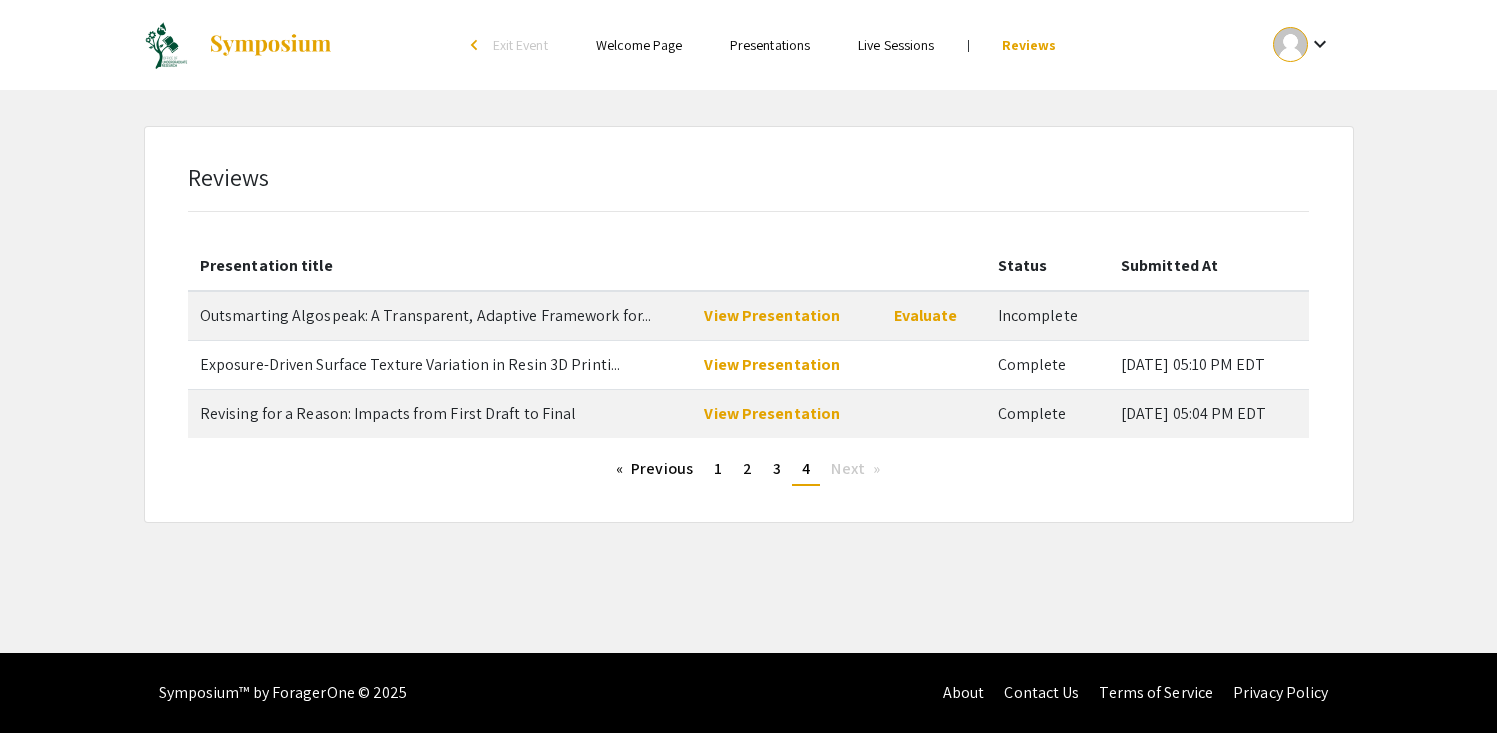 scroll, scrollTop: 0, scrollLeft: 0, axis: both 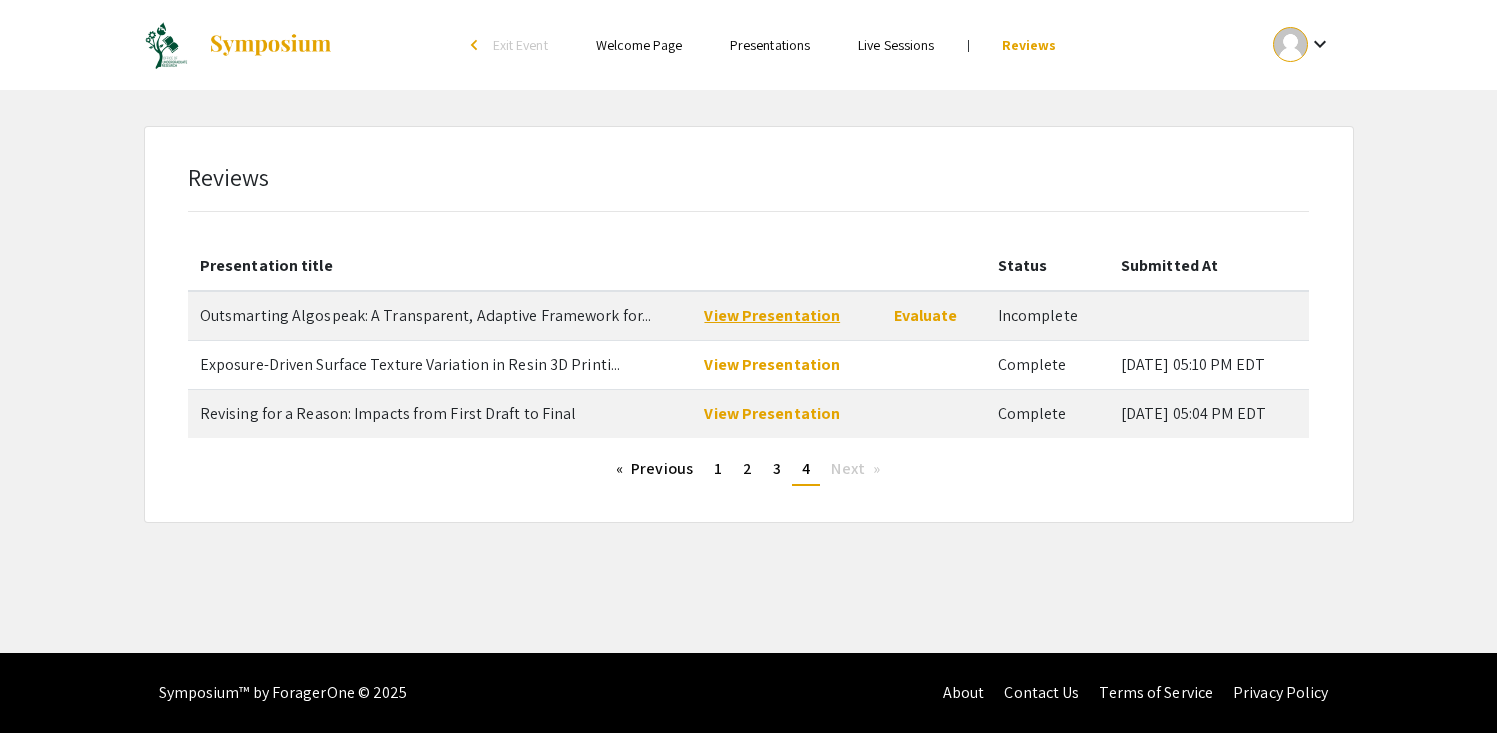 click on "View Presentation" 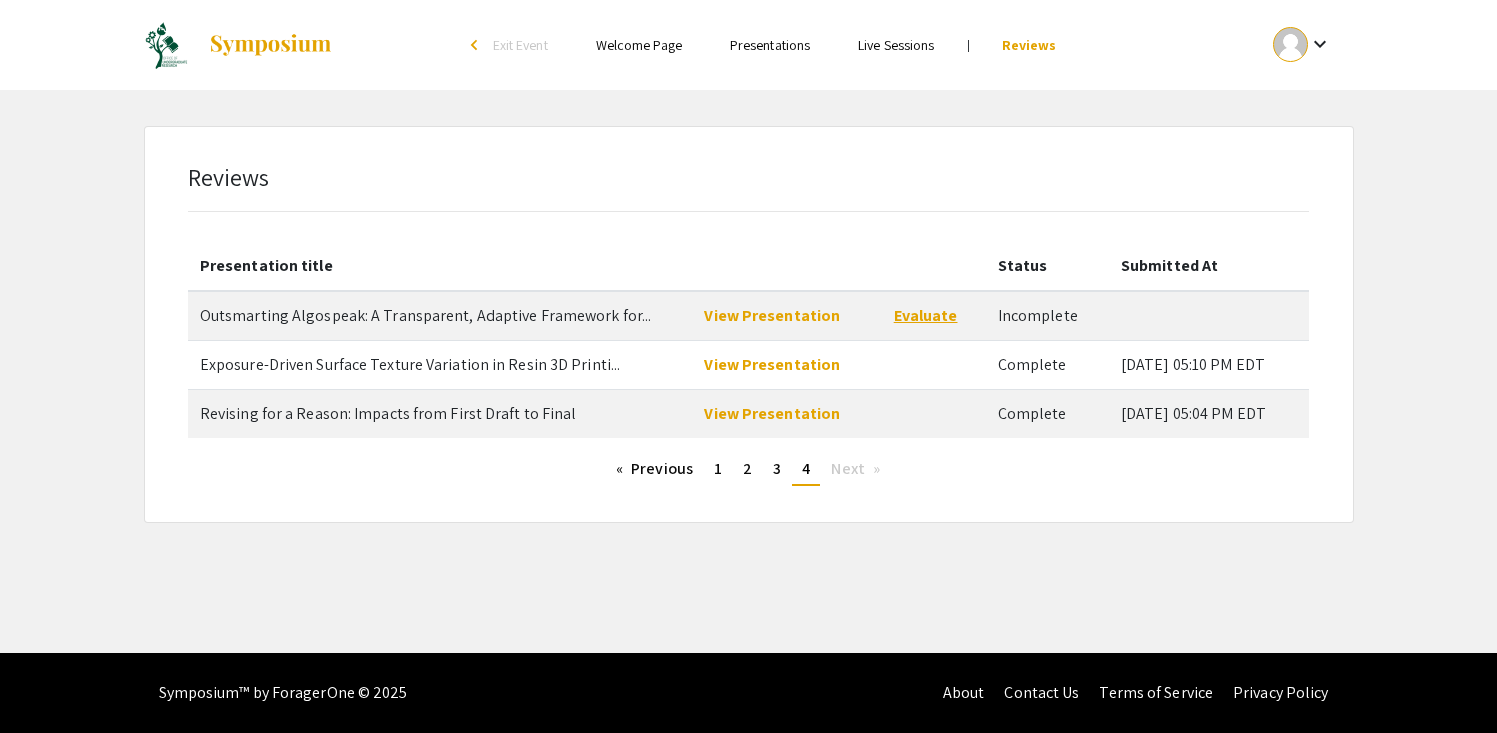 click on "Evaluate" 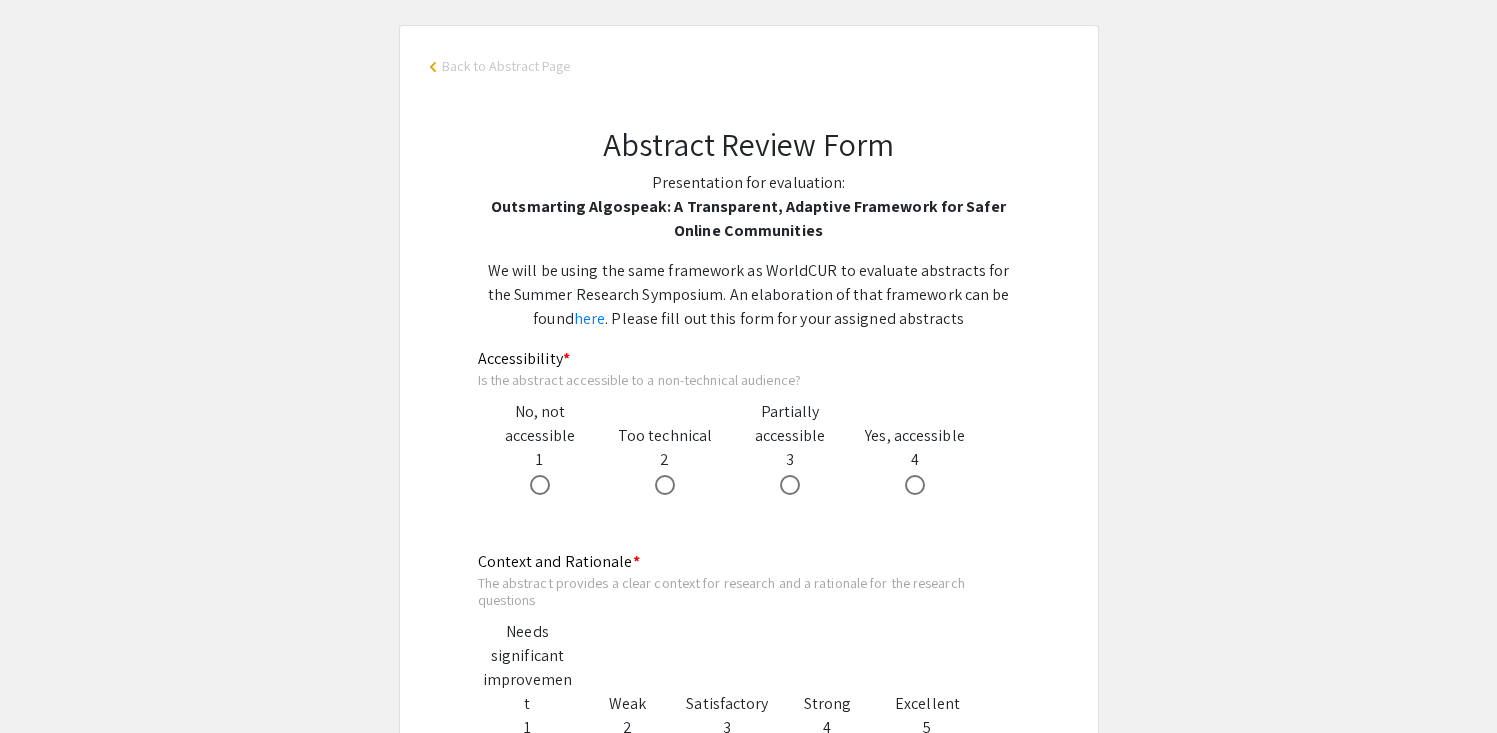 scroll, scrollTop: 155, scrollLeft: 0, axis: vertical 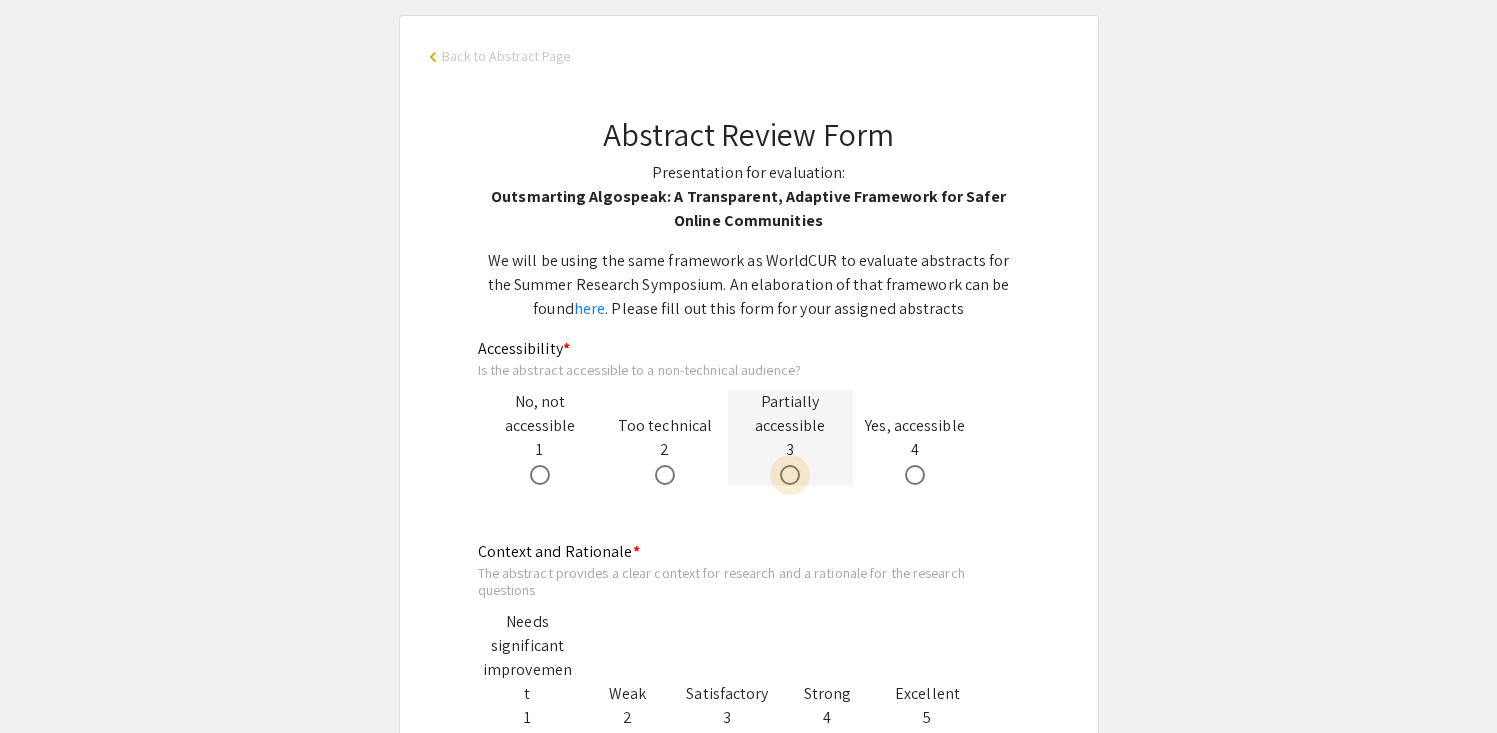 click at bounding box center (790, 475) 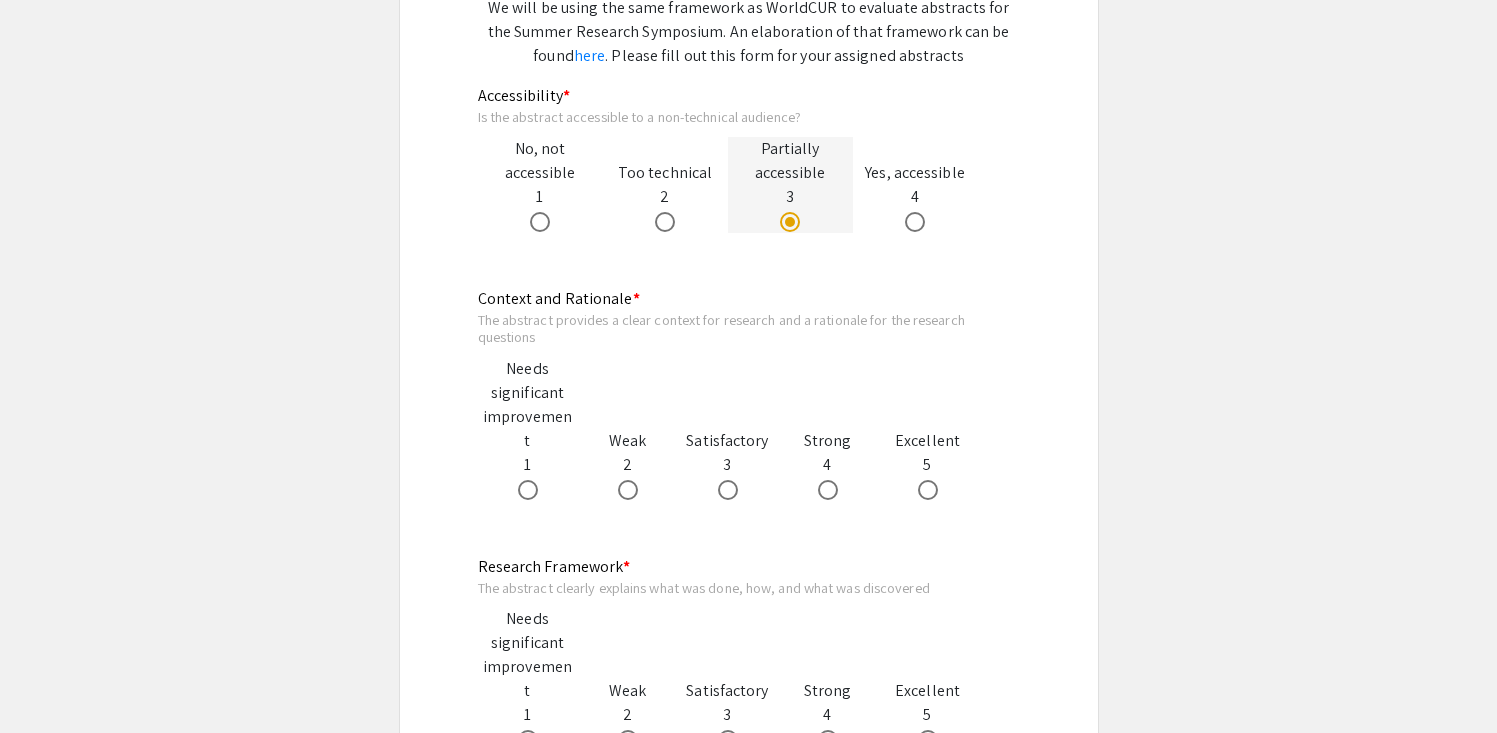scroll, scrollTop: 408, scrollLeft: 0, axis: vertical 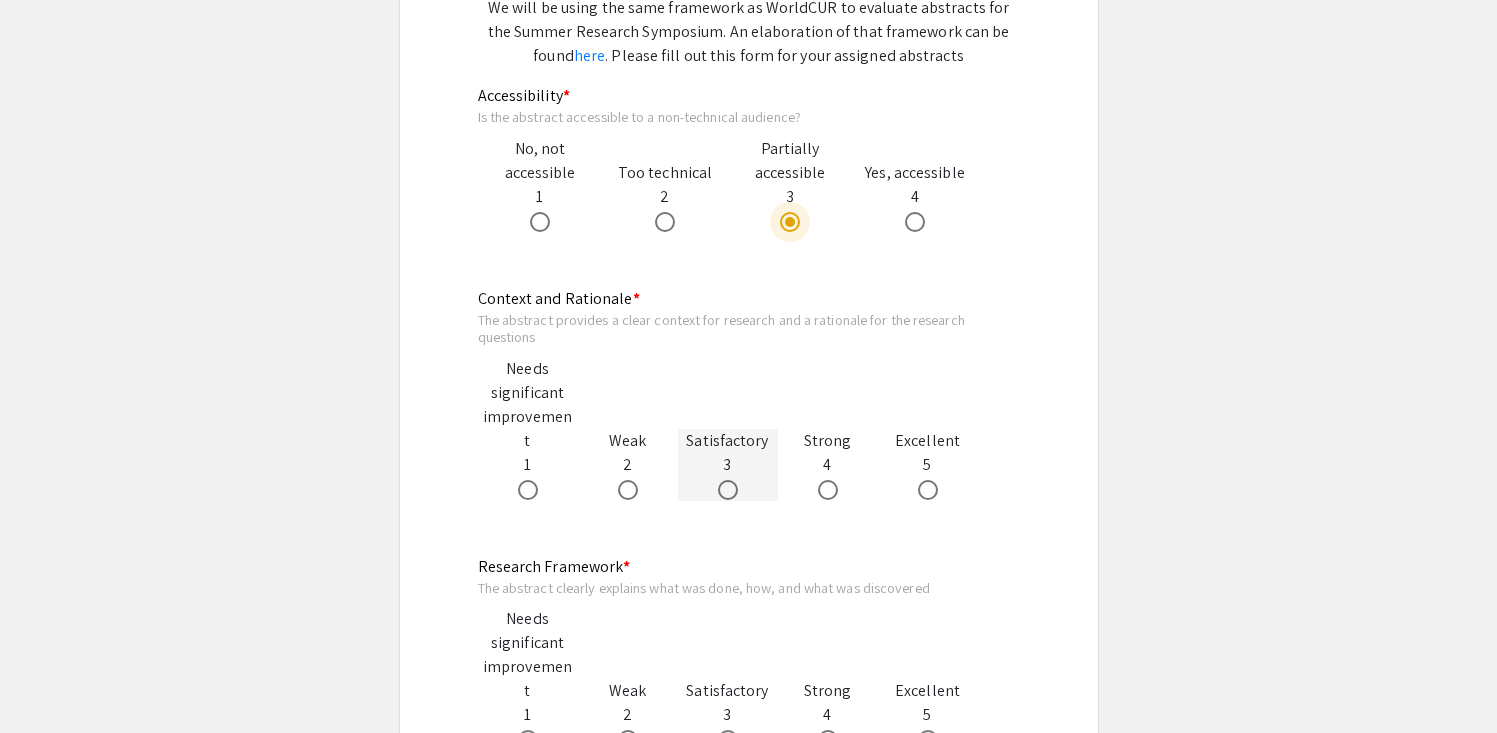 click at bounding box center [728, 490] 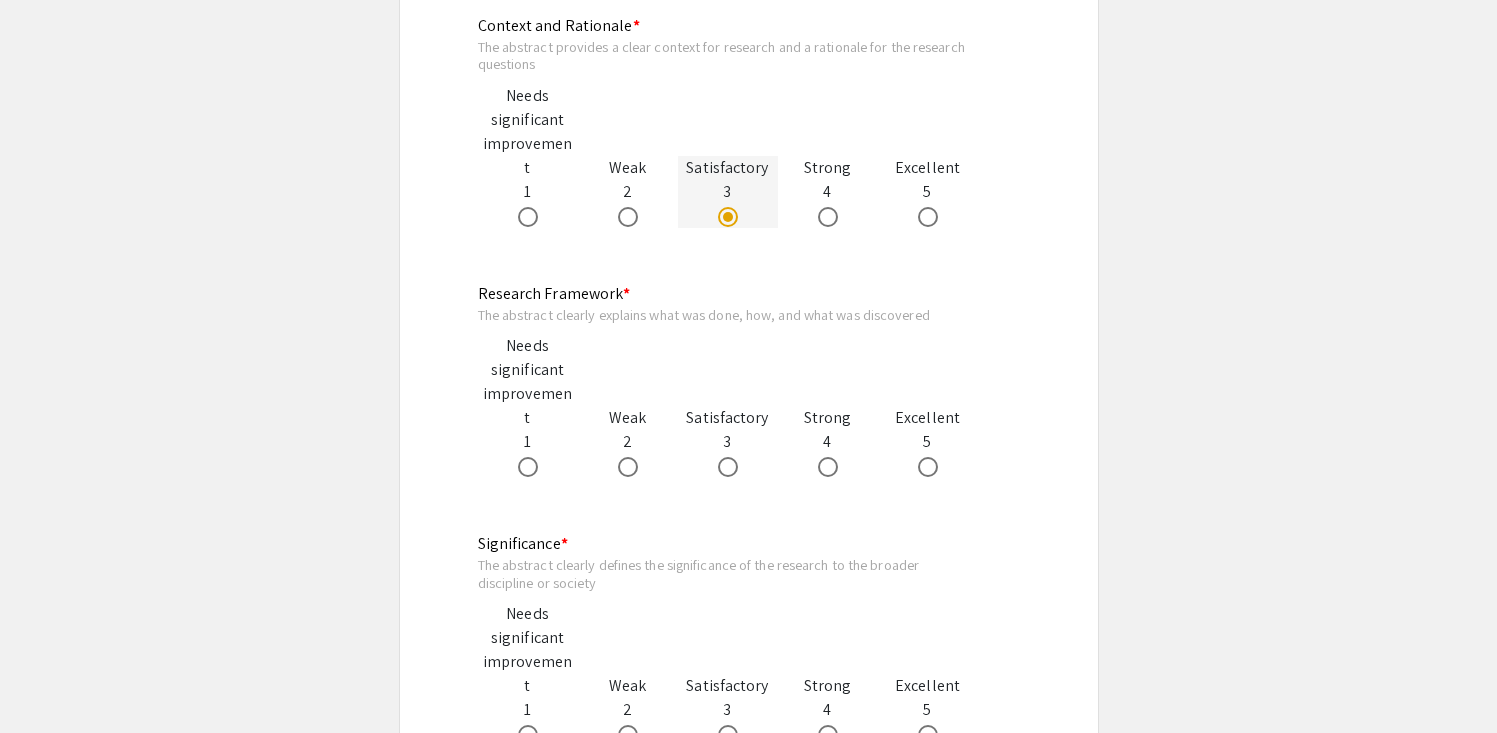 scroll, scrollTop: 683, scrollLeft: 0, axis: vertical 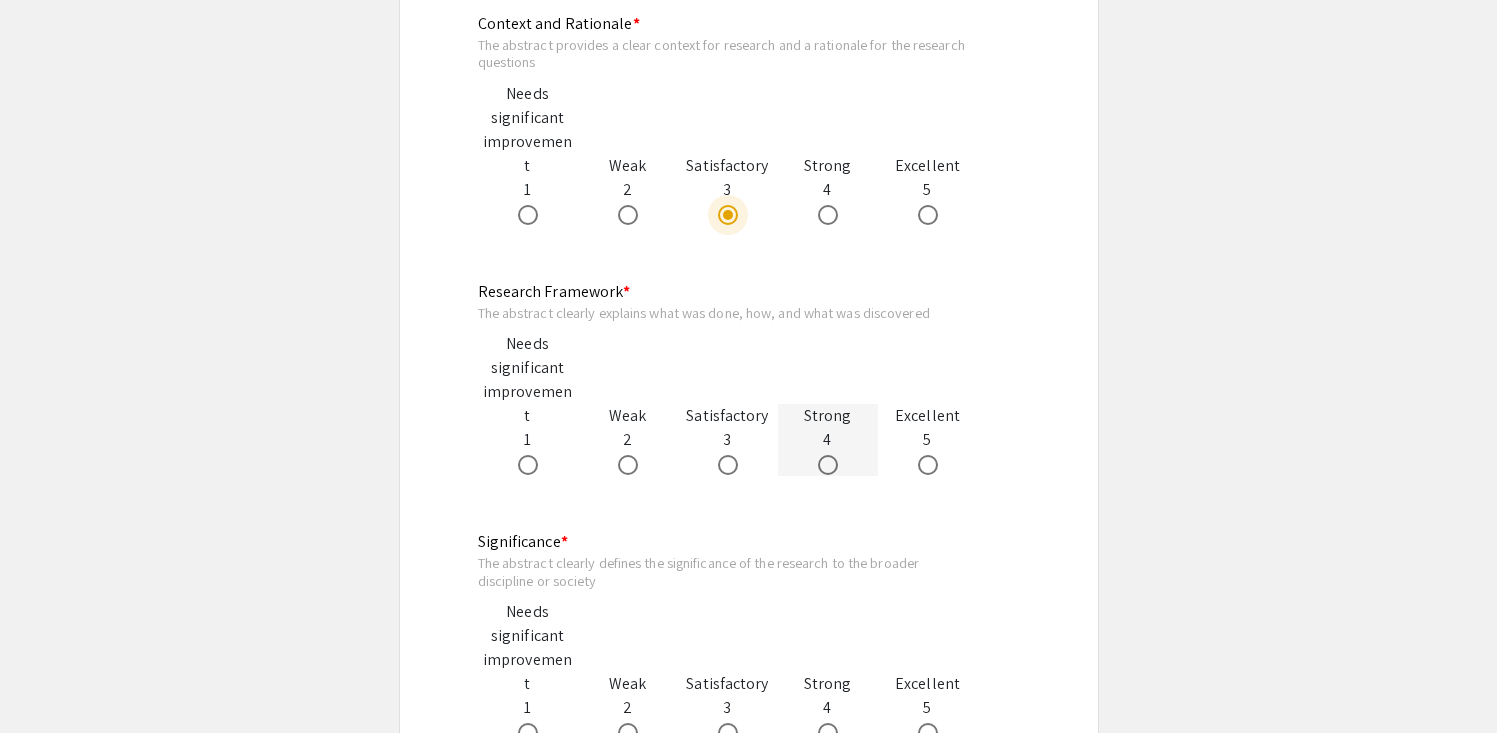 click at bounding box center (832, 465) 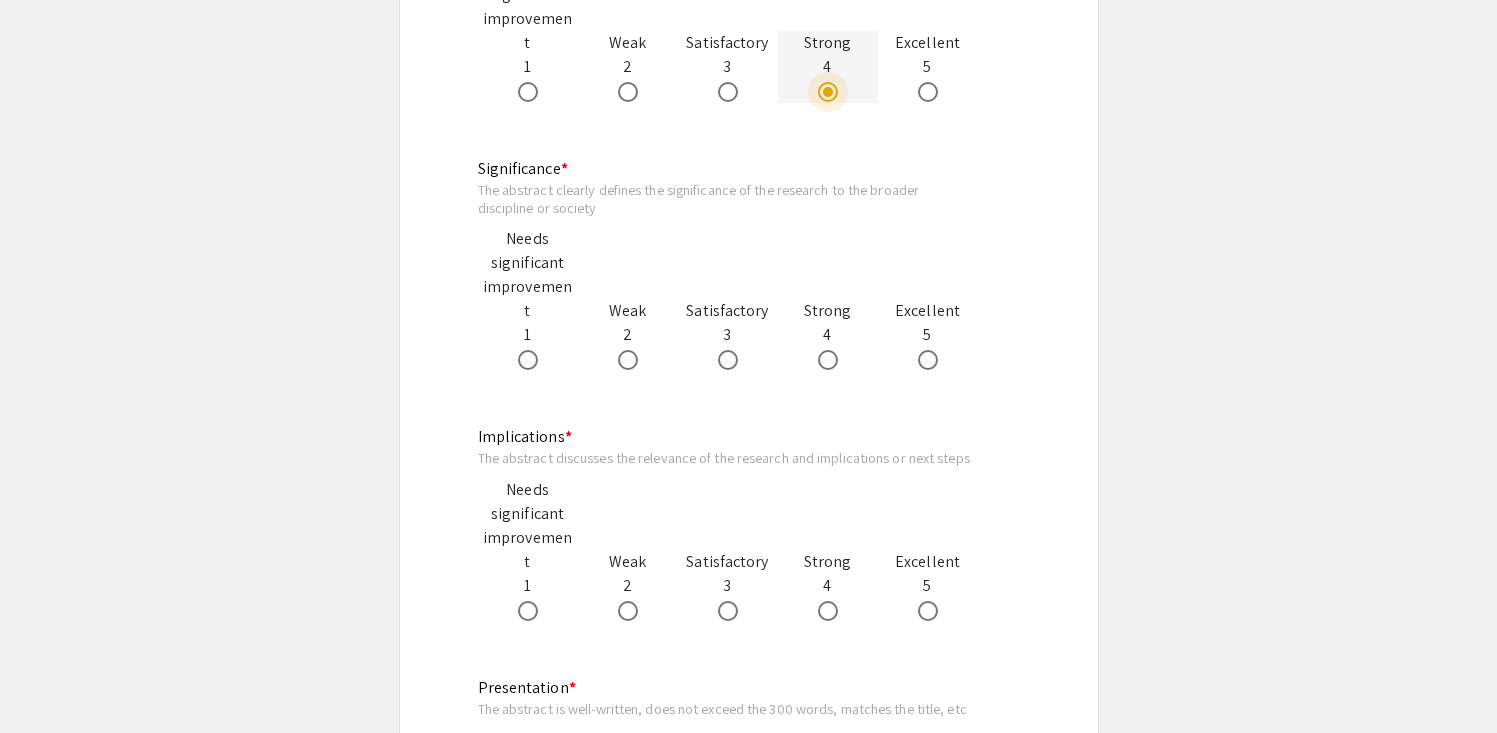 scroll, scrollTop: 1834, scrollLeft: 0, axis: vertical 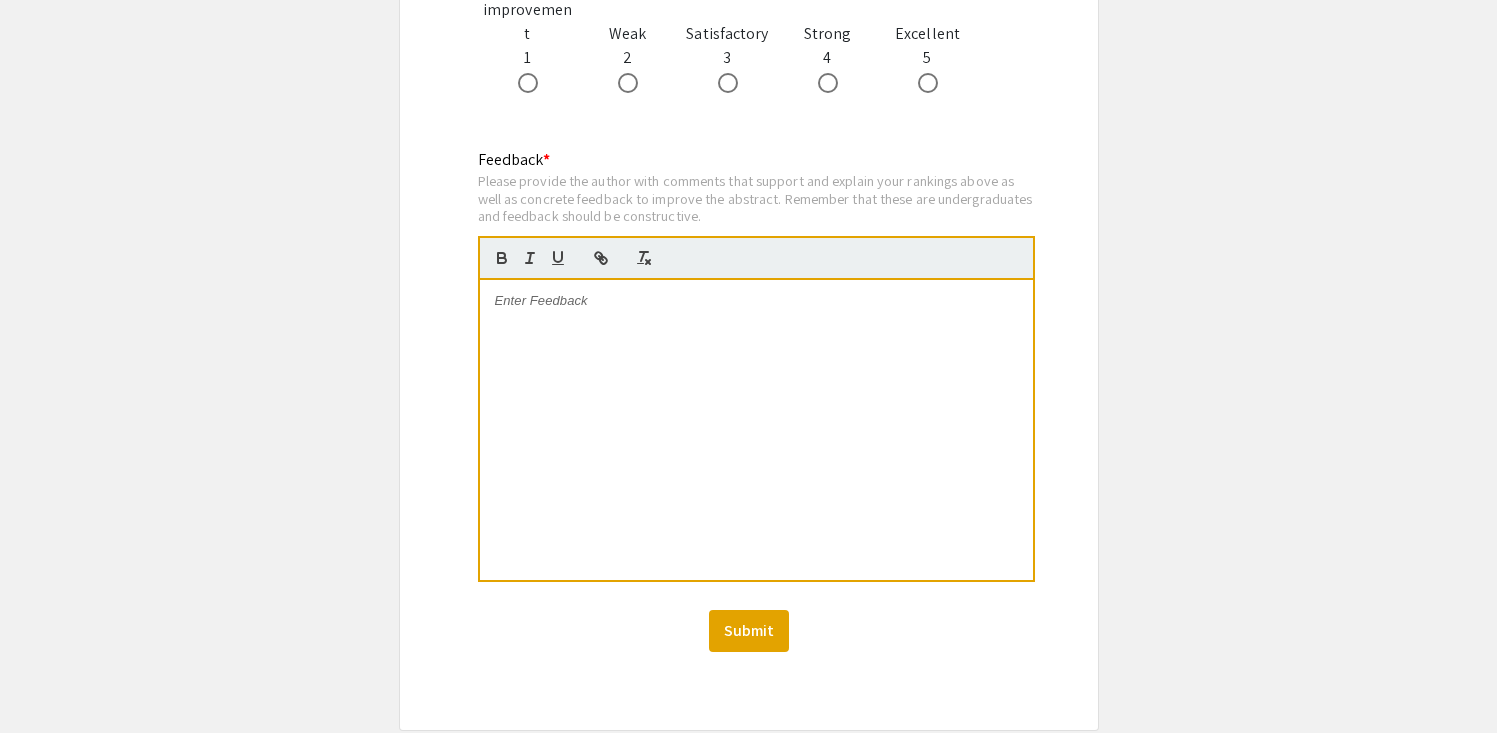 click at bounding box center (756, 430) 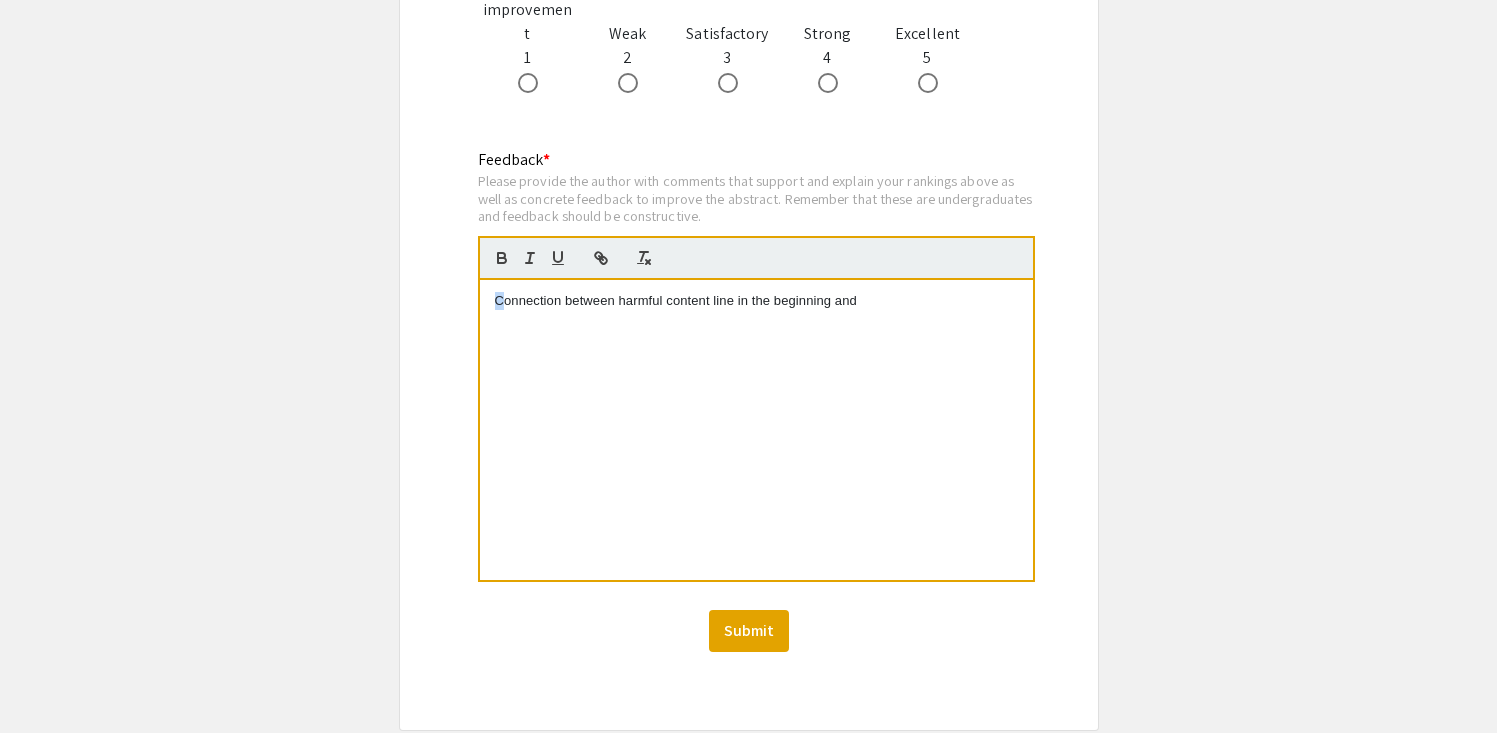 drag, startPoint x: 502, startPoint y: 295, endPoint x: 488, endPoint y: 295, distance: 14 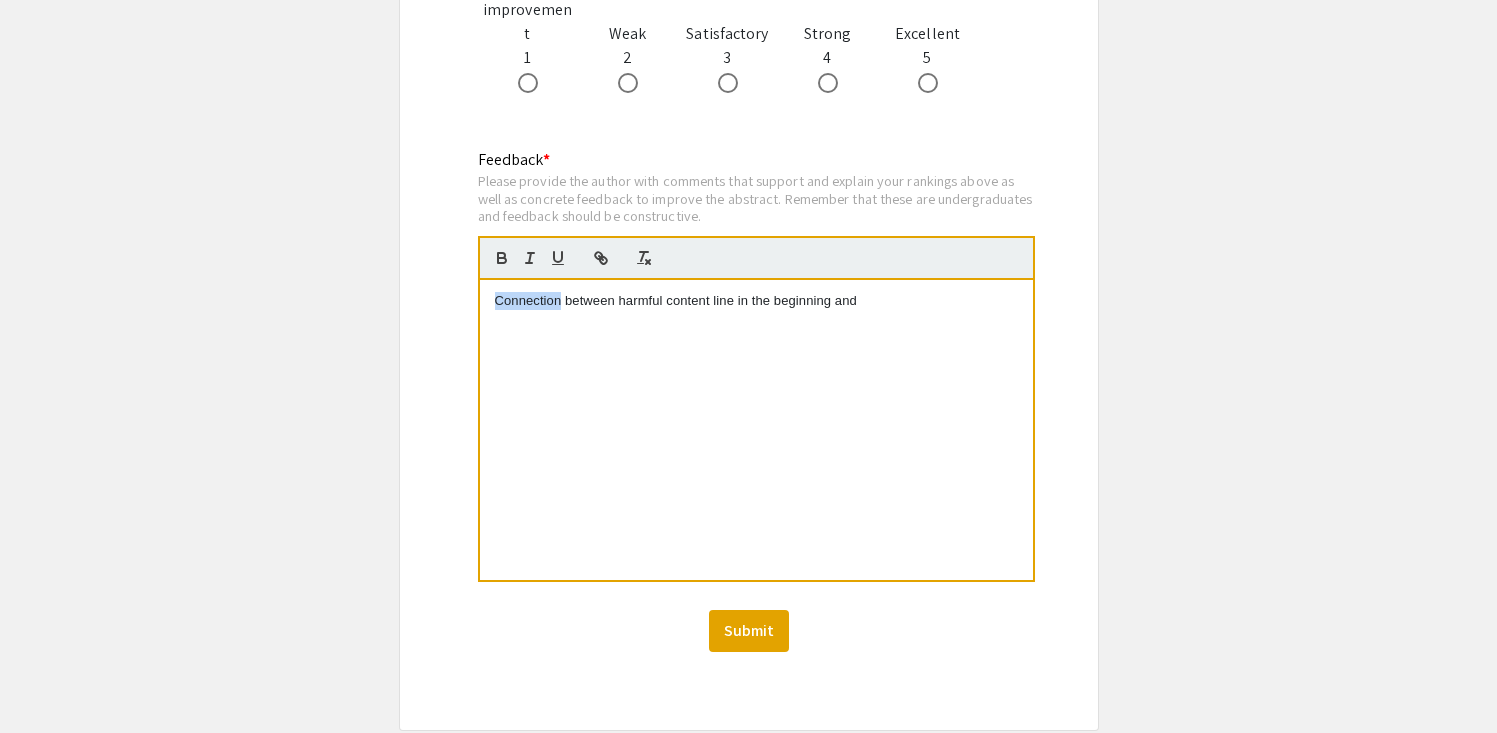 drag, startPoint x: 560, startPoint y: 296, endPoint x: 472, endPoint y: 296, distance: 88 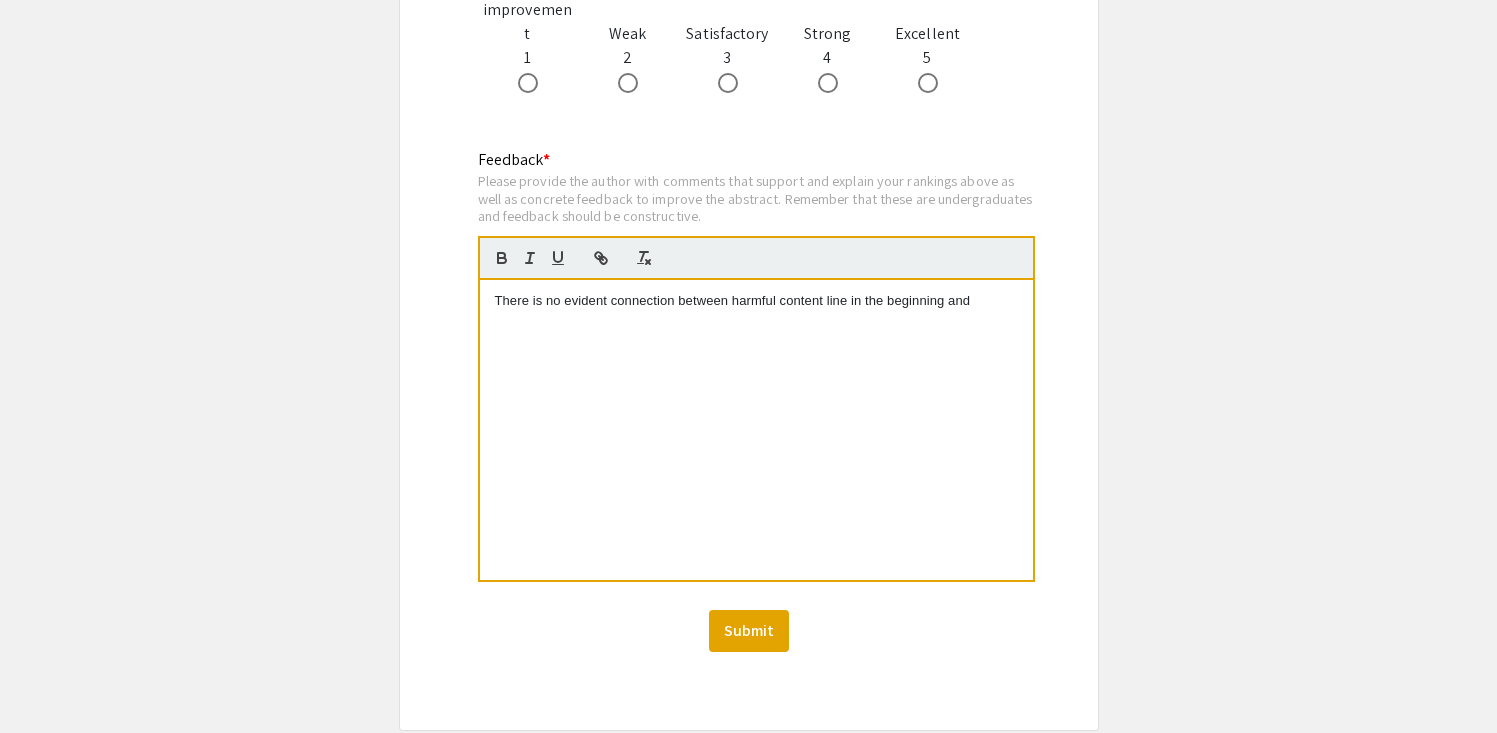 click on "There is no evident connection between harmful content line in the beginning and" at bounding box center (756, 301) 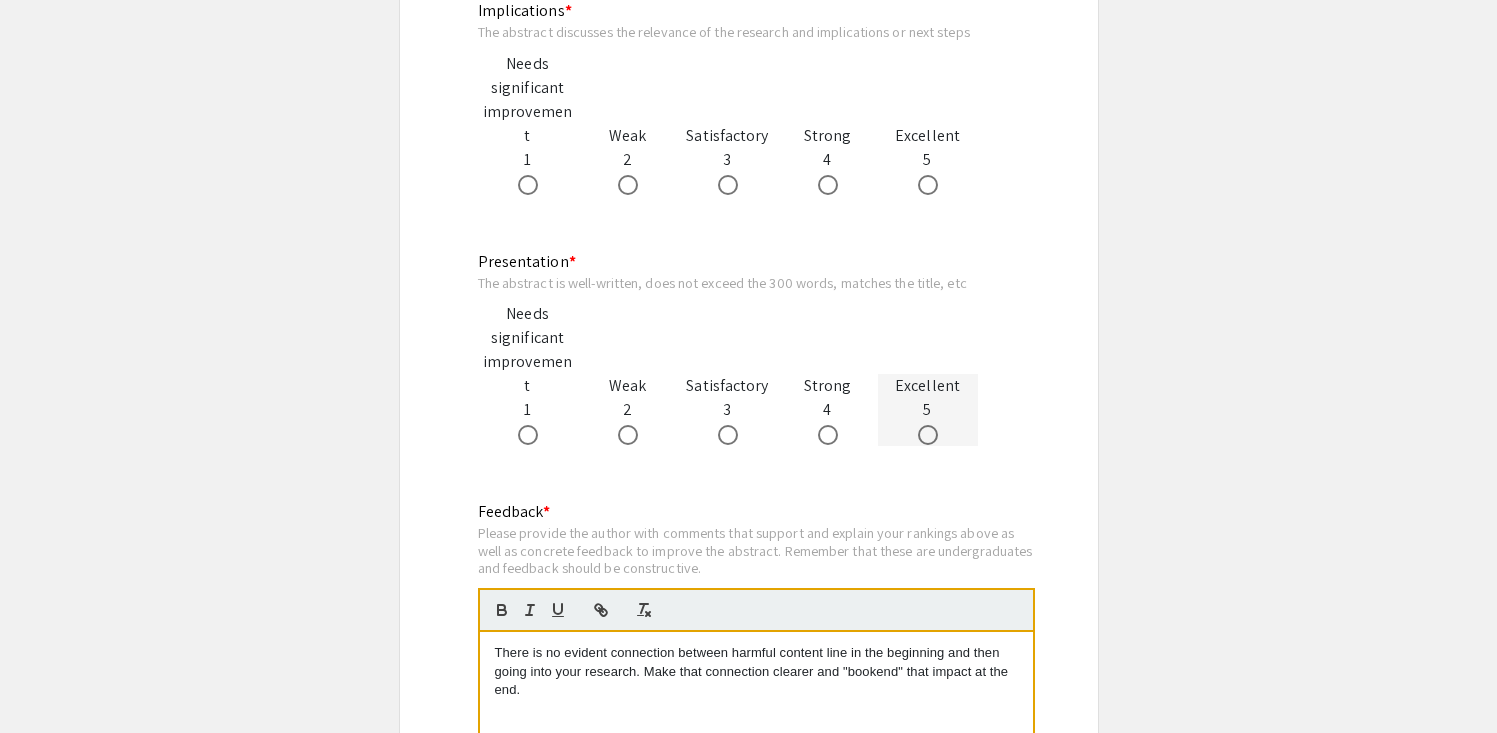 scroll, scrollTop: 1466, scrollLeft: 0, axis: vertical 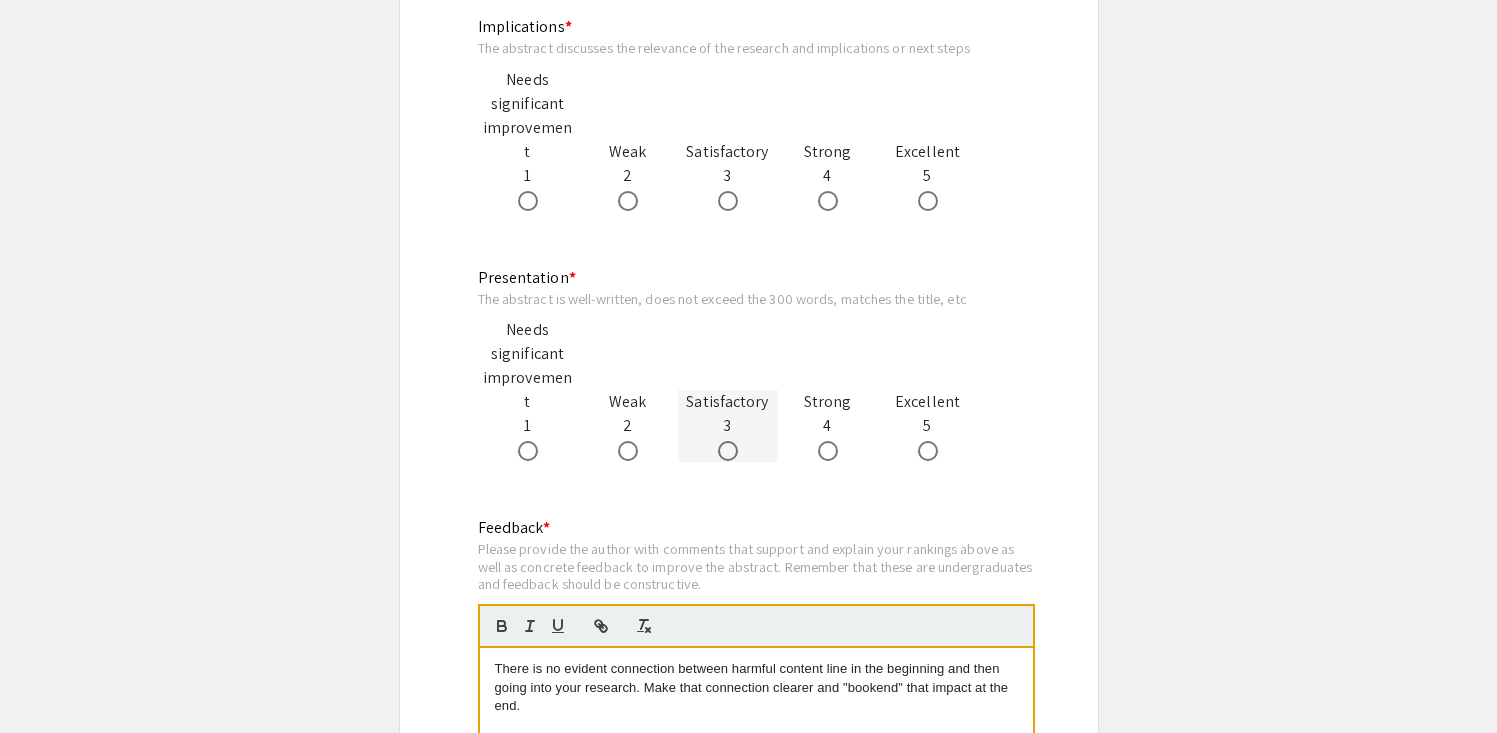 click at bounding box center [728, 451] 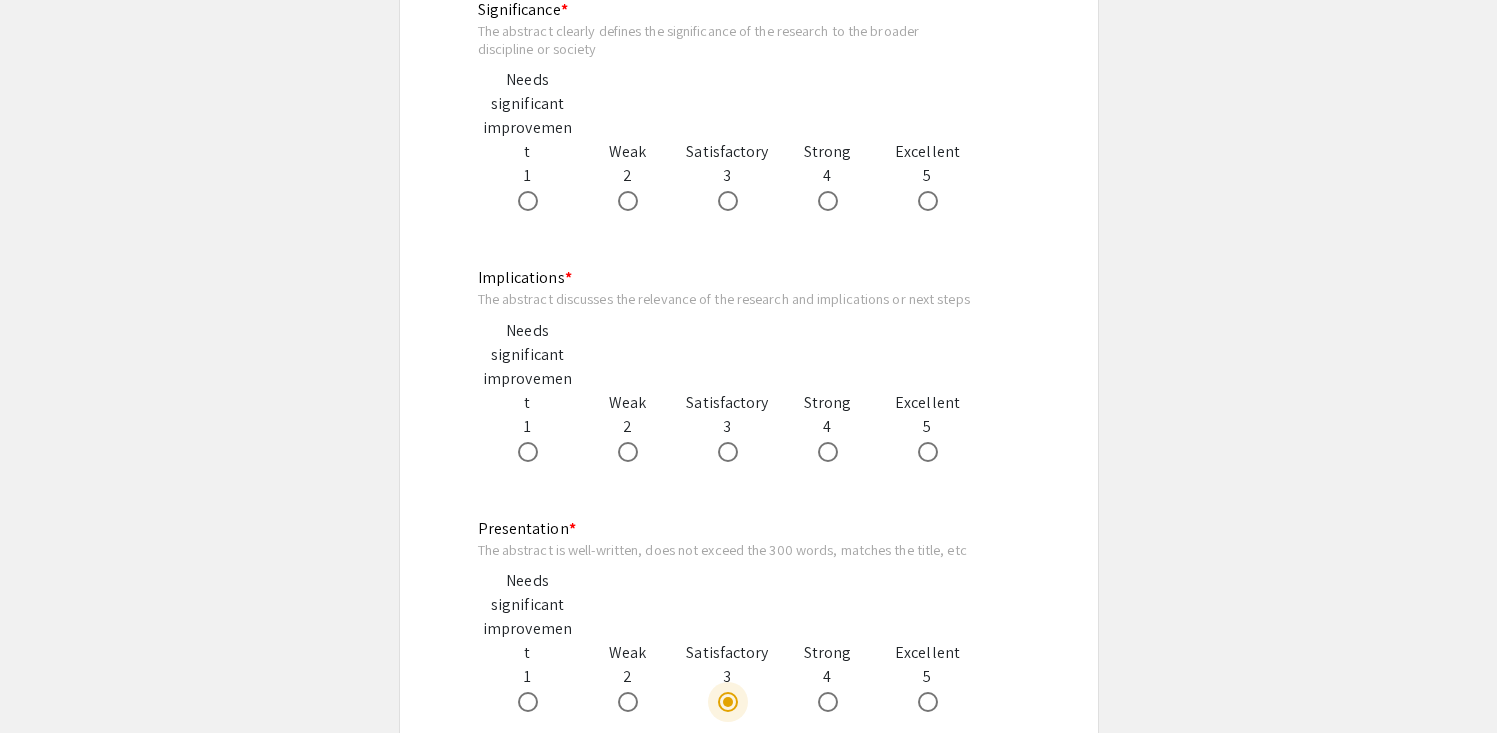 scroll, scrollTop: 1222, scrollLeft: 0, axis: vertical 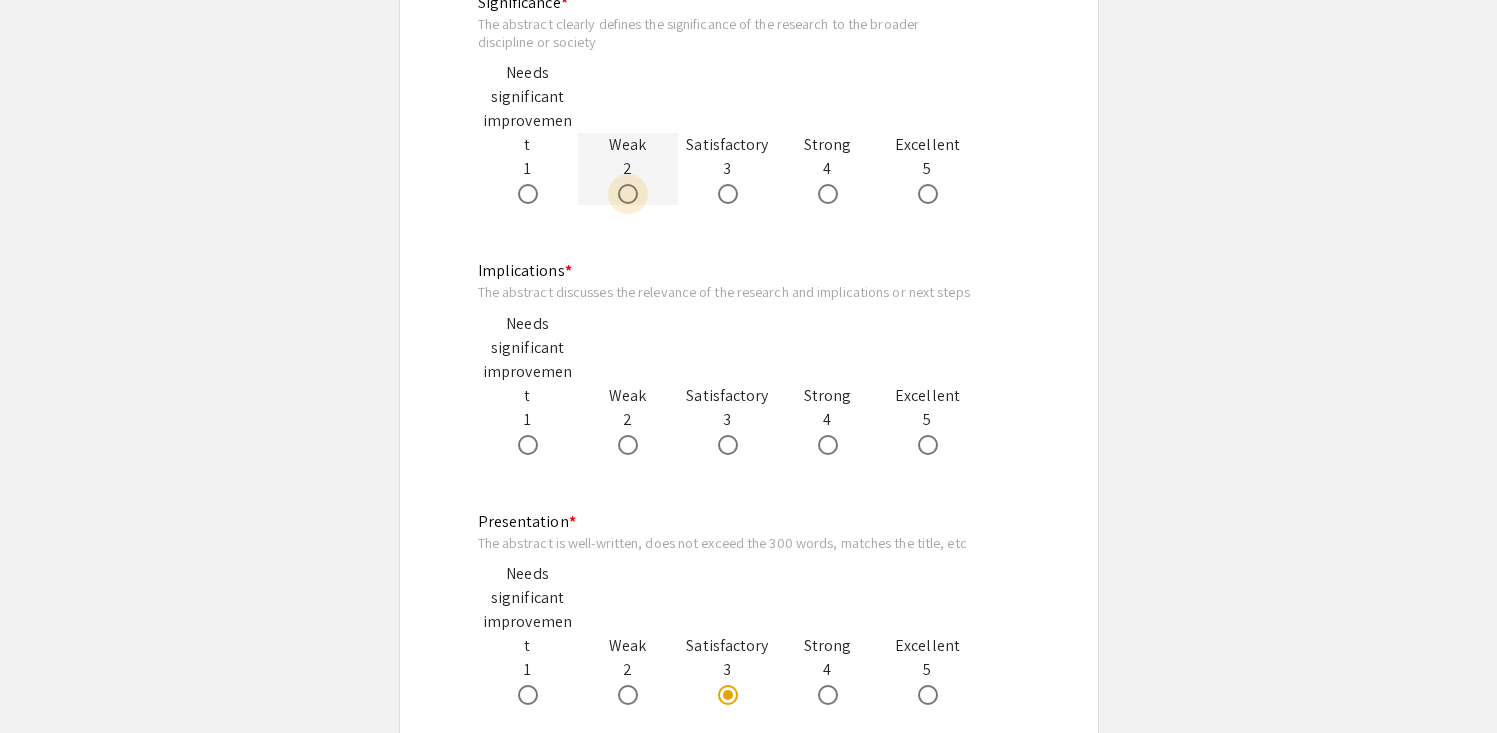click at bounding box center (628, 194) 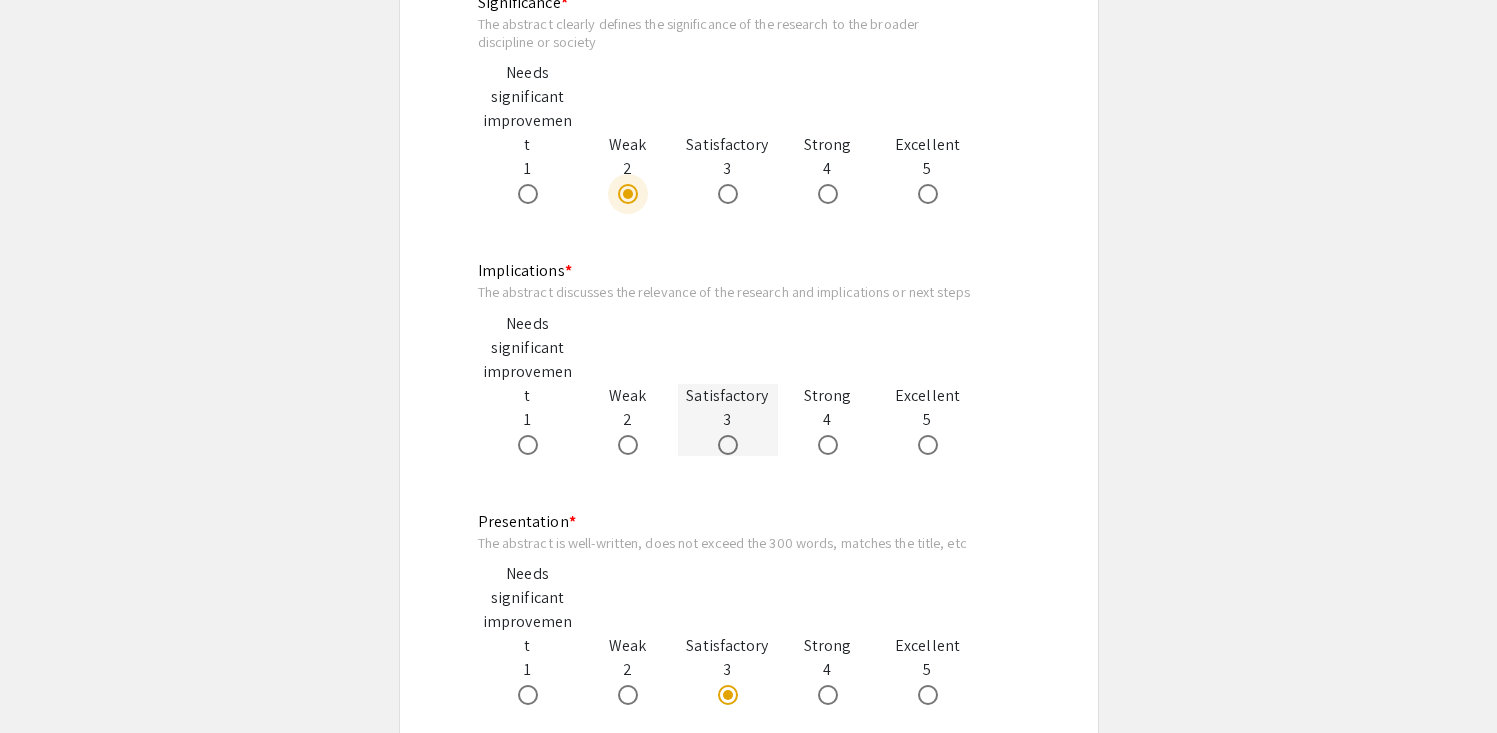 click at bounding box center (728, 445) 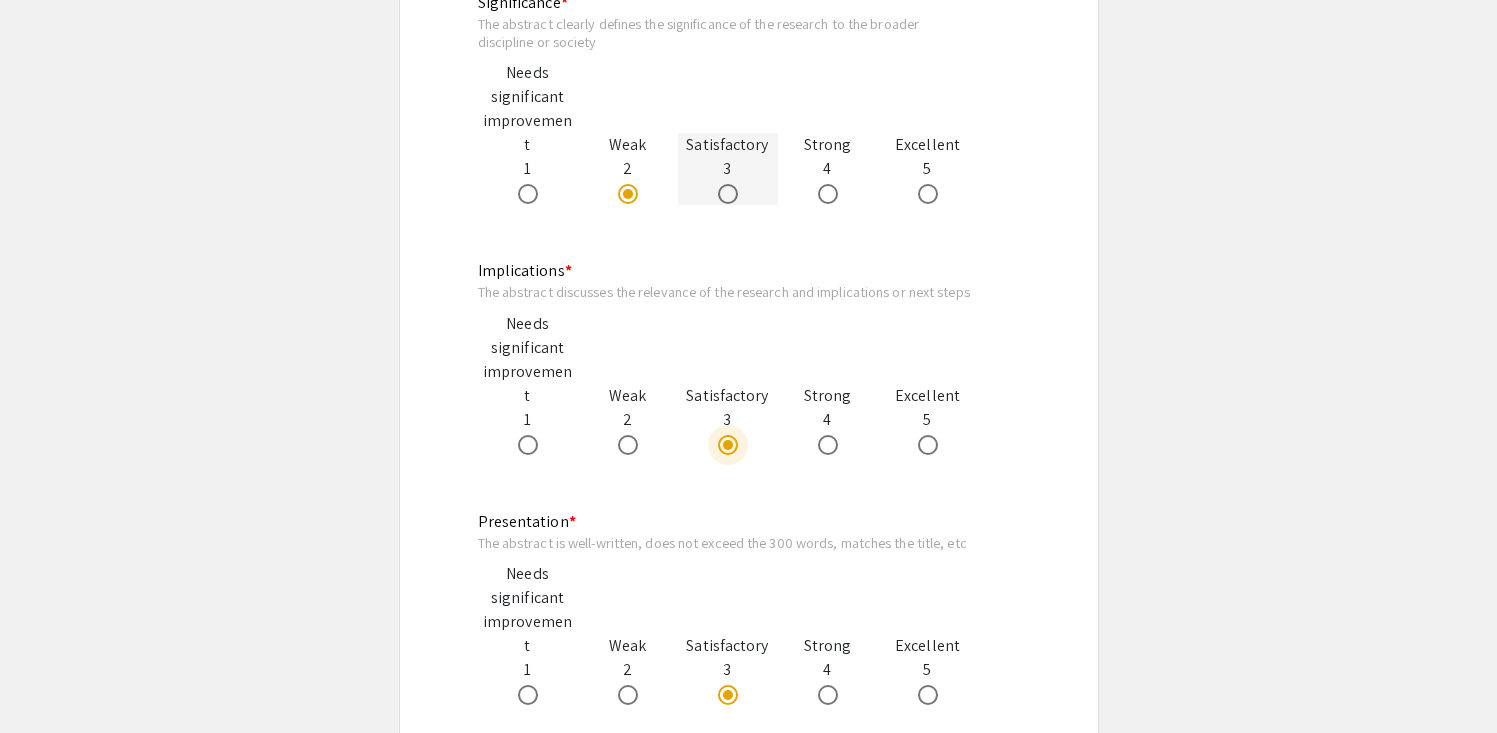 click at bounding box center (728, 194) 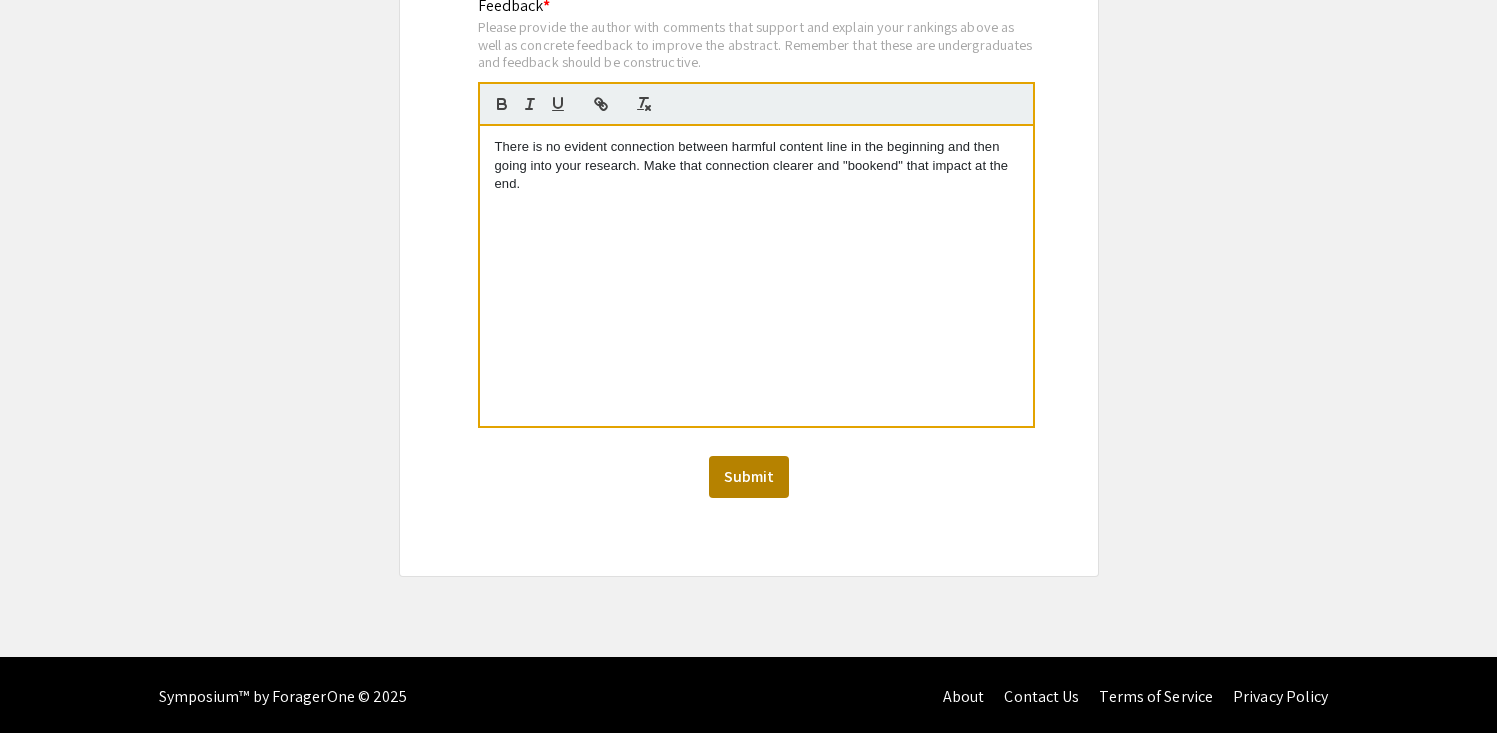 scroll, scrollTop: 1986, scrollLeft: 0, axis: vertical 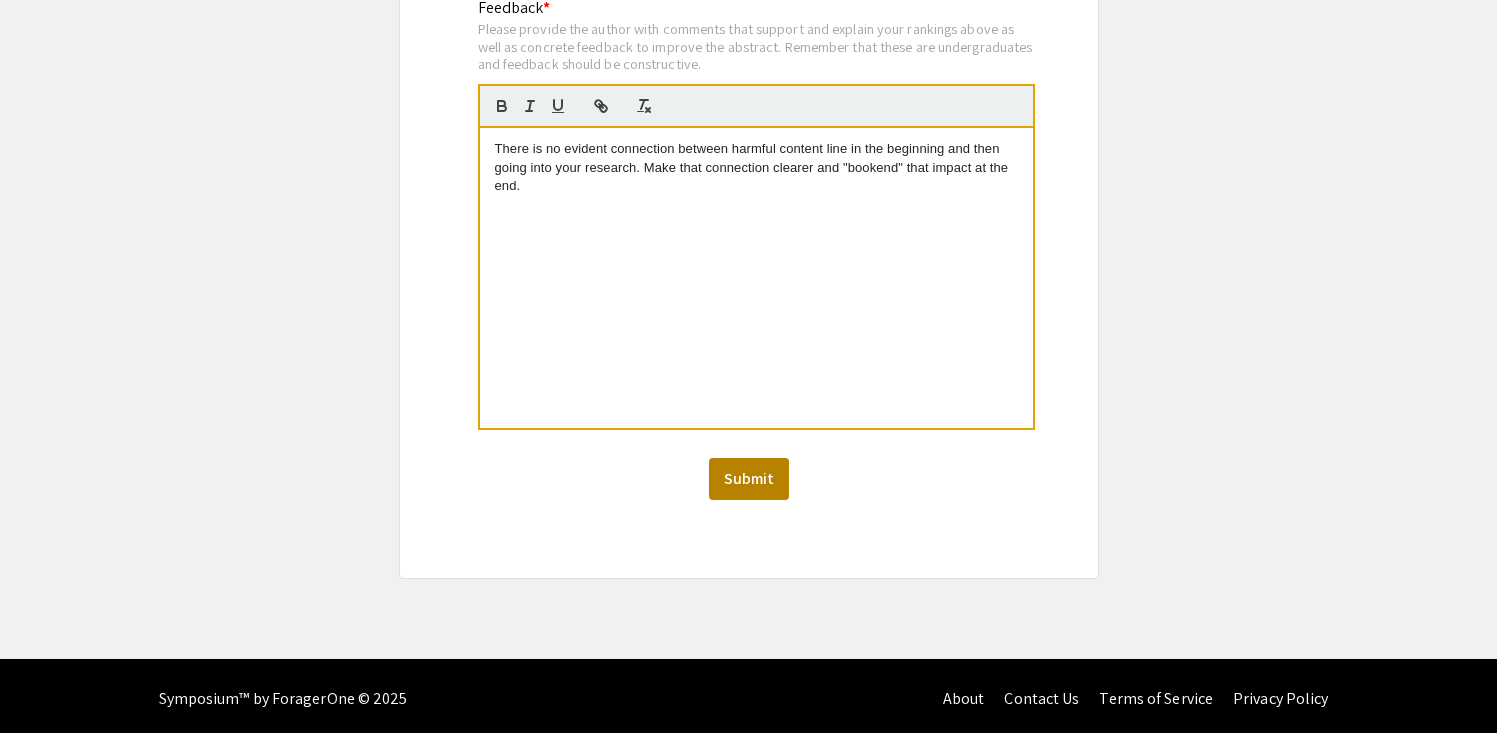click on "Submit" 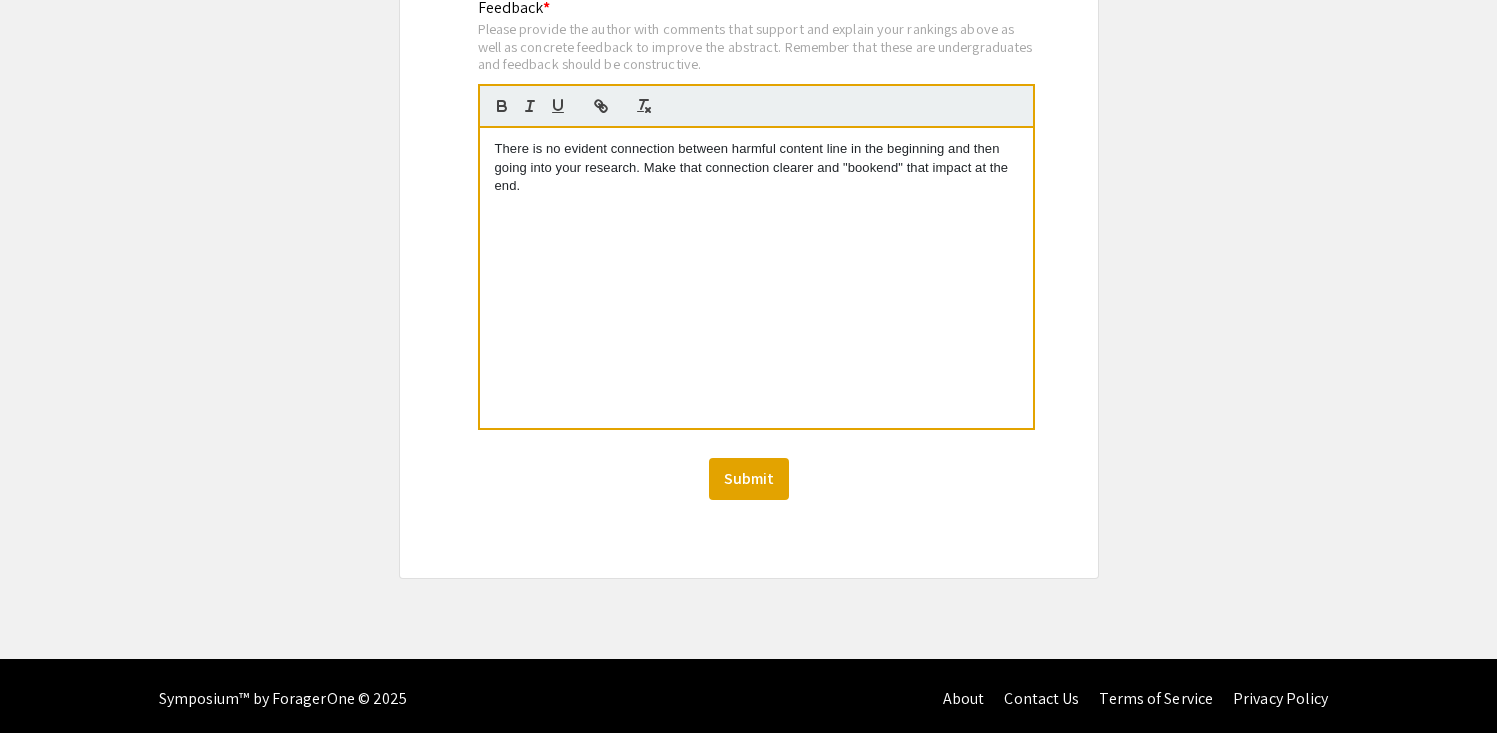 scroll, scrollTop: 0, scrollLeft: 0, axis: both 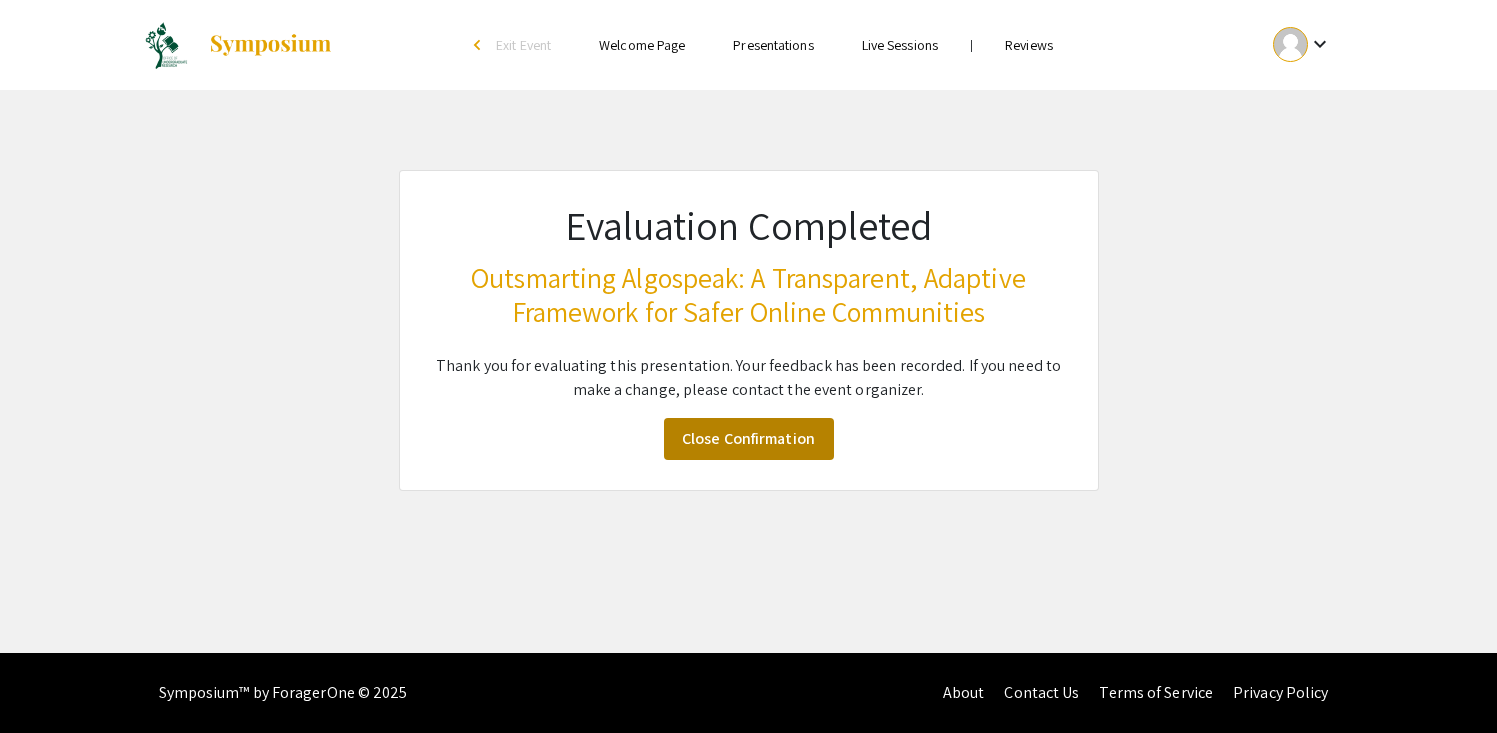 click on "Close Confirmation" 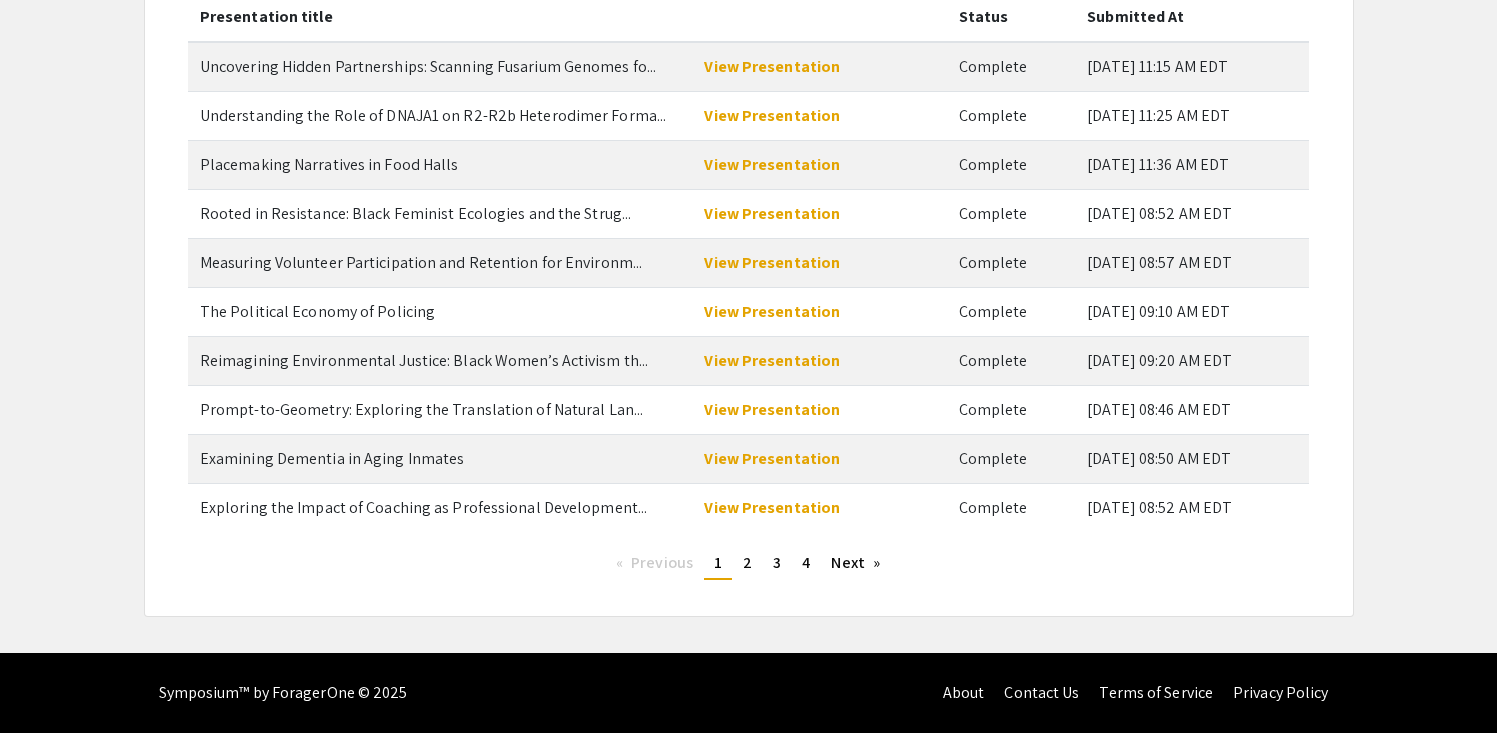 scroll, scrollTop: 249, scrollLeft: 0, axis: vertical 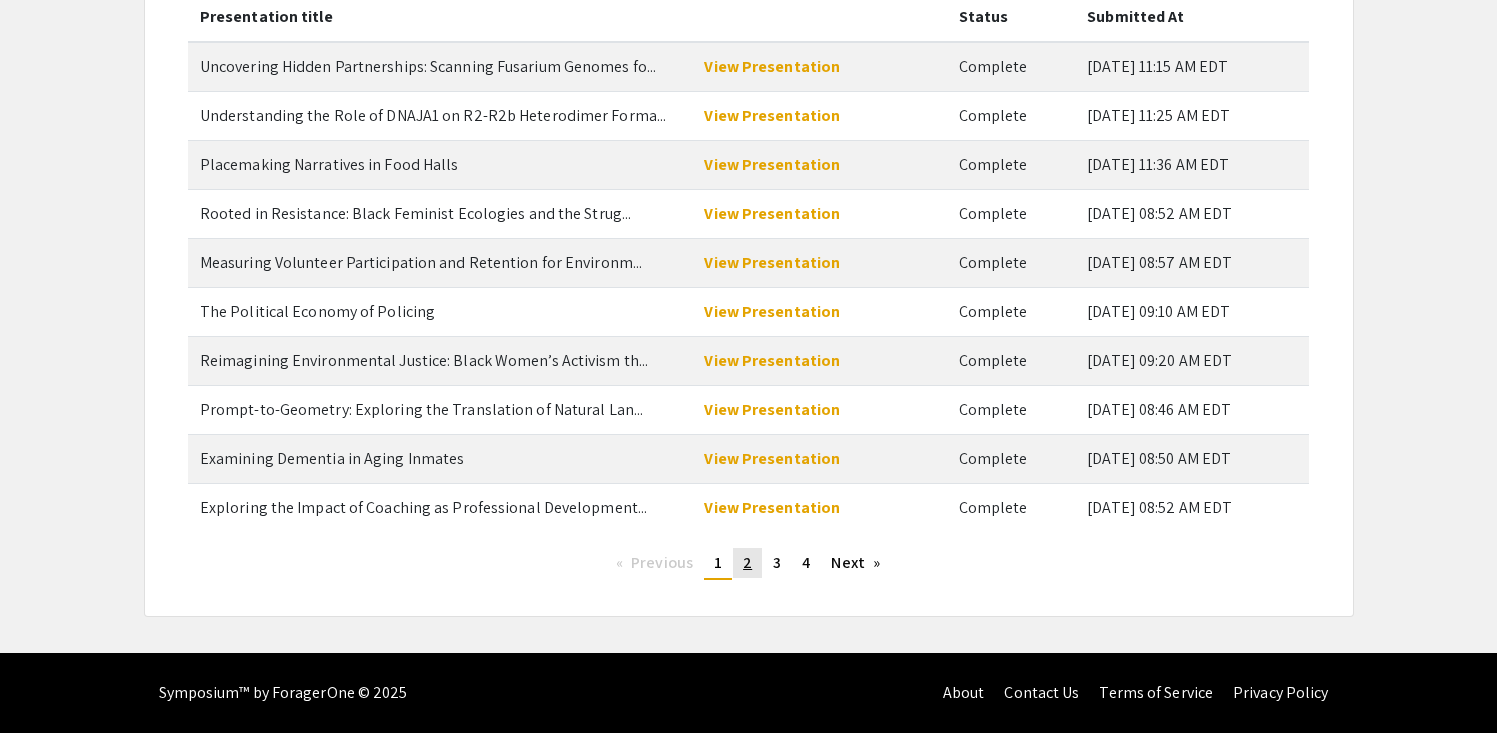 click on "2" 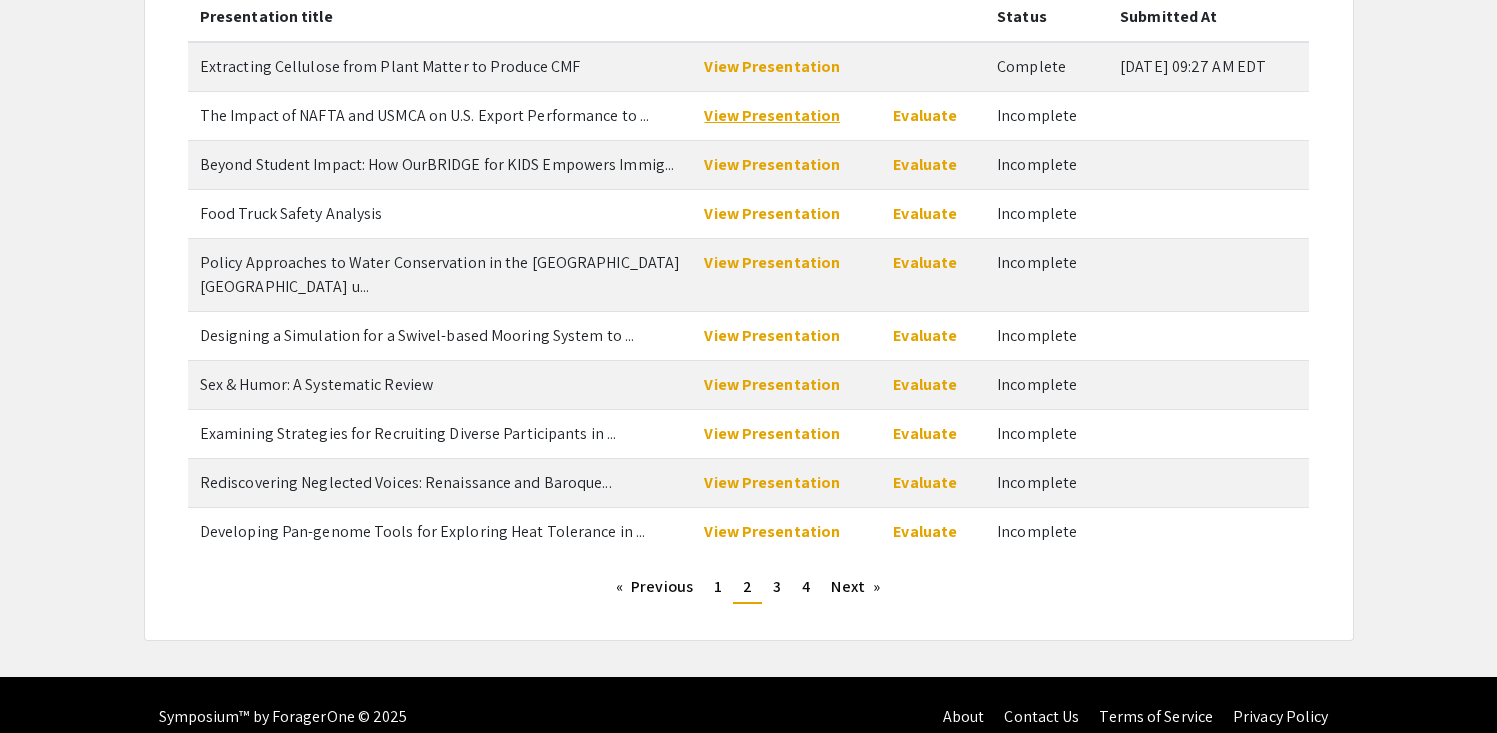 click on "View Presentation" 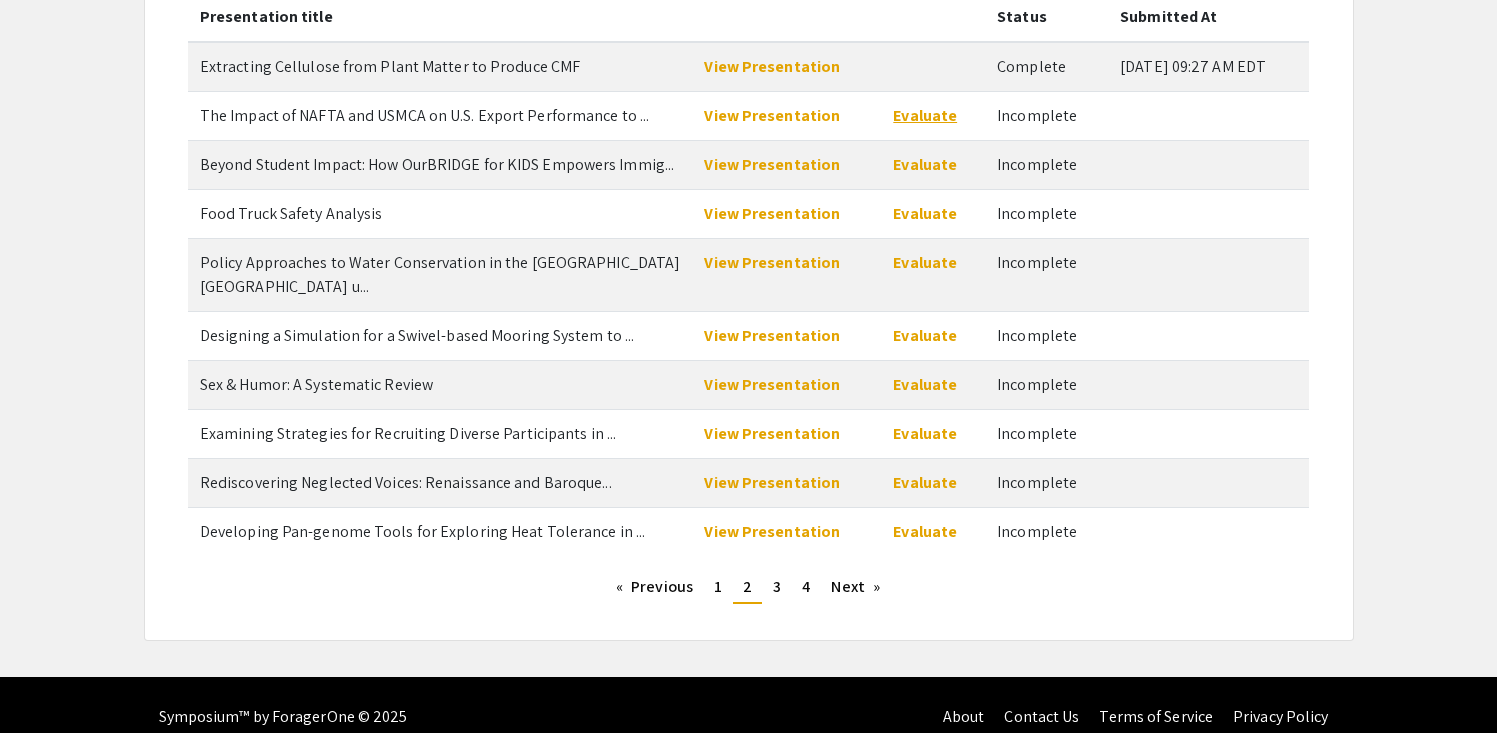 click on "Evaluate" 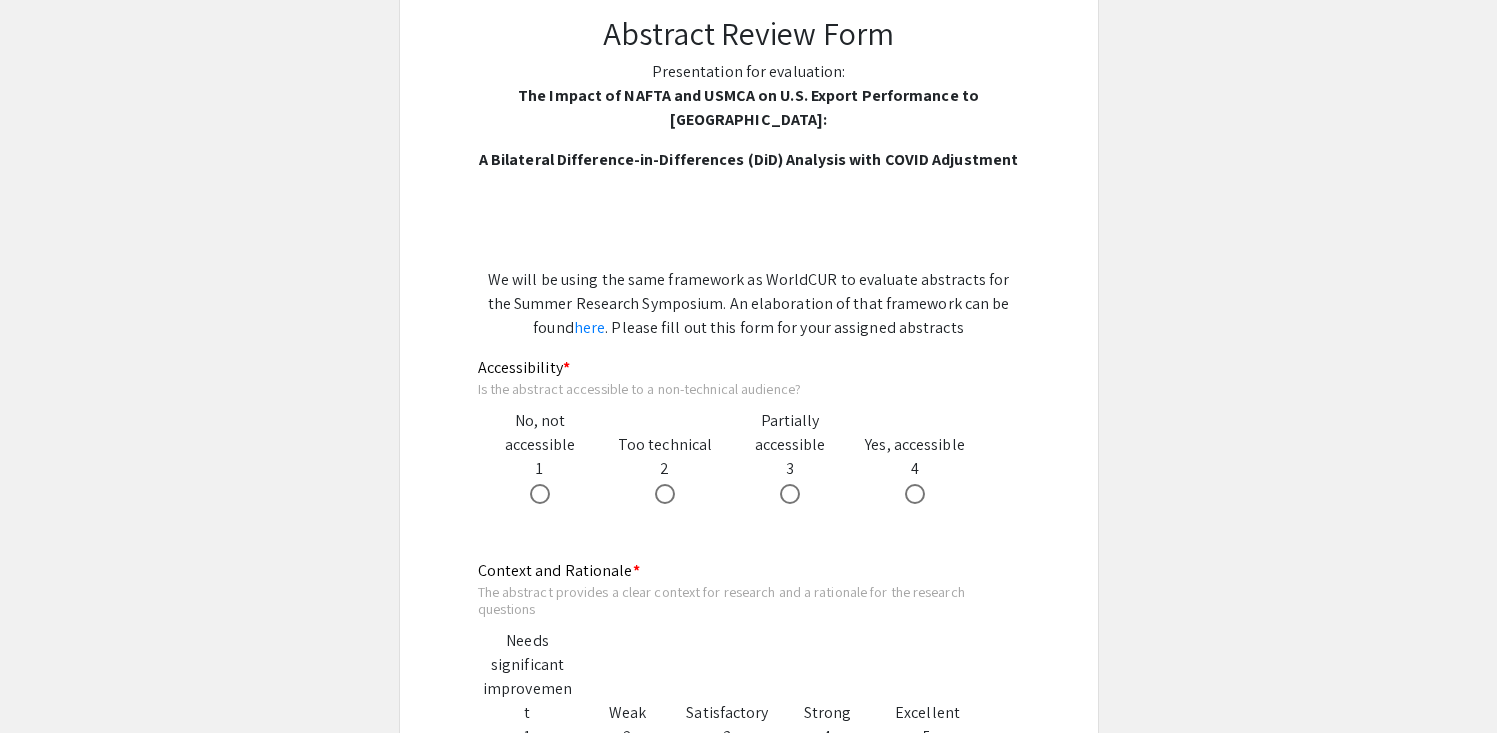 scroll, scrollTop: 315, scrollLeft: 0, axis: vertical 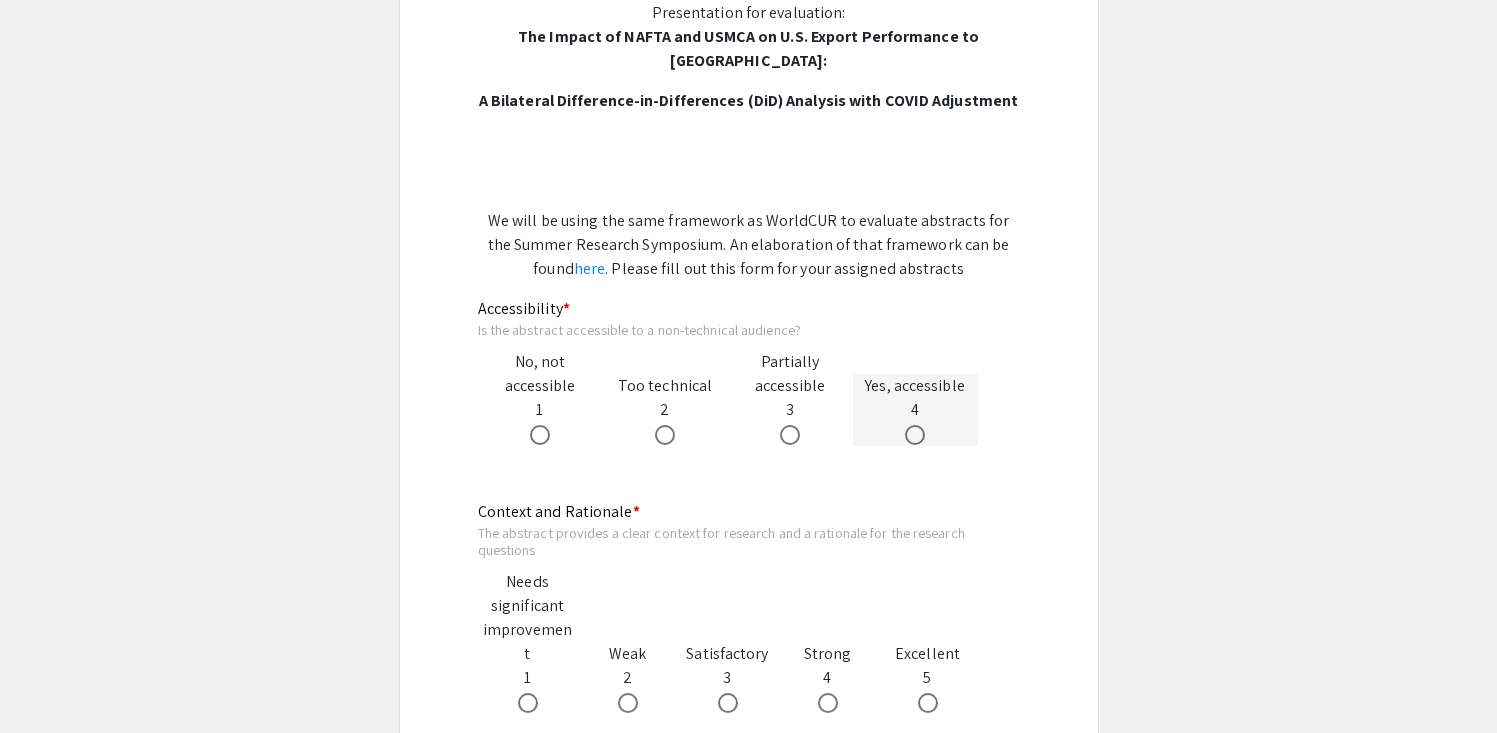 click at bounding box center (915, 435) 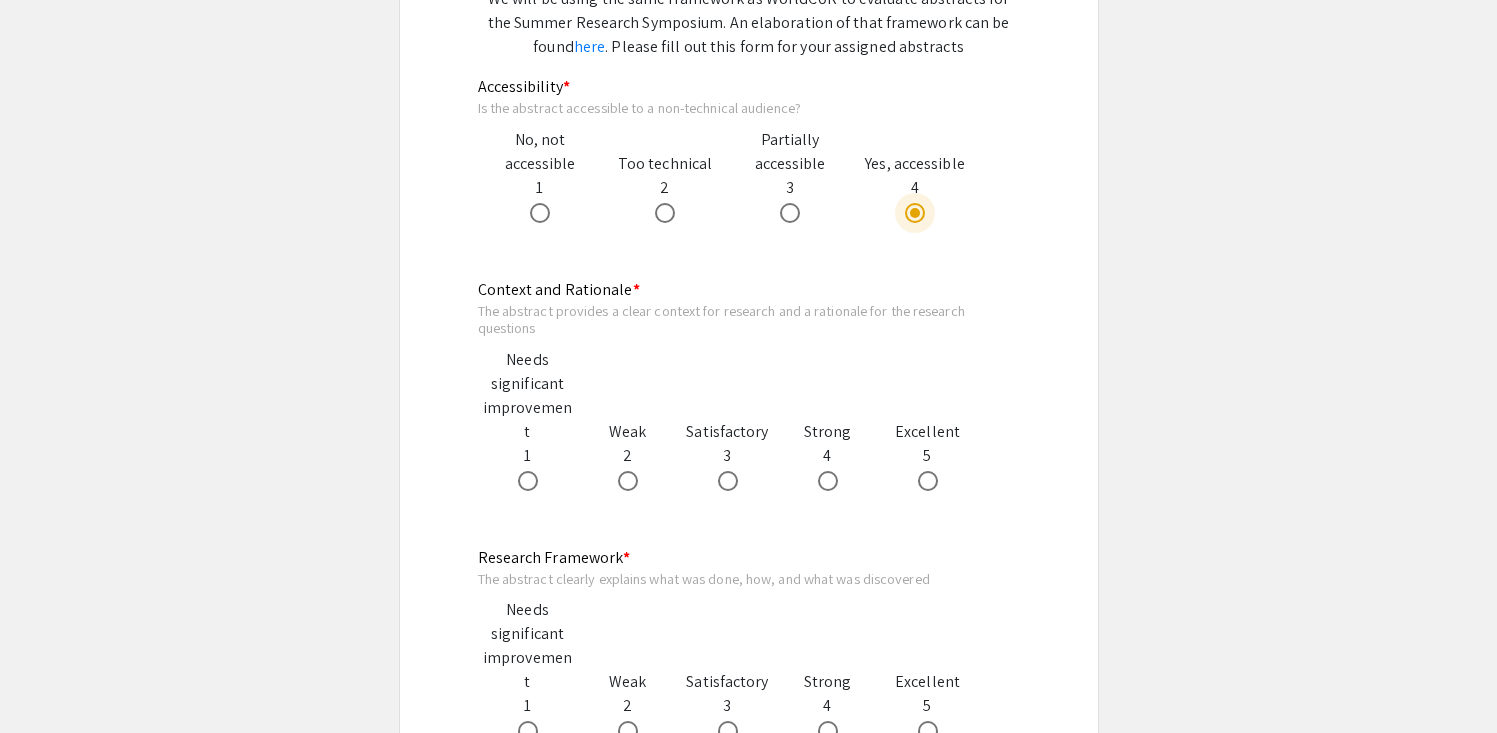 scroll, scrollTop: 545, scrollLeft: 0, axis: vertical 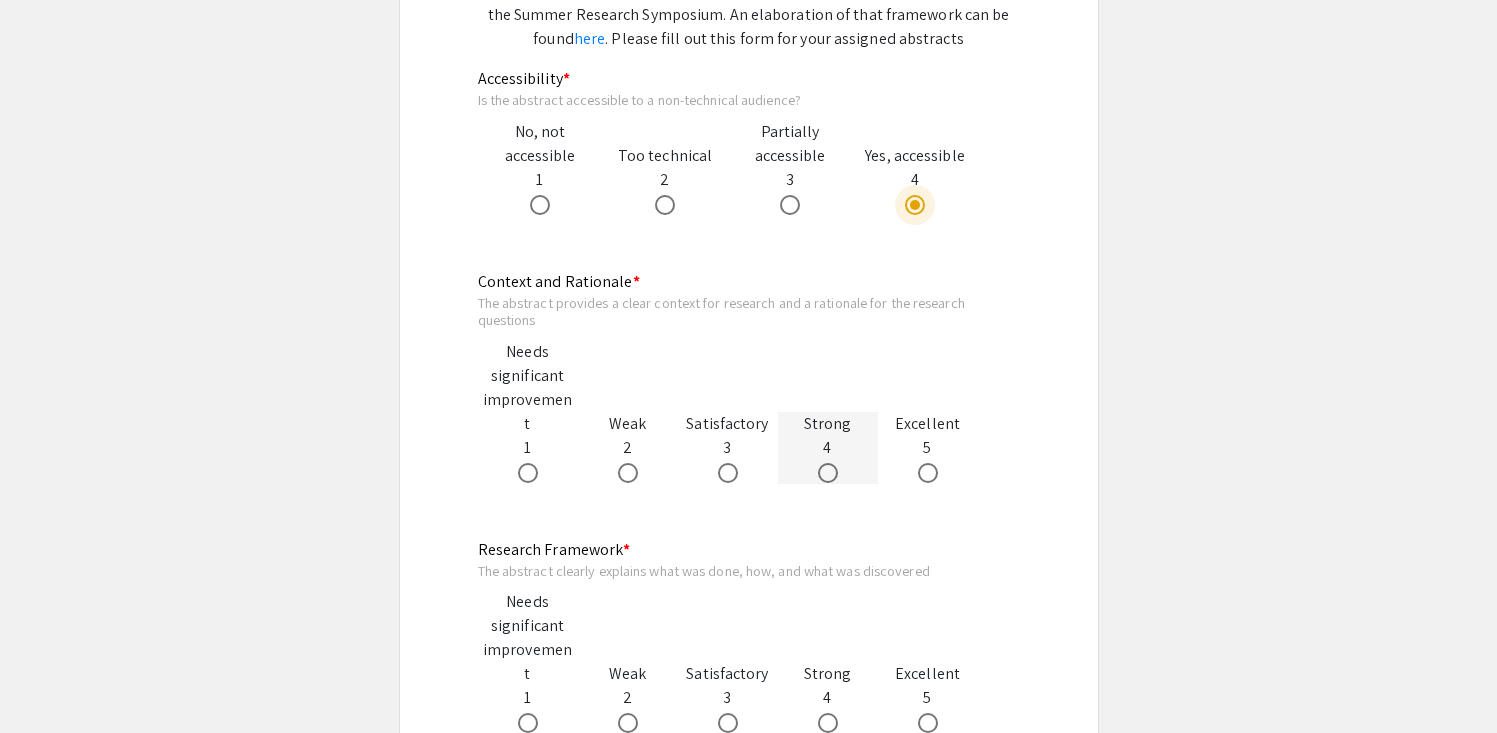 click at bounding box center [828, 473] 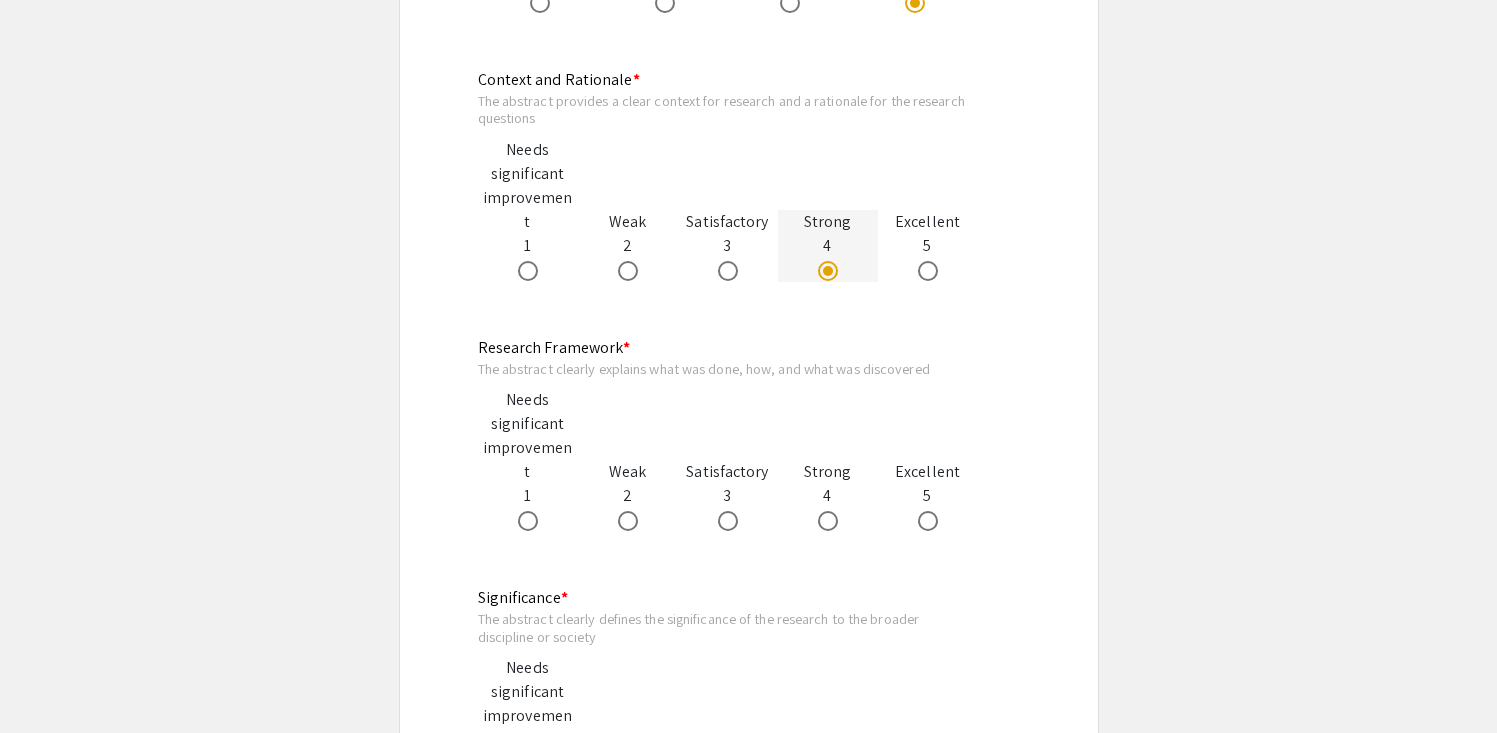 scroll, scrollTop: 793, scrollLeft: 0, axis: vertical 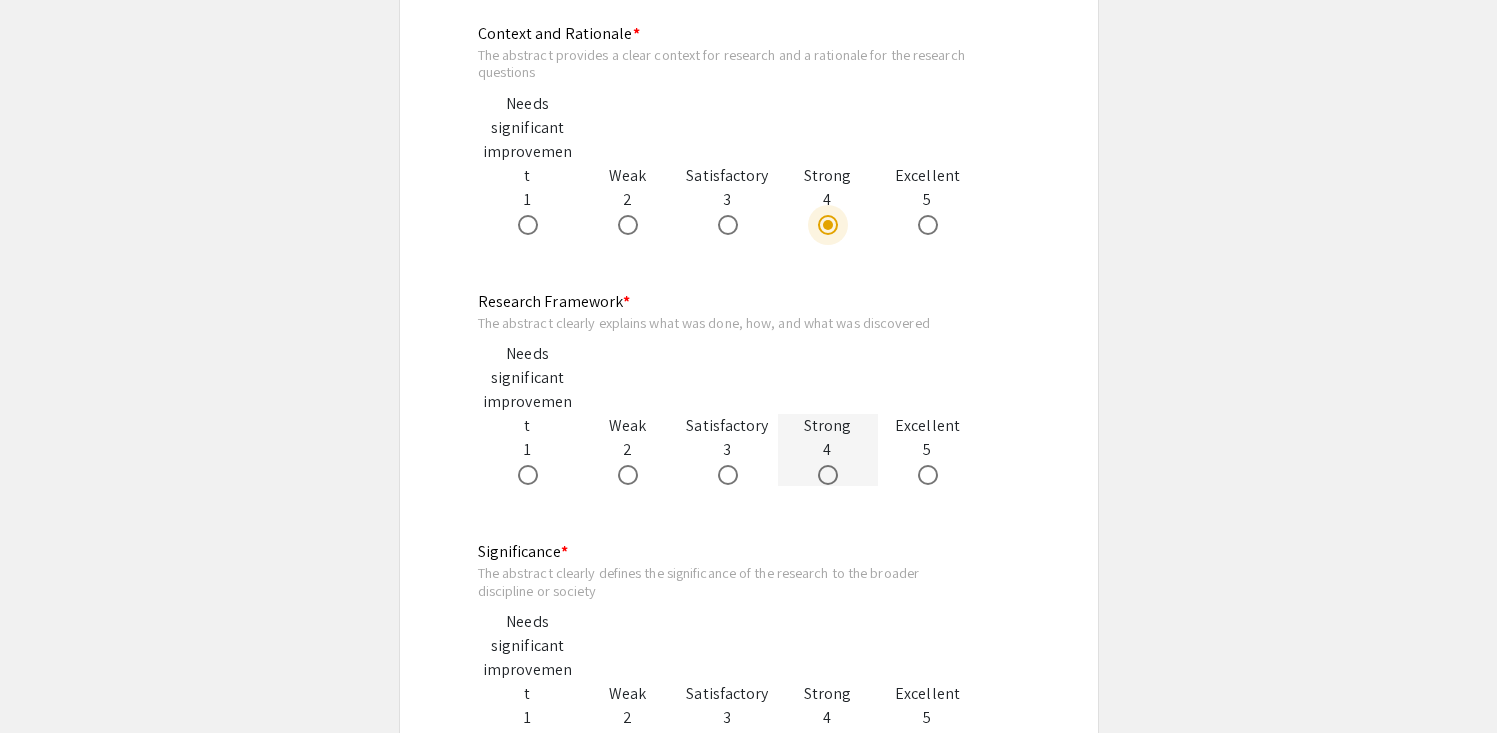 click at bounding box center (828, 475) 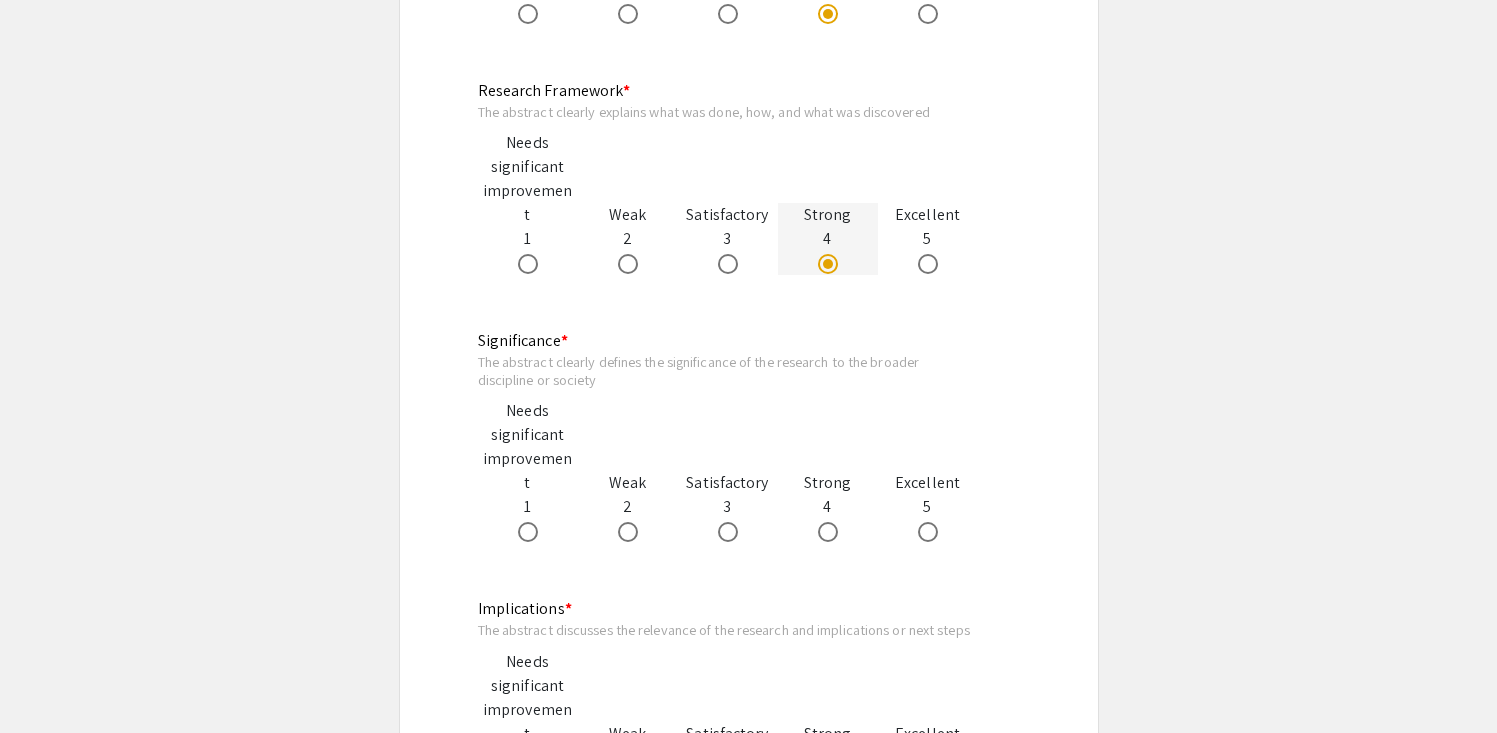 scroll, scrollTop: 1012, scrollLeft: 0, axis: vertical 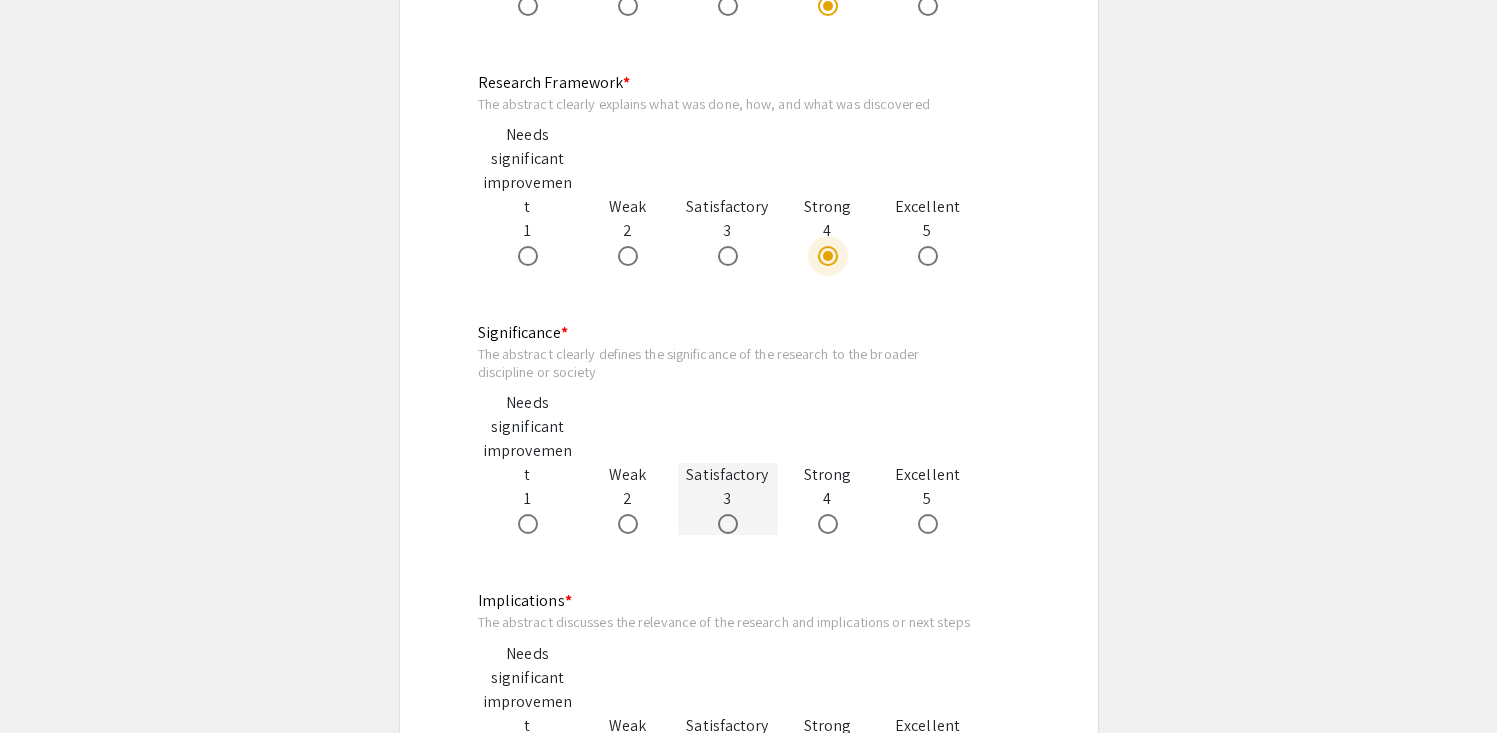 click at bounding box center [728, 524] 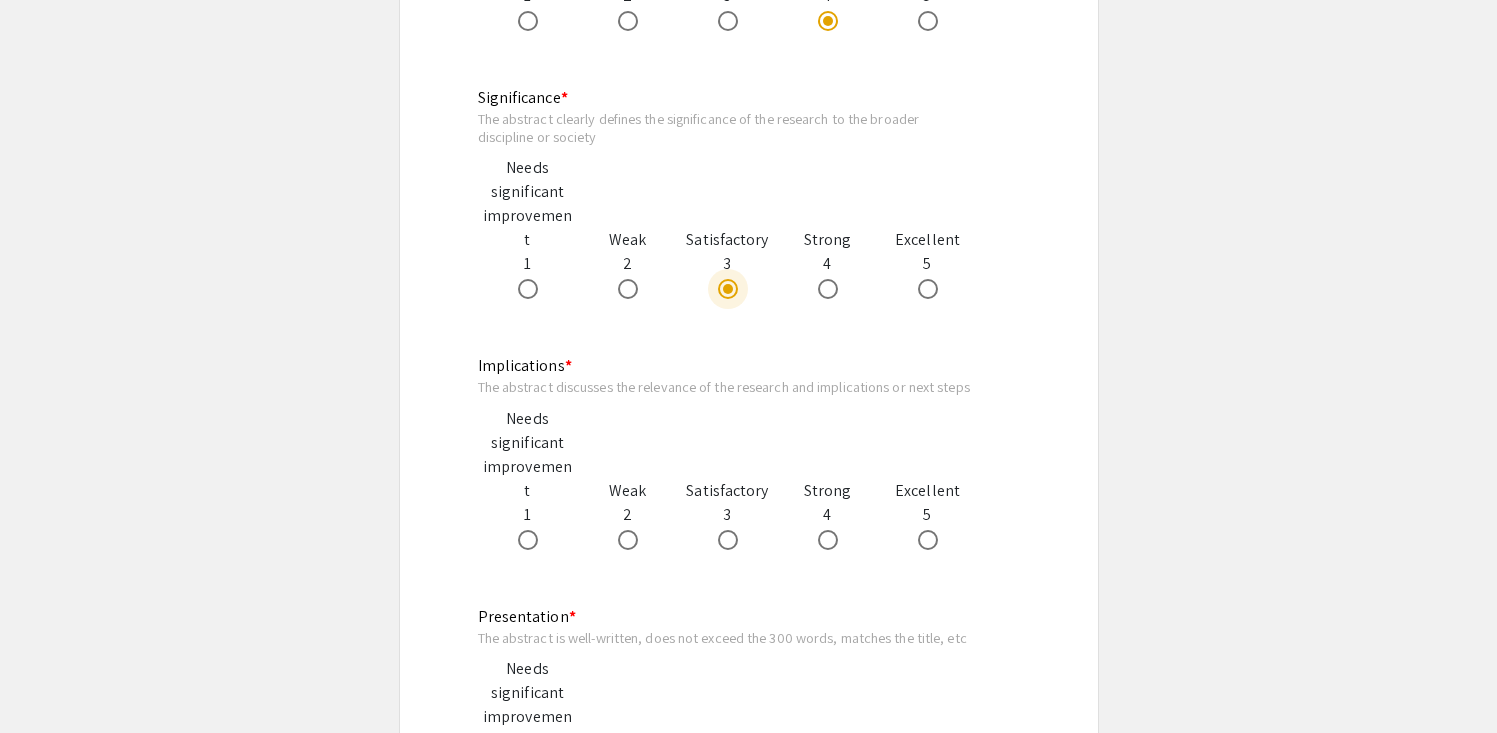 scroll, scrollTop: 1250, scrollLeft: 0, axis: vertical 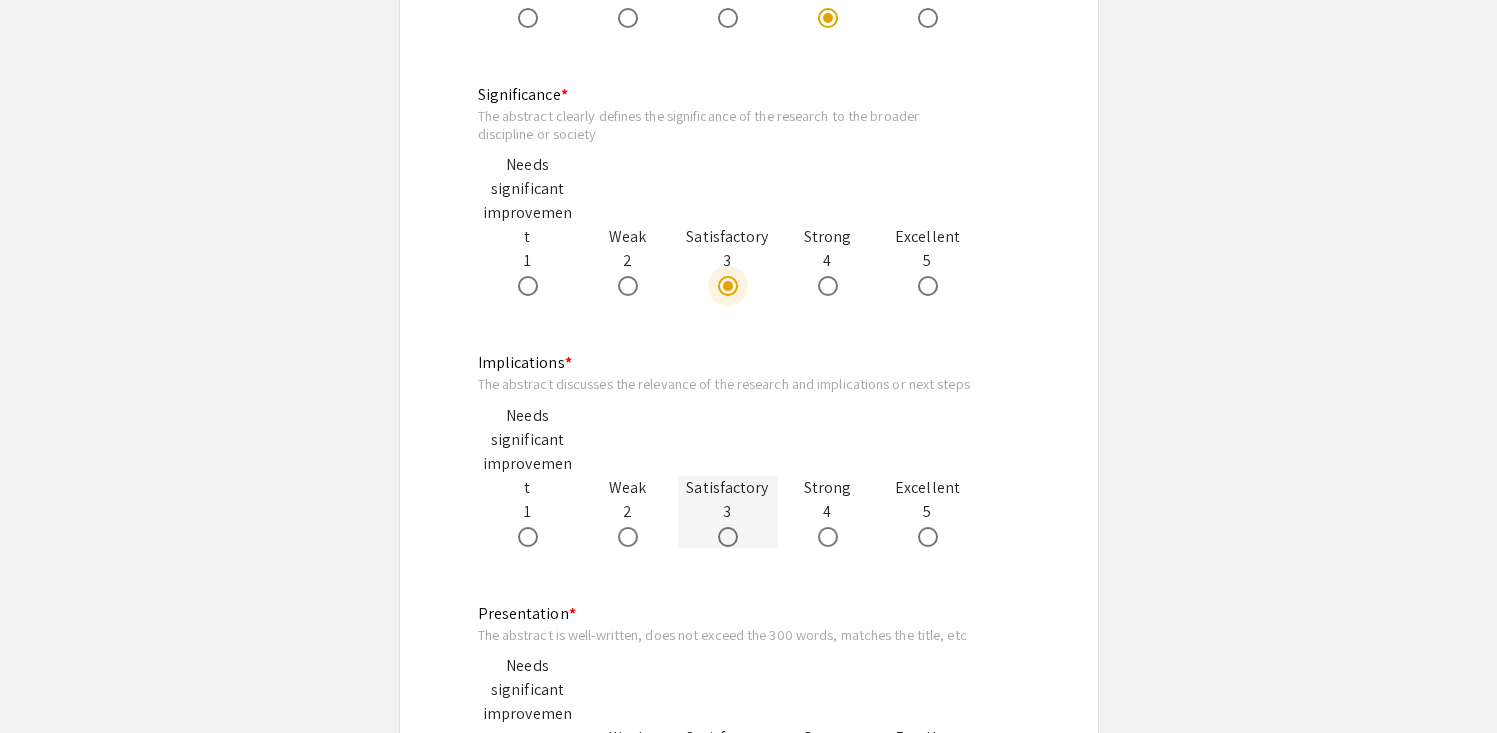 click at bounding box center [728, 537] 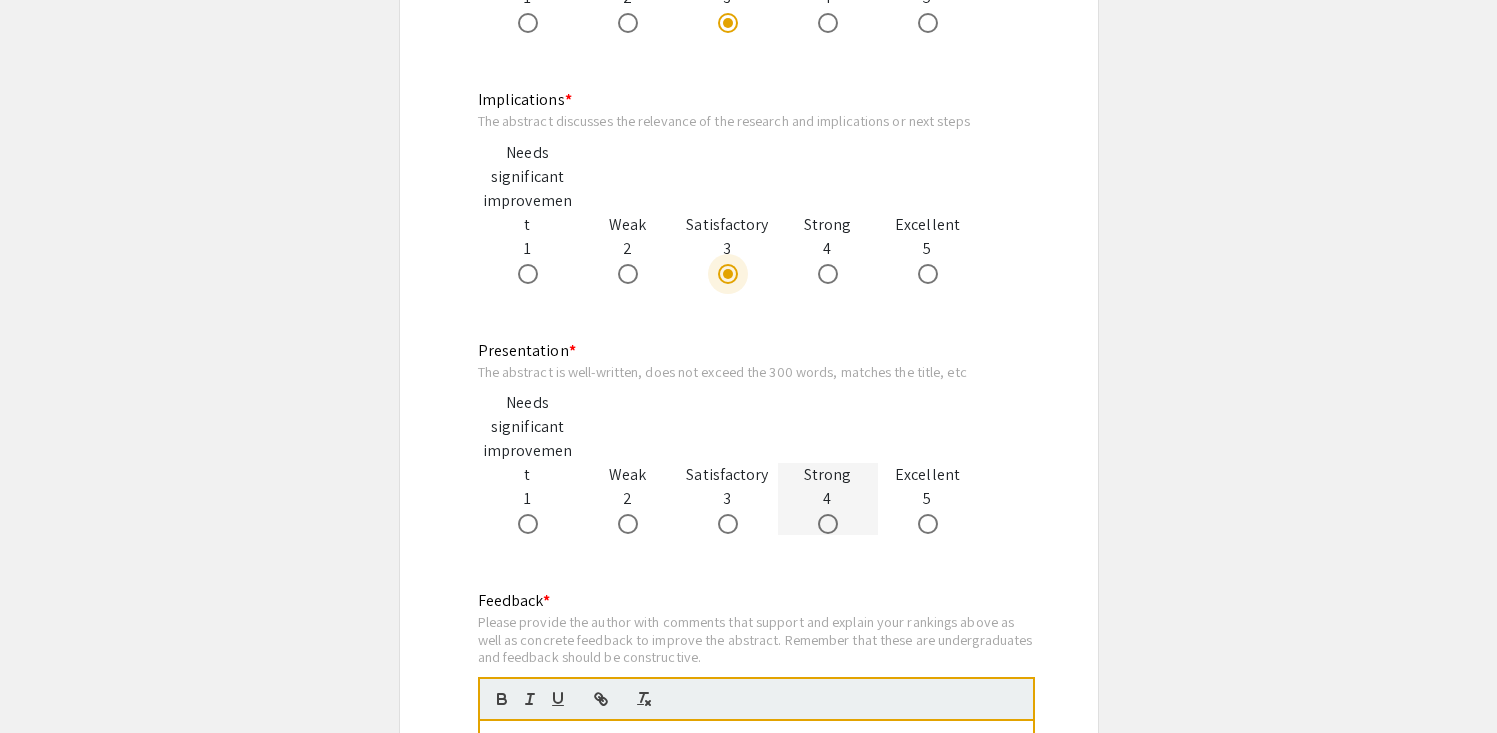 click at bounding box center (828, 524) 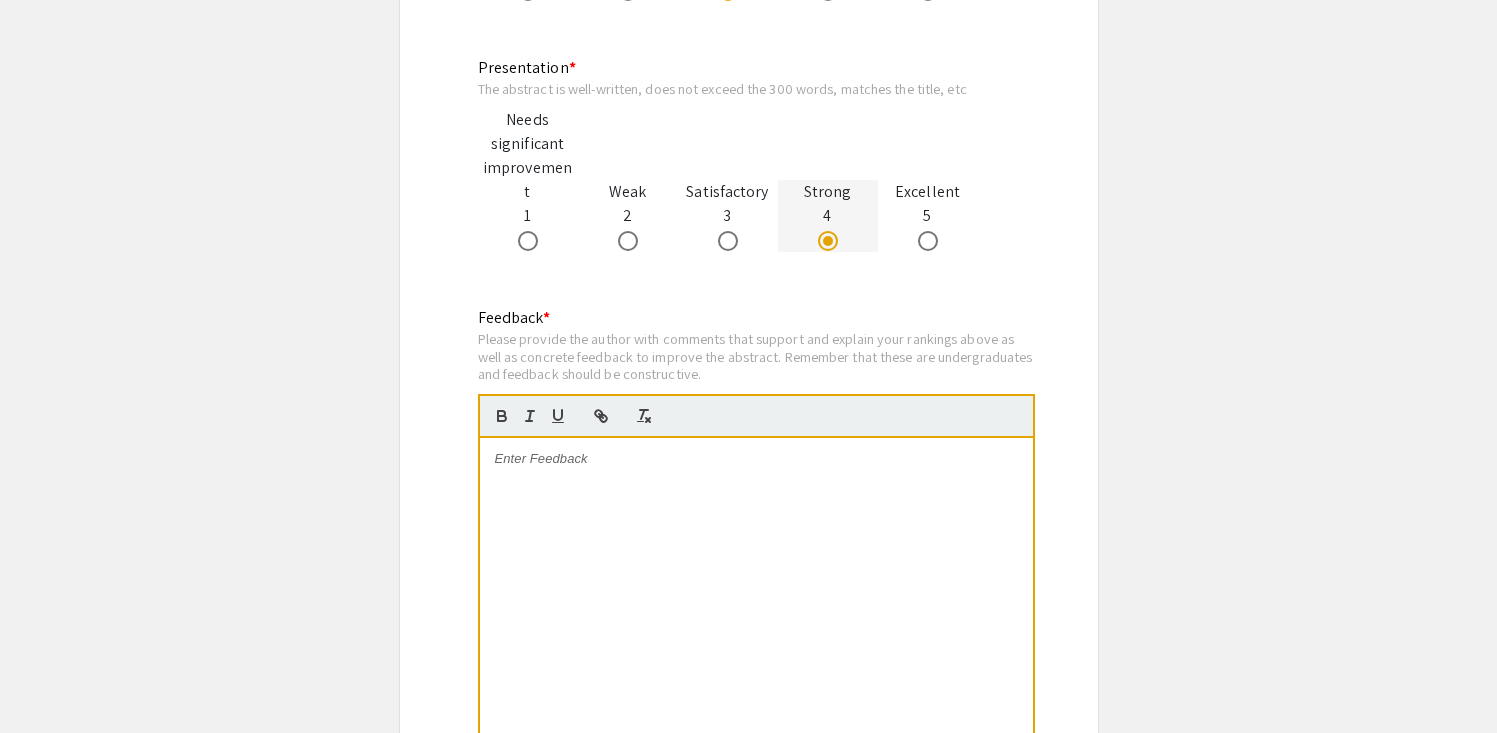 scroll, scrollTop: 1798, scrollLeft: 0, axis: vertical 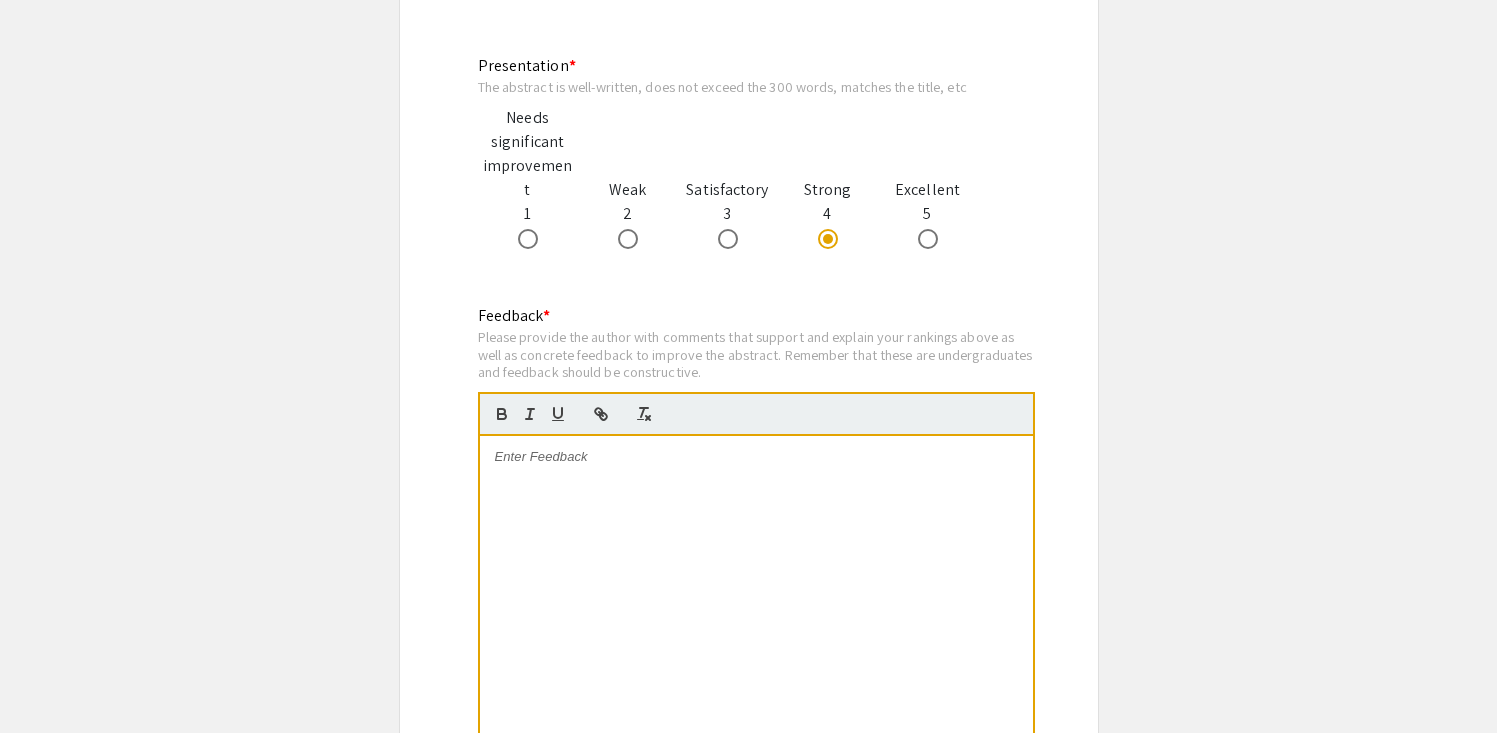 click at bounding box center (756, 586) 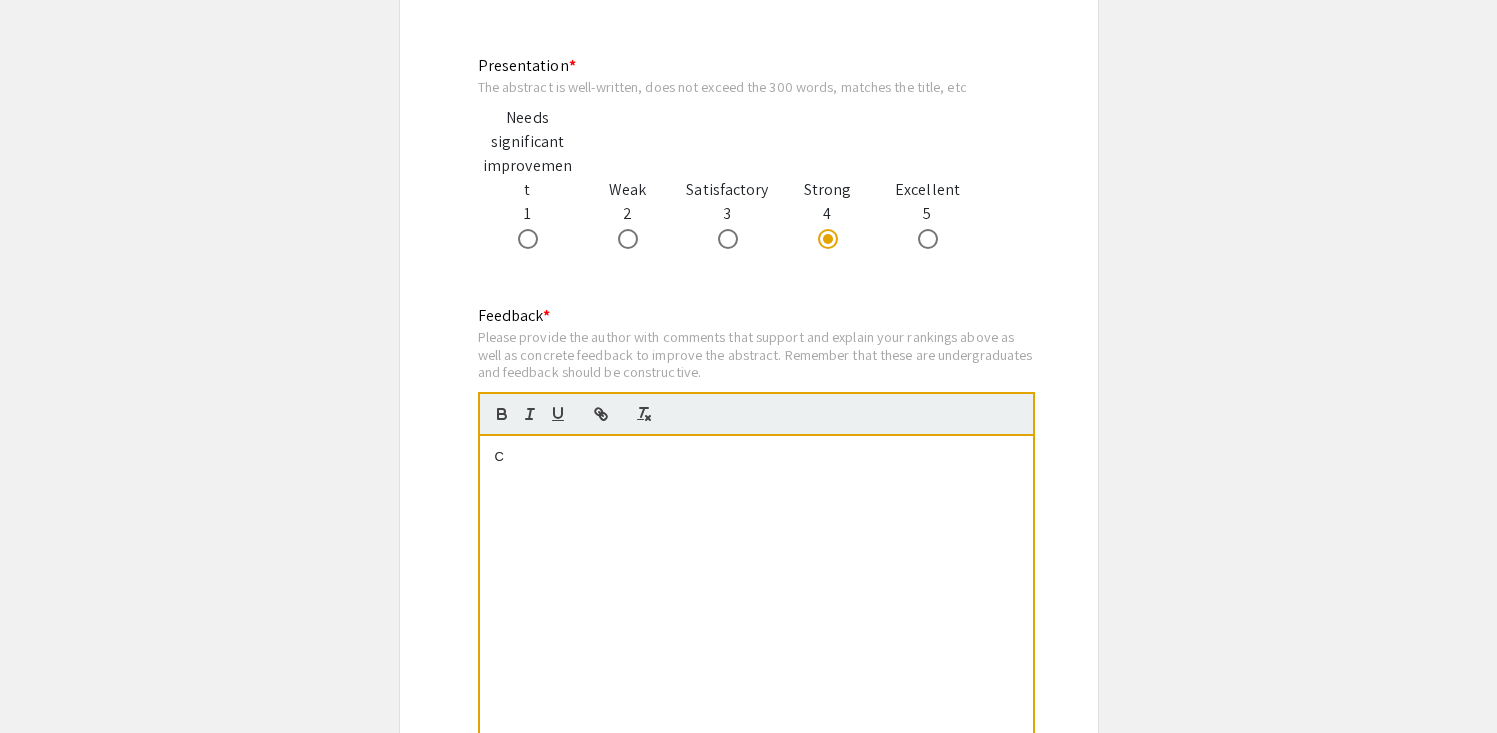 type 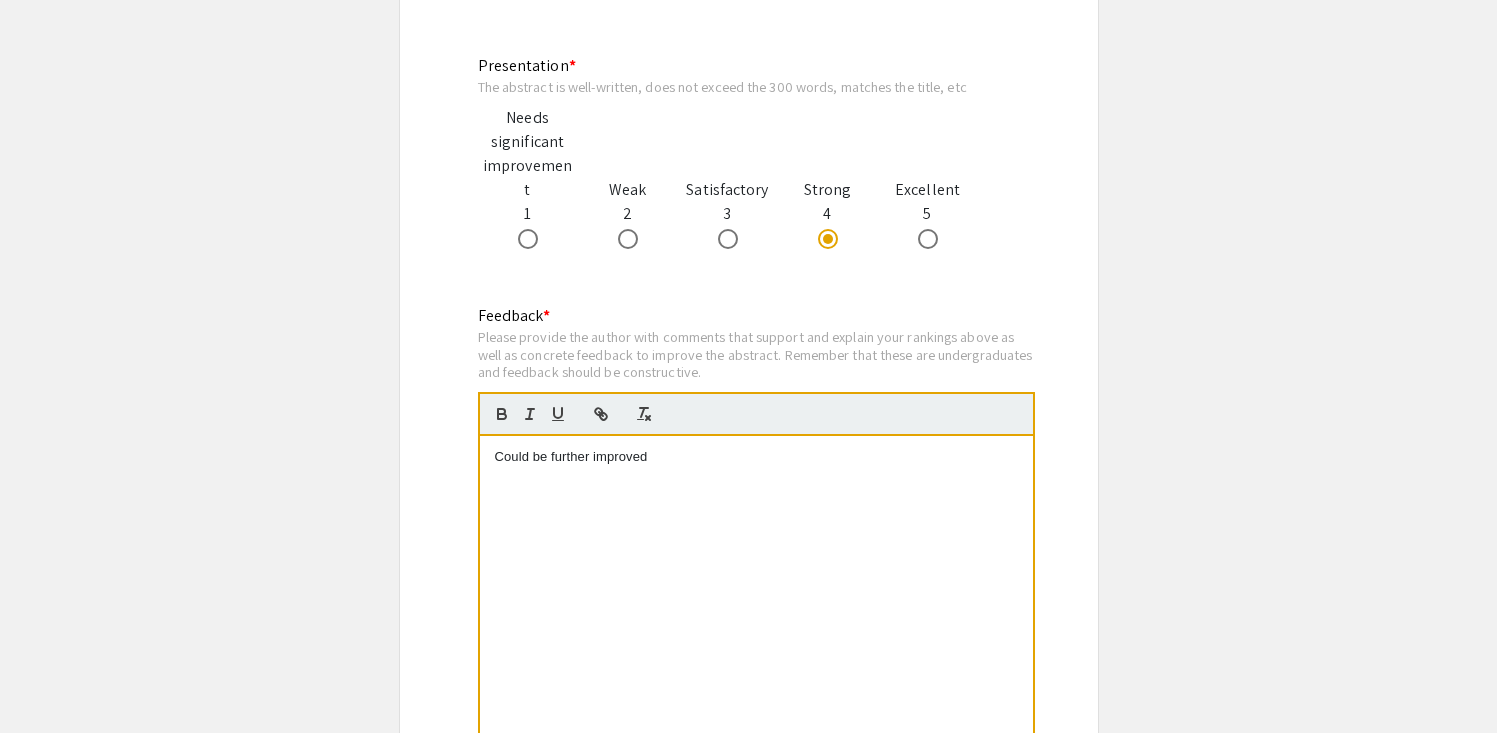 click on "Could be further improved" at bounding box center [756, 586] 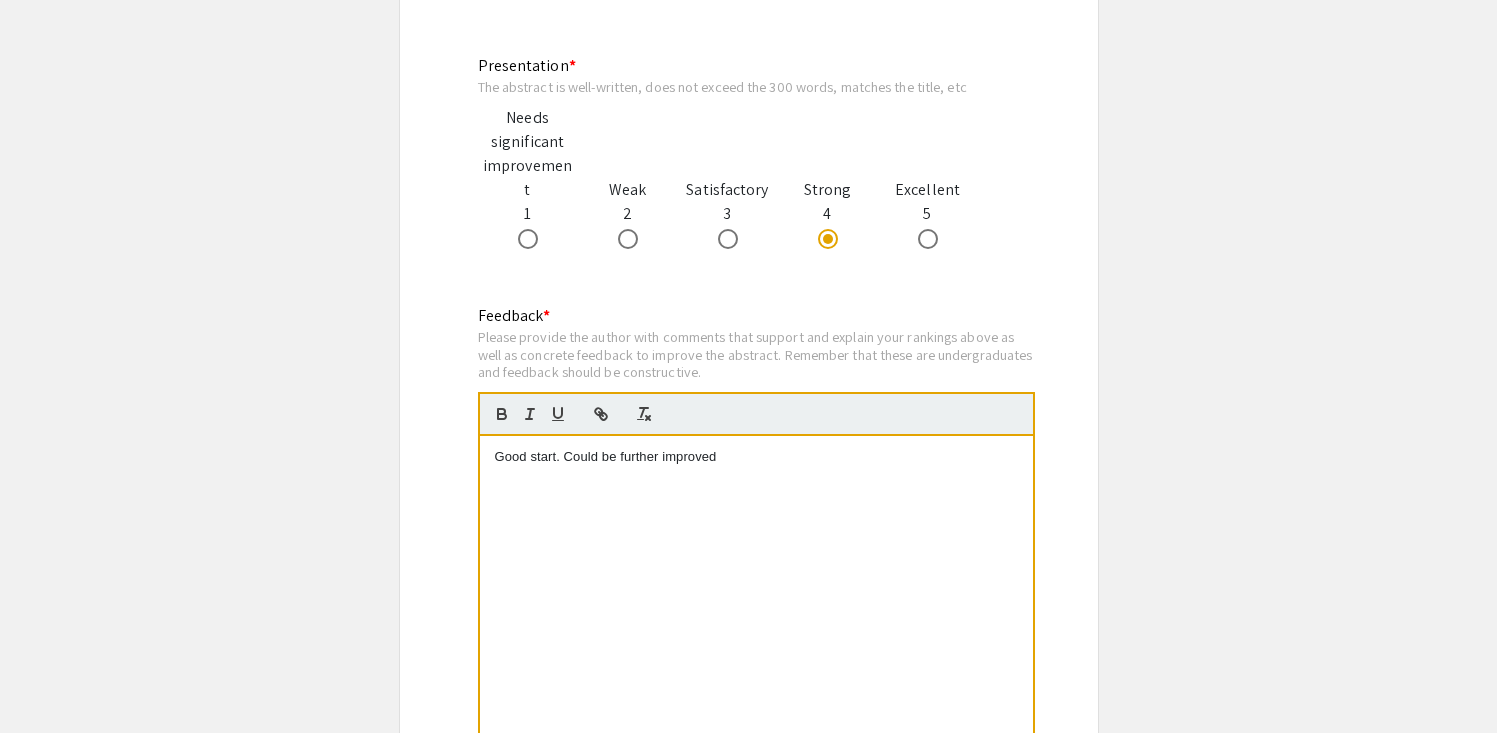 click on "Good start. Could be further improved" at bounding box center [756, 457] 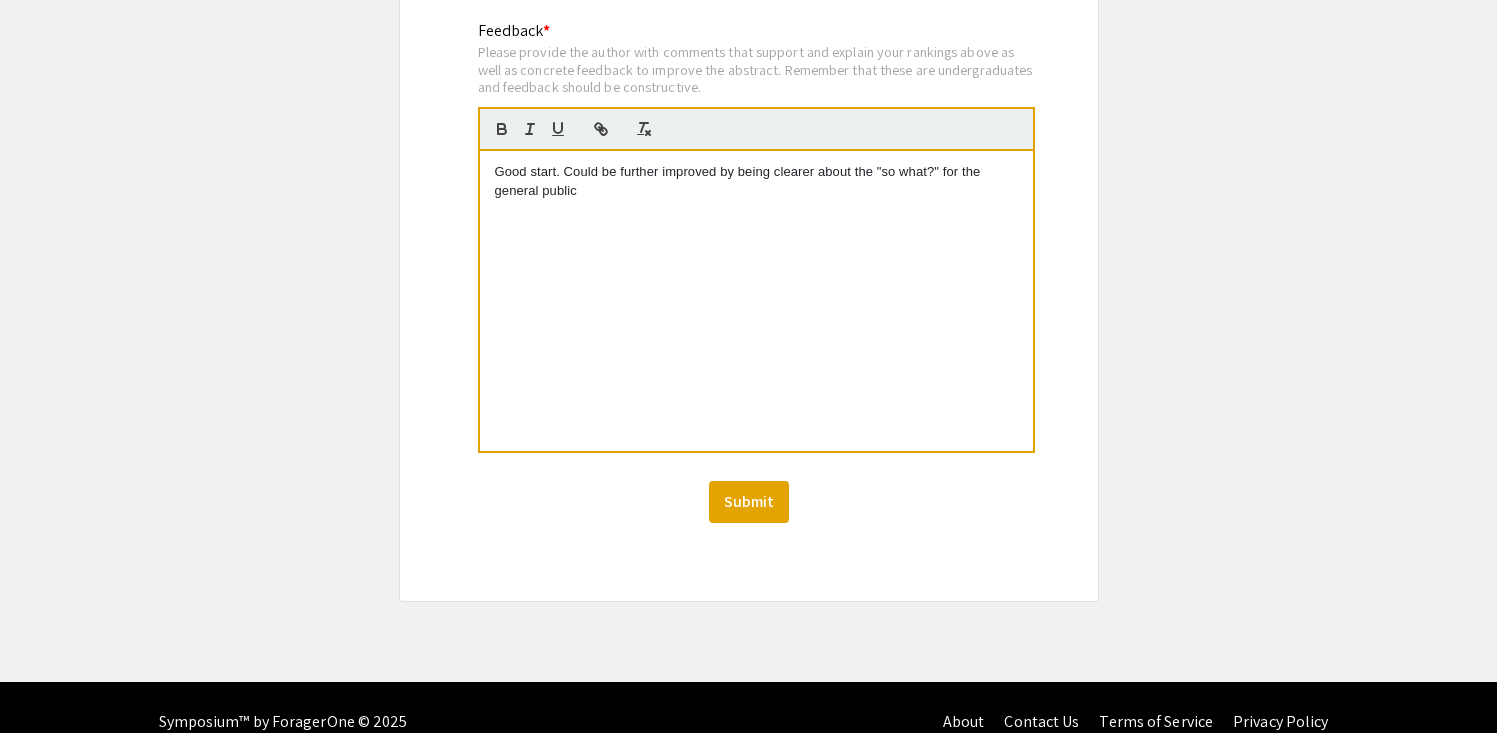 scroll, scrollTop: 2082, scrollLeft: 0, axis: vertical 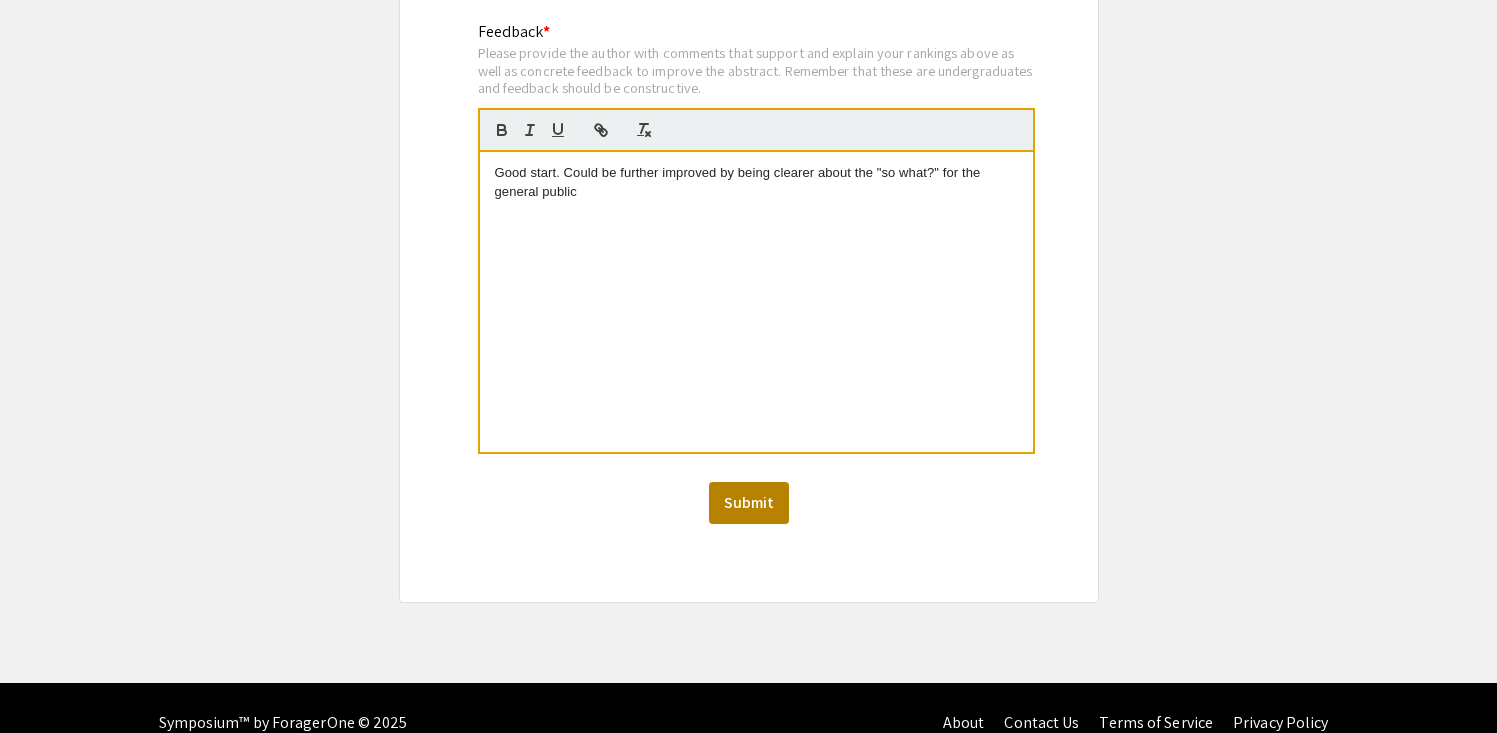 click on "Submit" 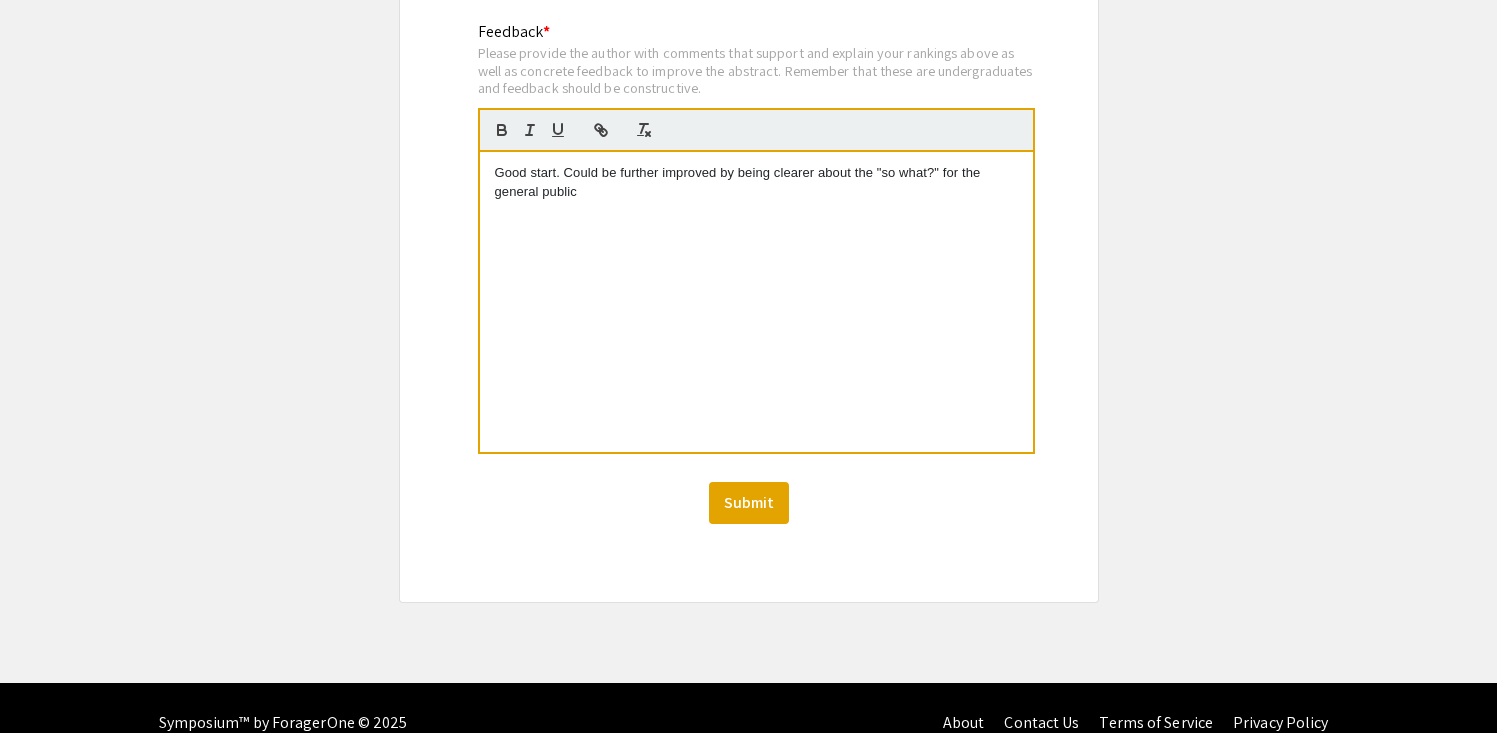 scroll, scrollTop: 97, scrollLeft: 0, axis: vertical 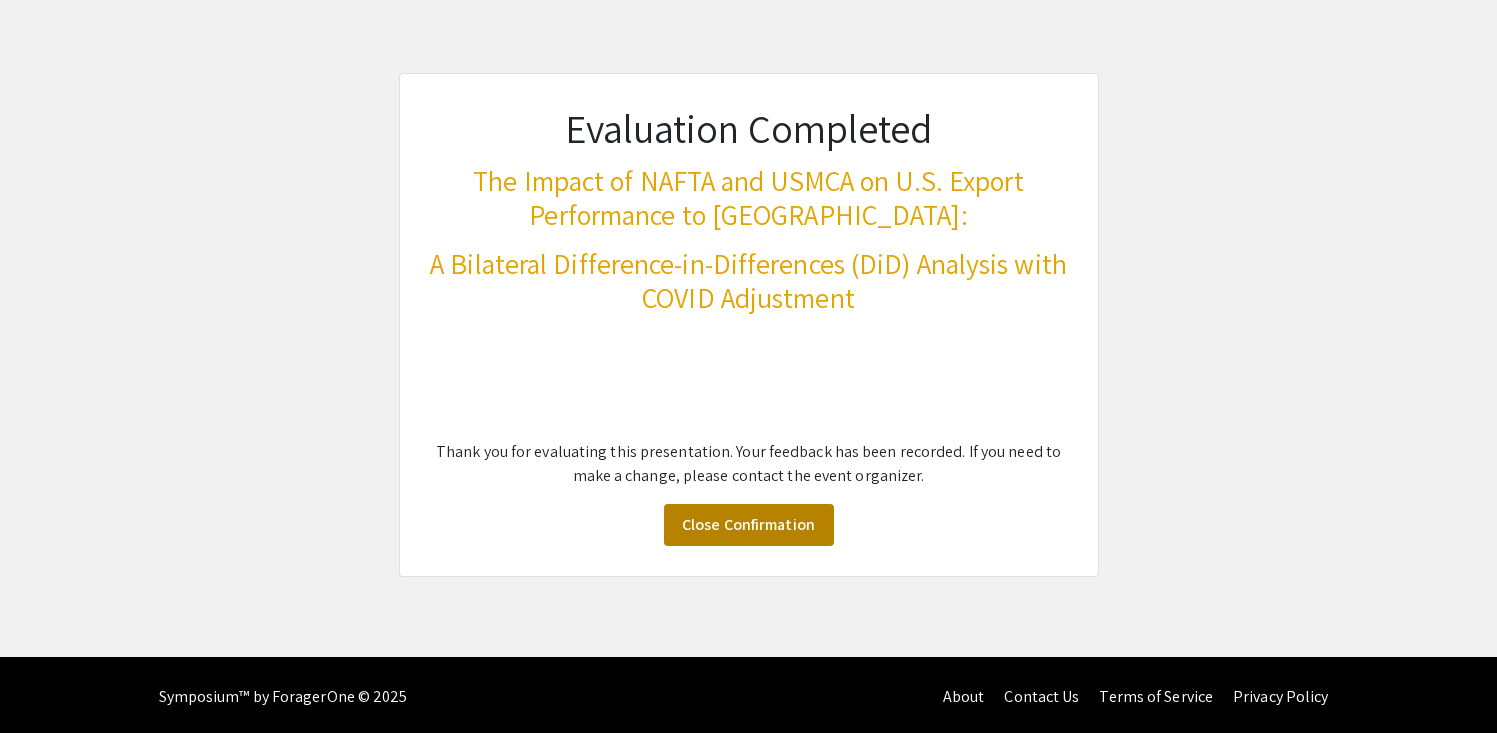 click on "Close Confirmation" 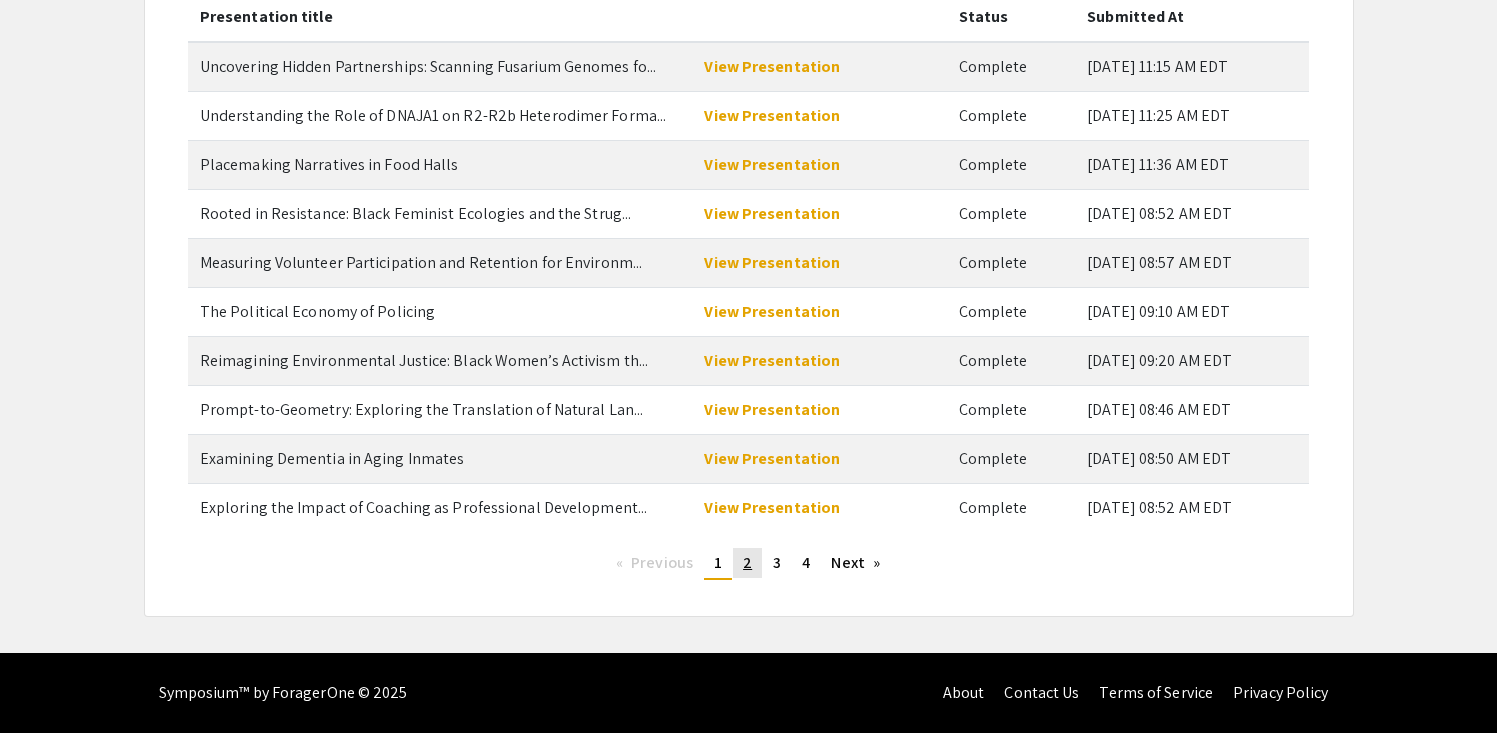 scroll, scrollTop: 249, scrollLeft: 0, axis: vertical 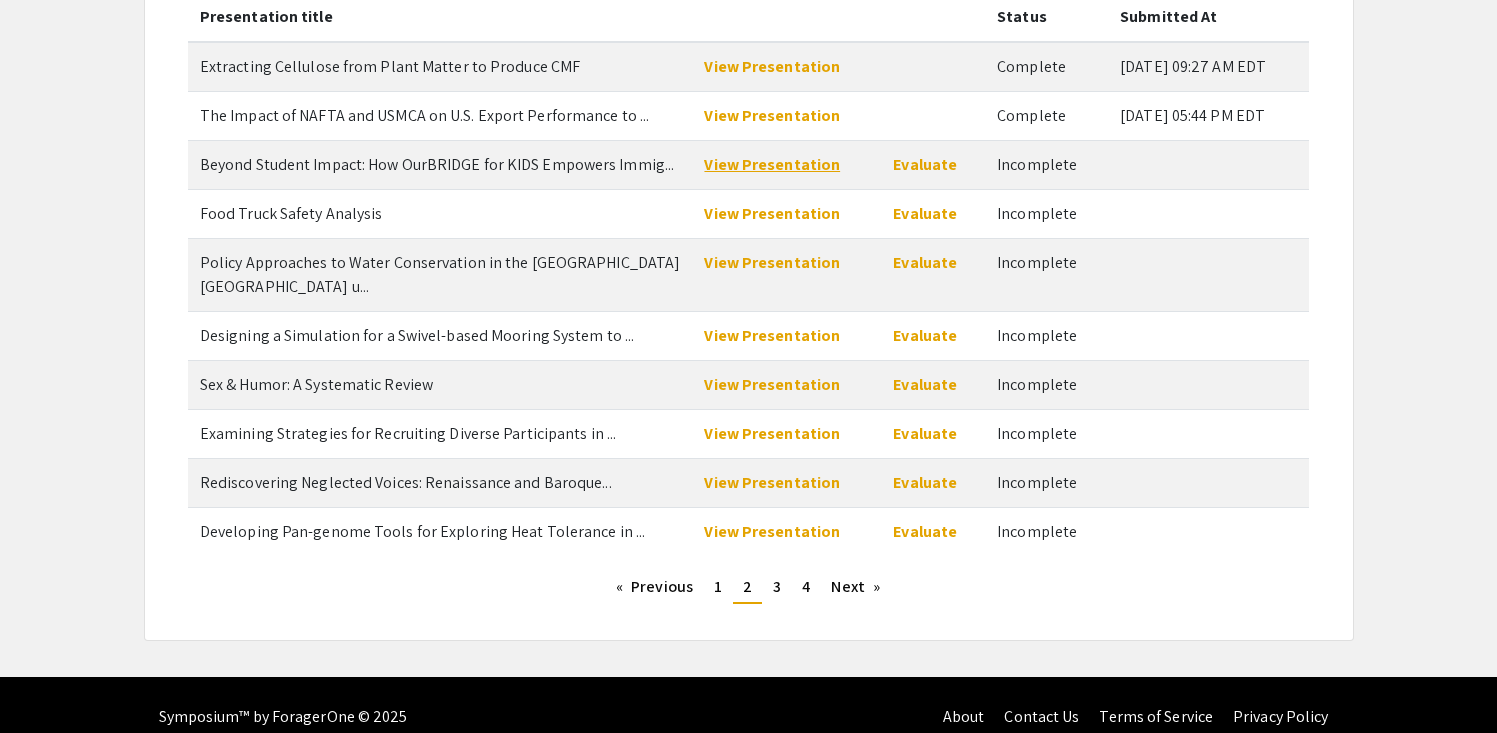 click on "View Presentation" 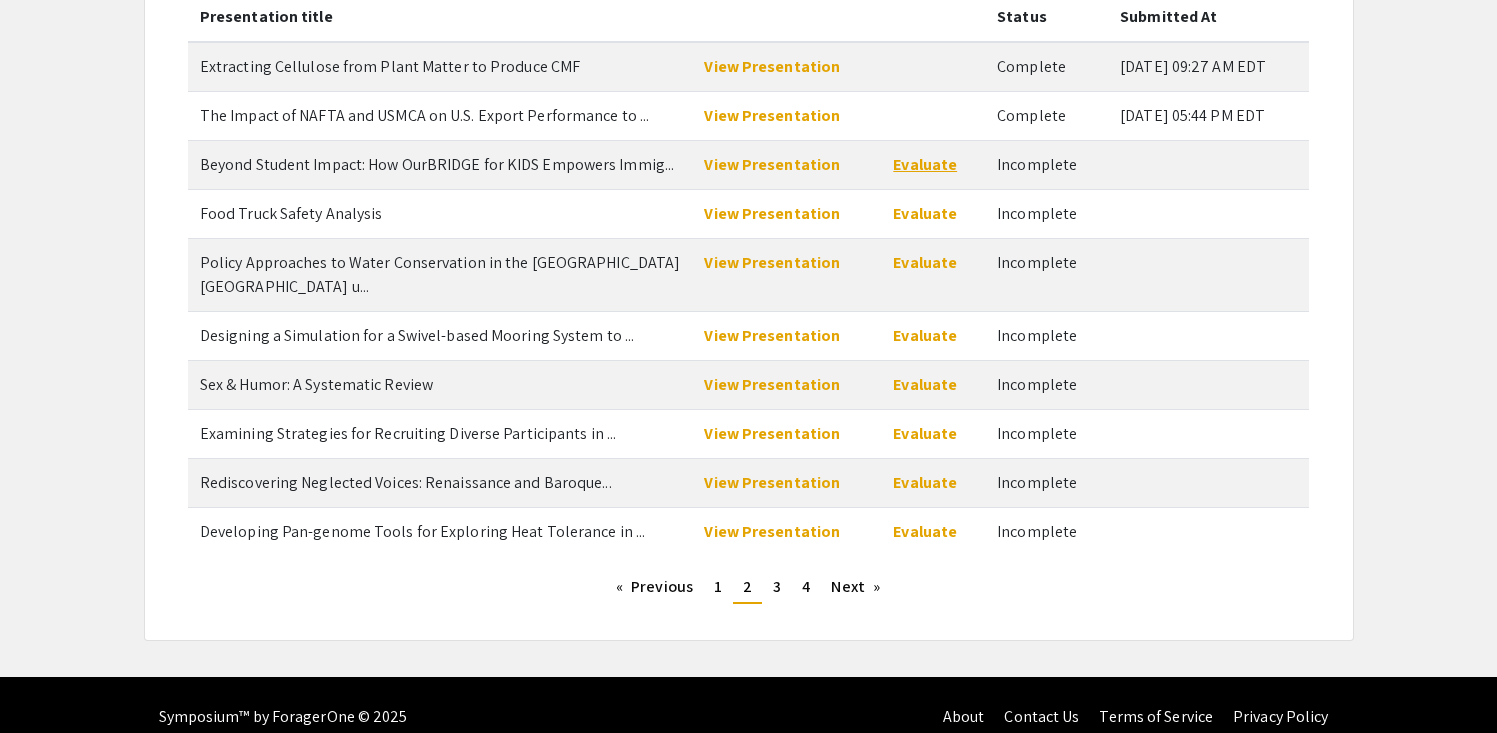 click on "Evaluate" 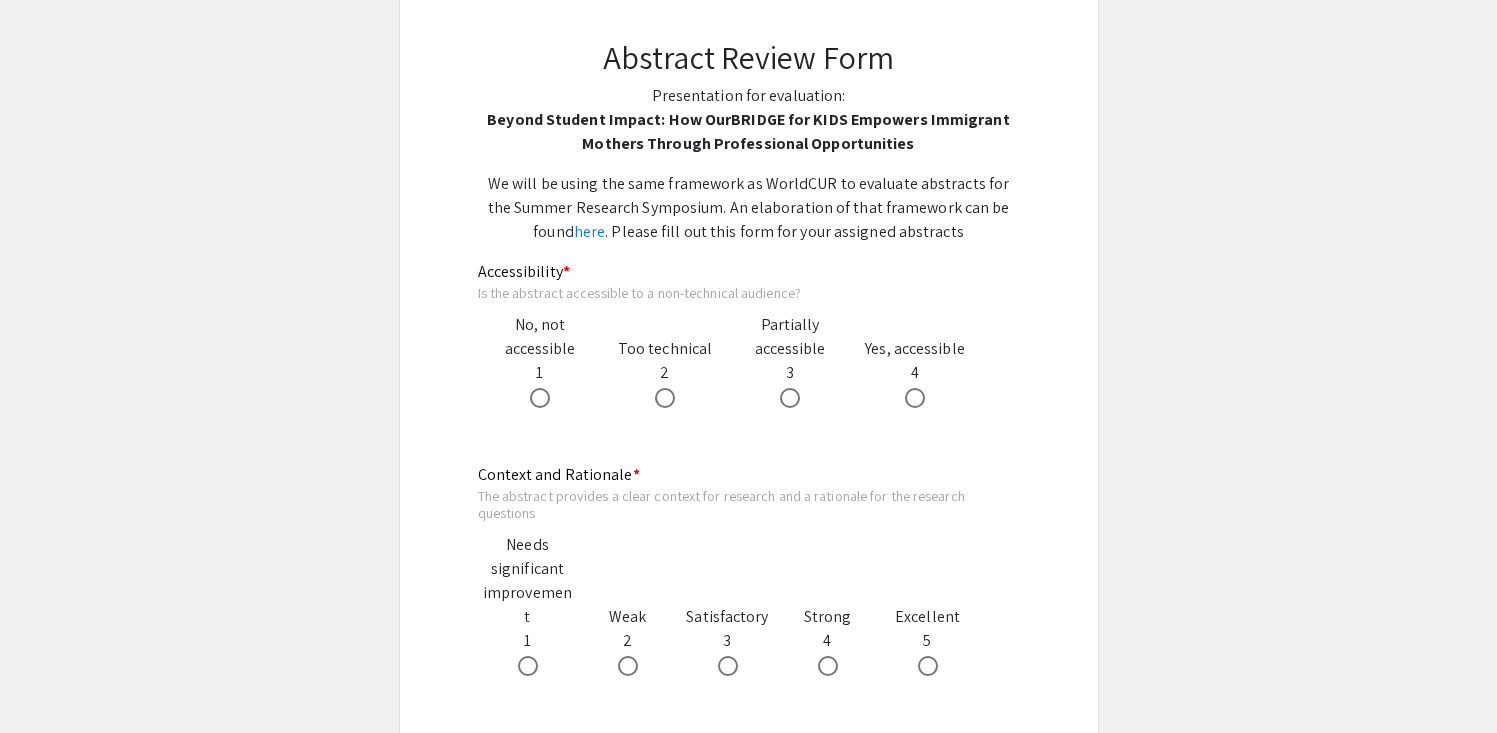 scroll, scrollTop: 233, scrollLeft: 0, axis: vertical 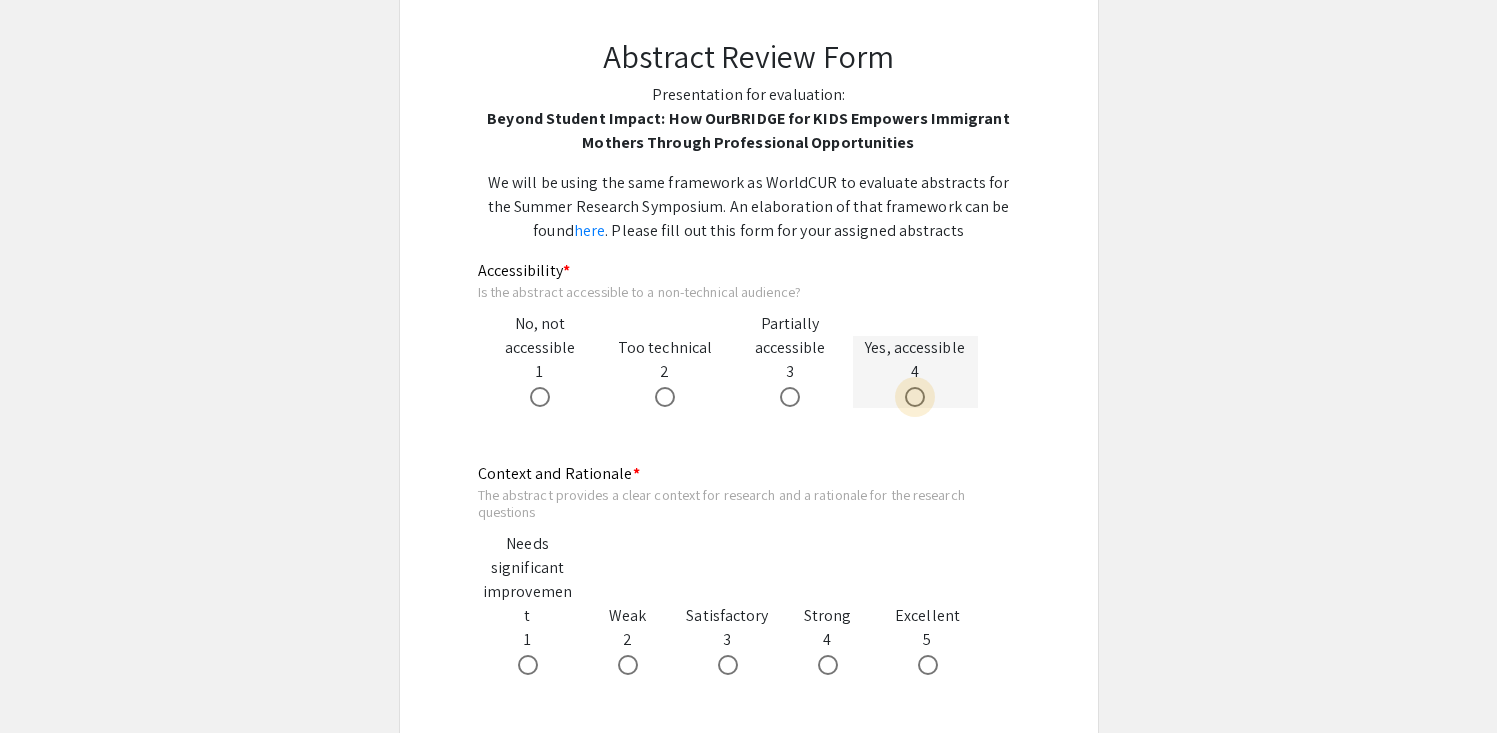 click at bounding box center [915, 397] 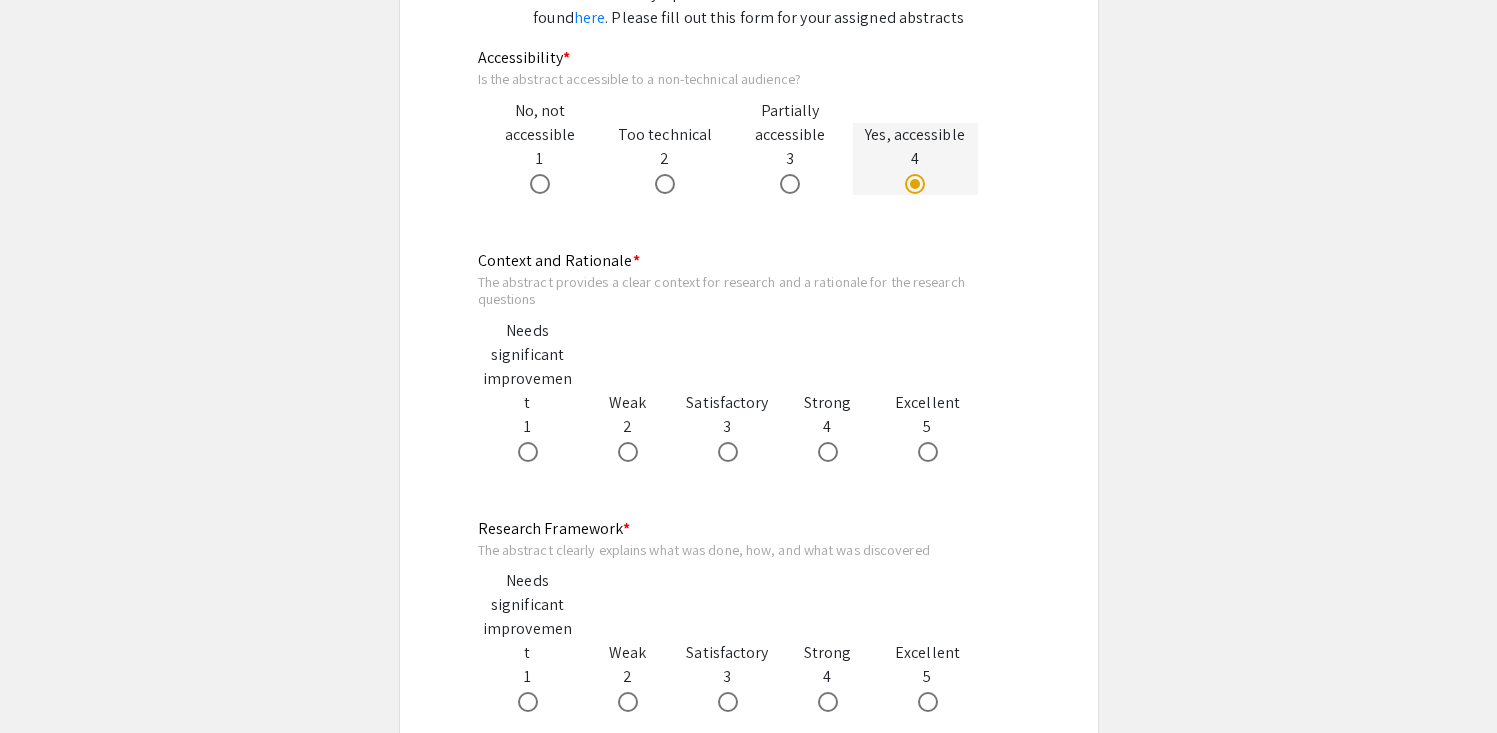 scroll, scrollTop: 447, scrollLeft: 0, axis: vertical 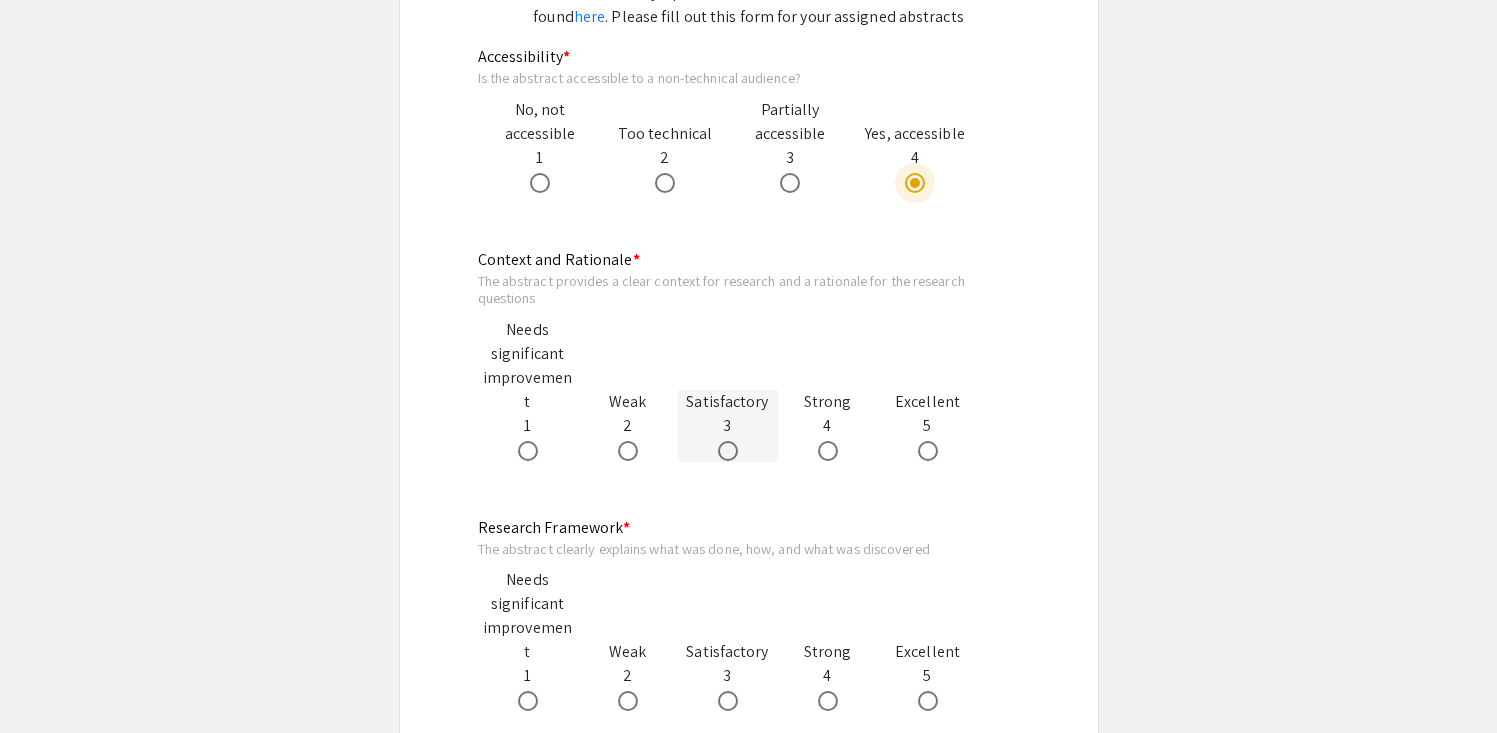 click at bounding box center [728, 451] 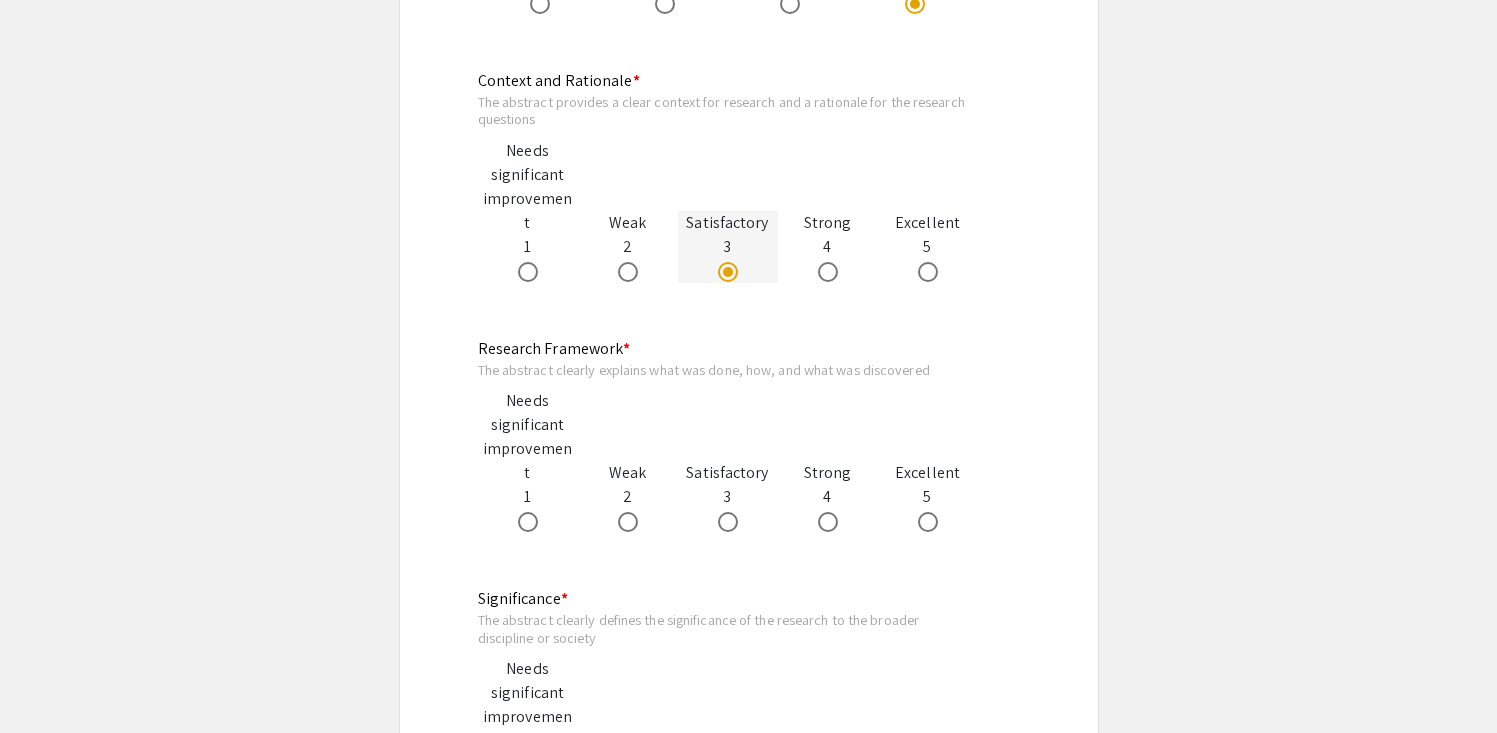 scroll, scrollTop: 655, scrollLeft: 0, axis: vertical 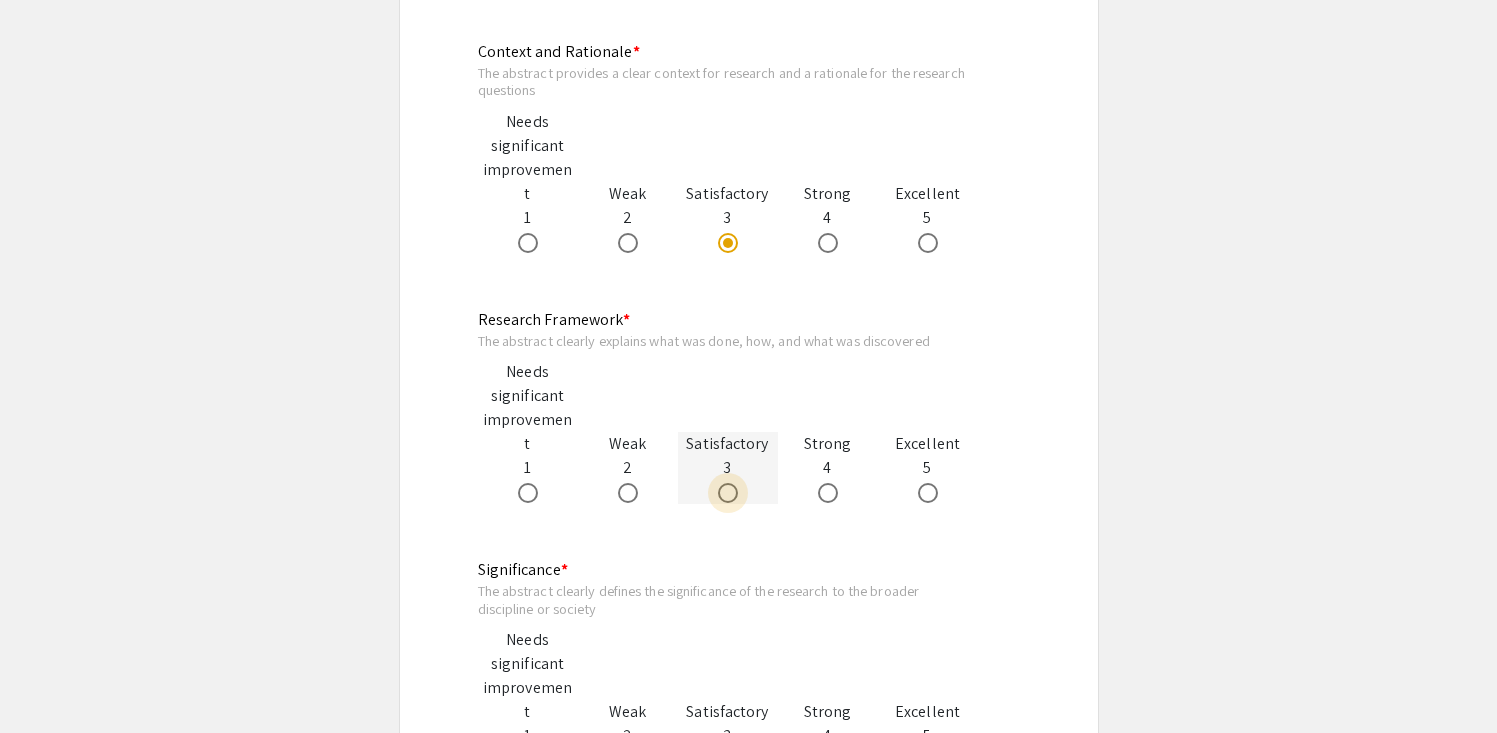 click at bounding box center [728, 493] 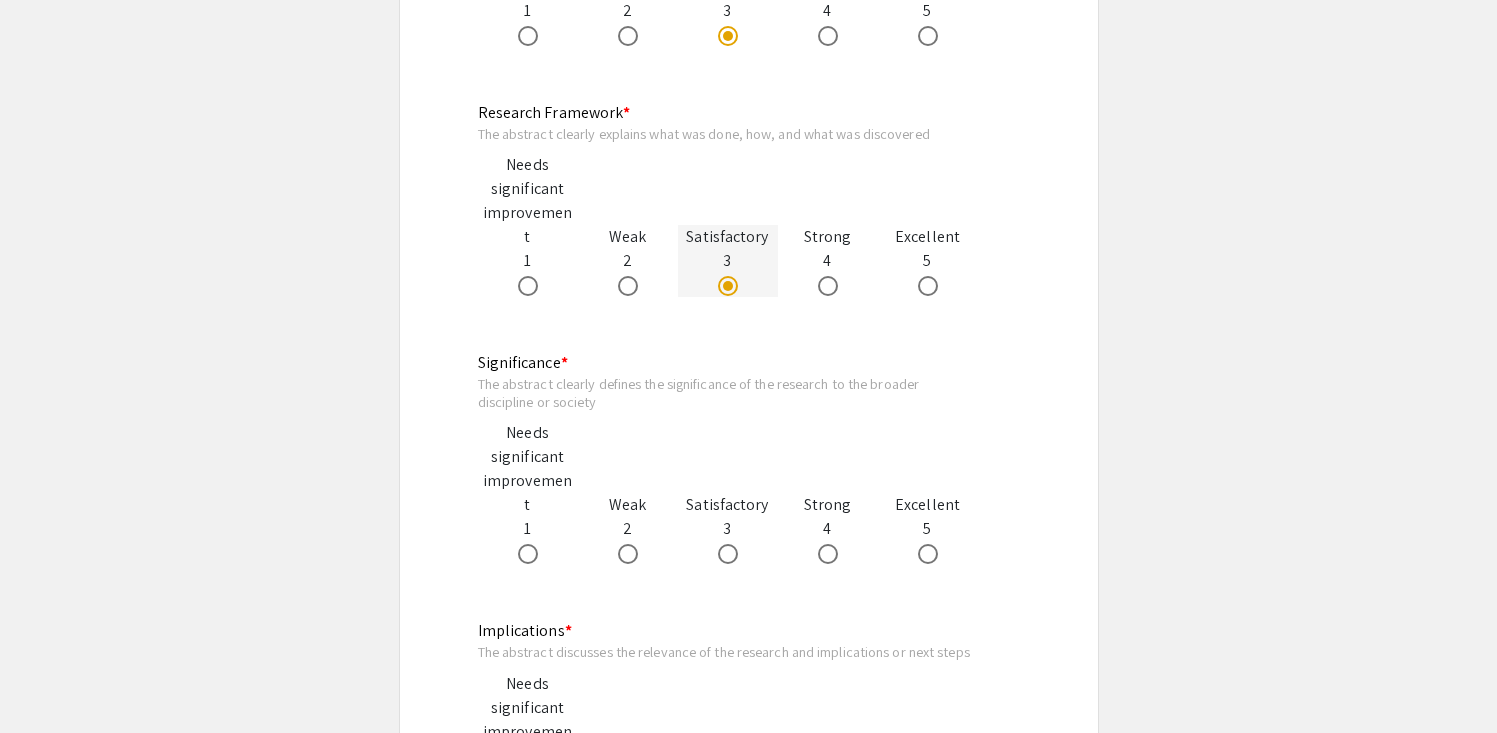 scroll, scrollTop: 890, scrollLeft: 0, axis: vertical 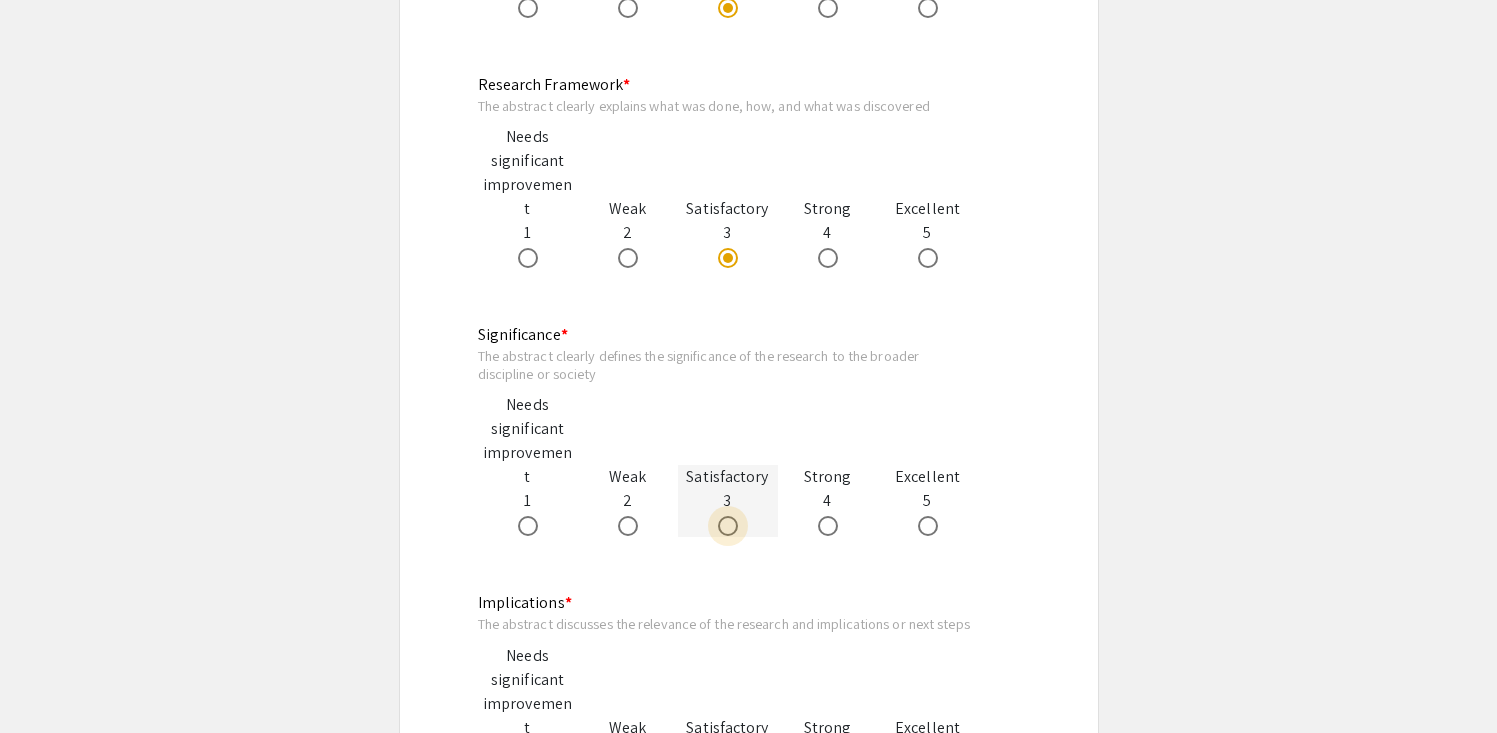 click at bounding box center [728, 526] 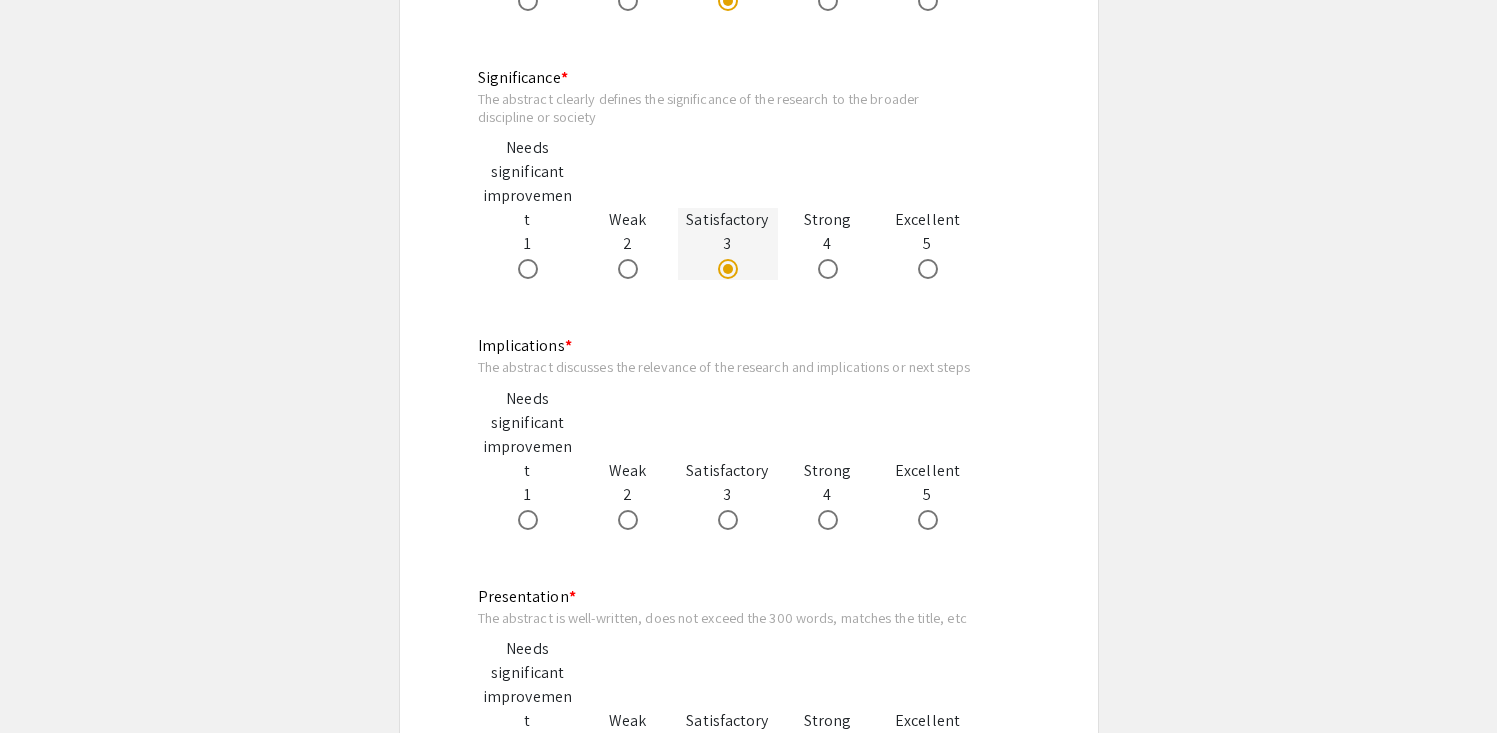 scroll, scrollTop: 1199, scrollLeft: 0, axis: vertical 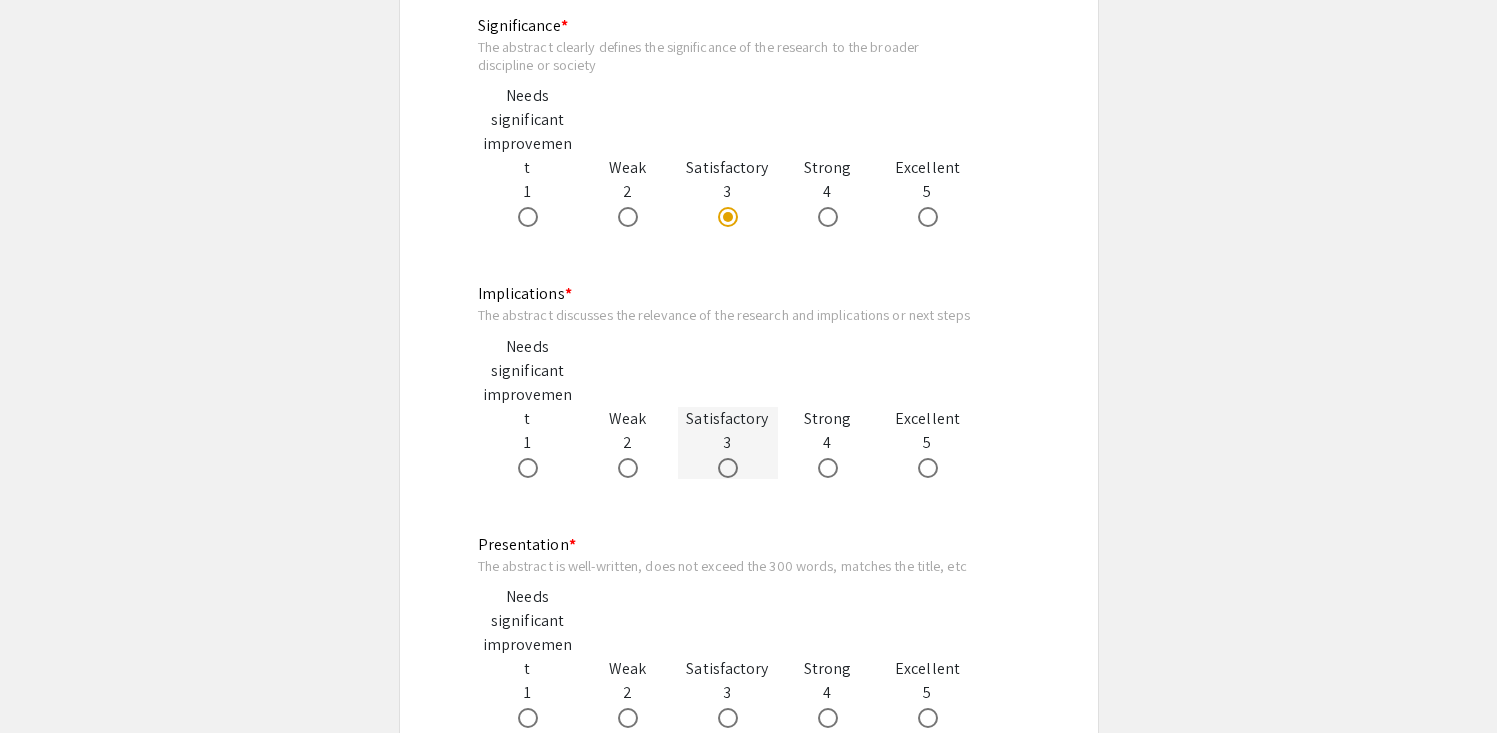 click at bounding box center [732, 467] 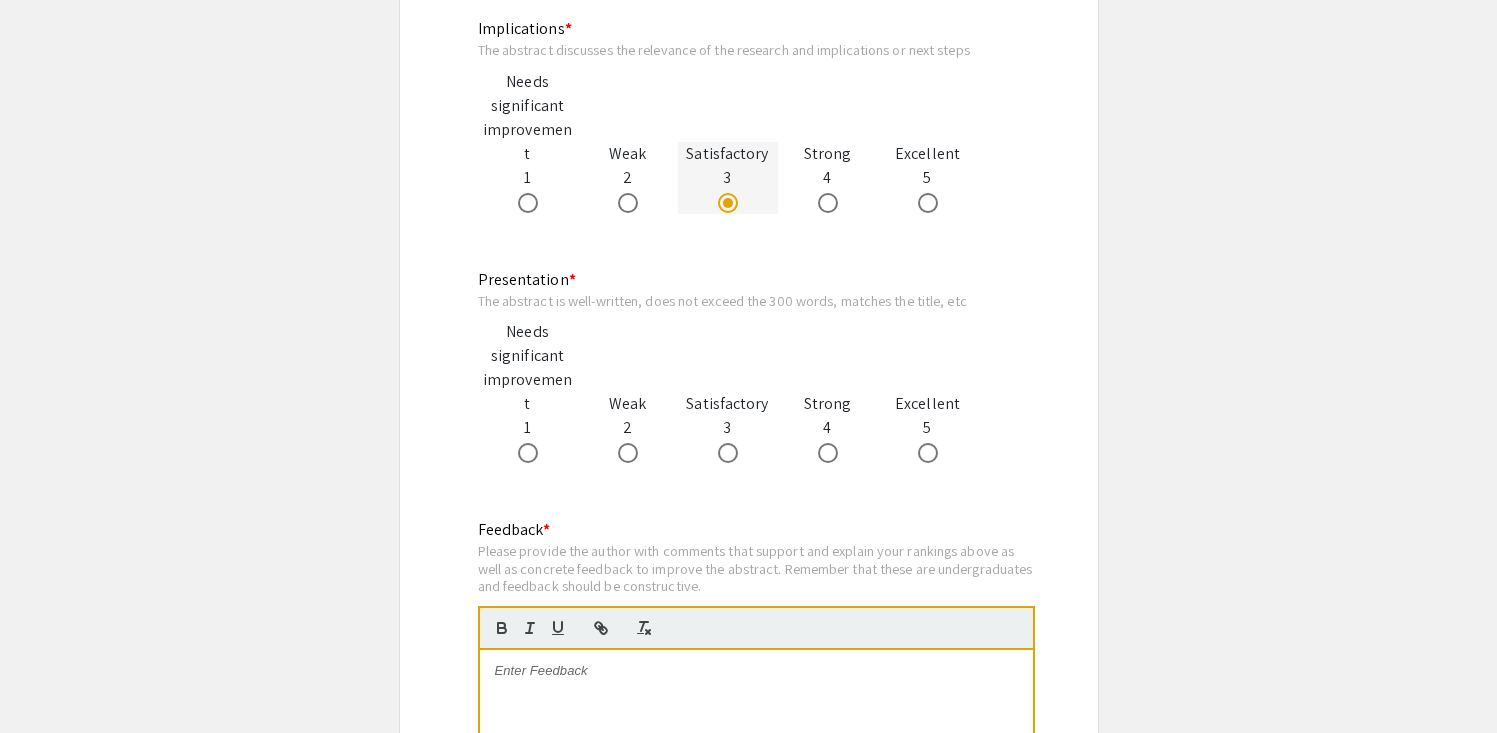 scroll, scrollTop: 1466, scrollLeft: 0, axis: vertical 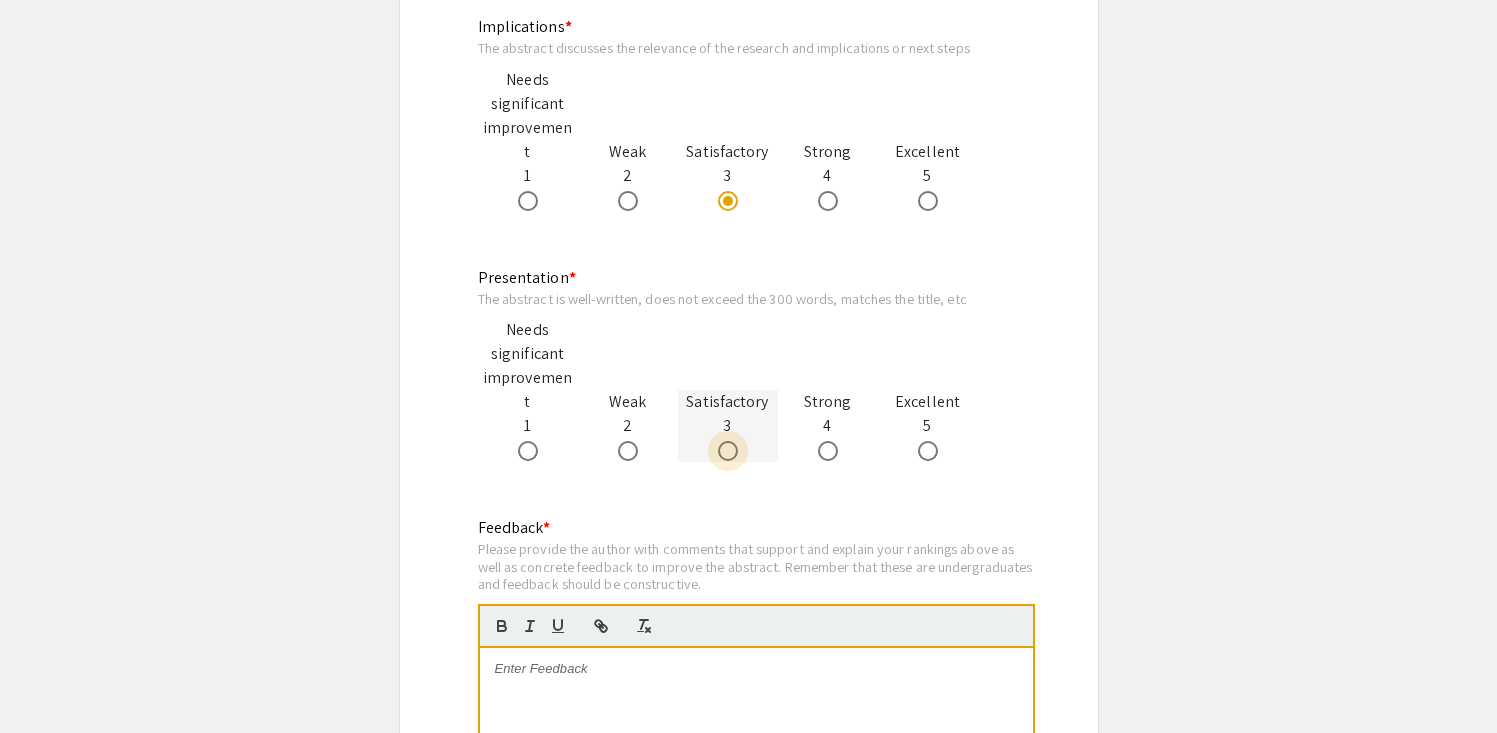 click at bounding box center [728, 451] 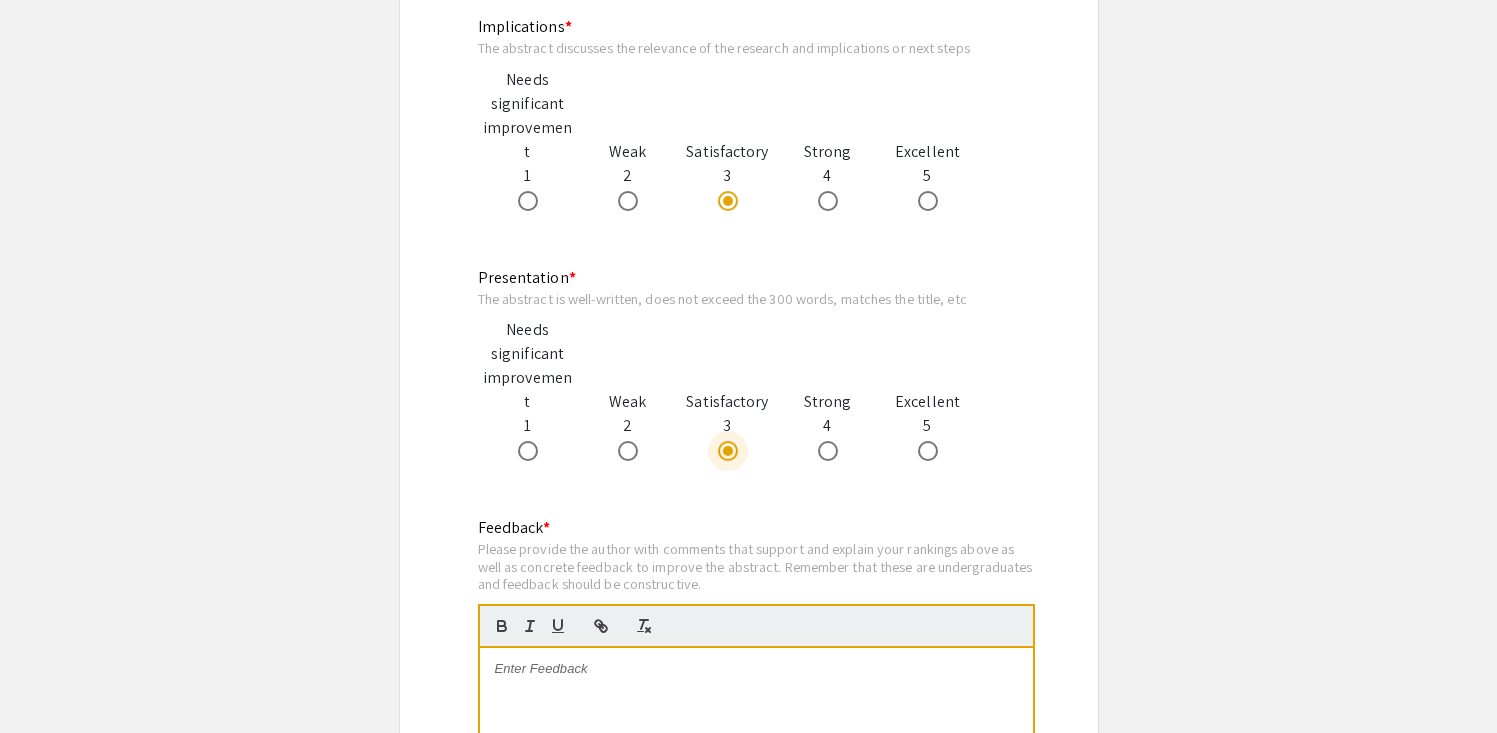 click at bounding box center [756, 669] 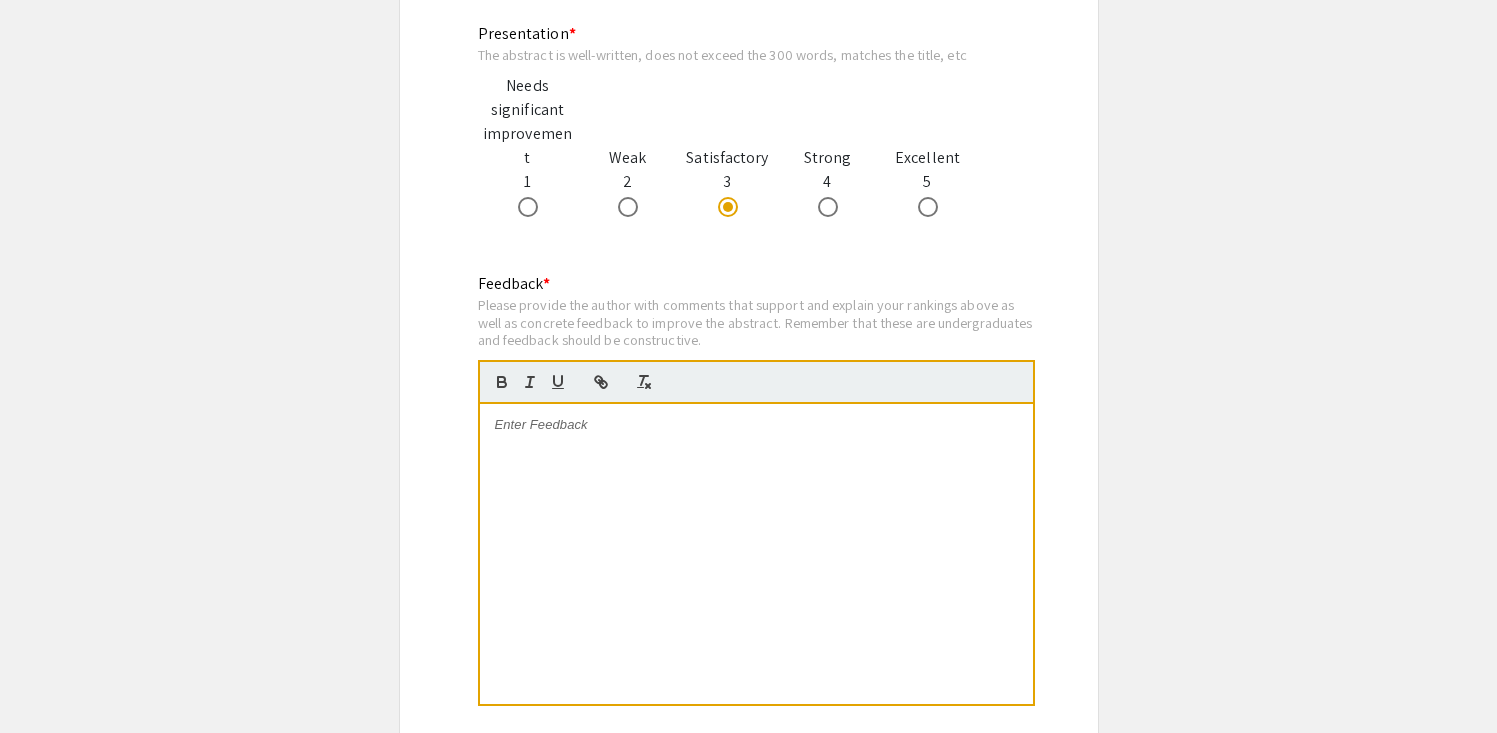 scroll, scrollTop: 1708, scrollLeft: 0, axis: vertical 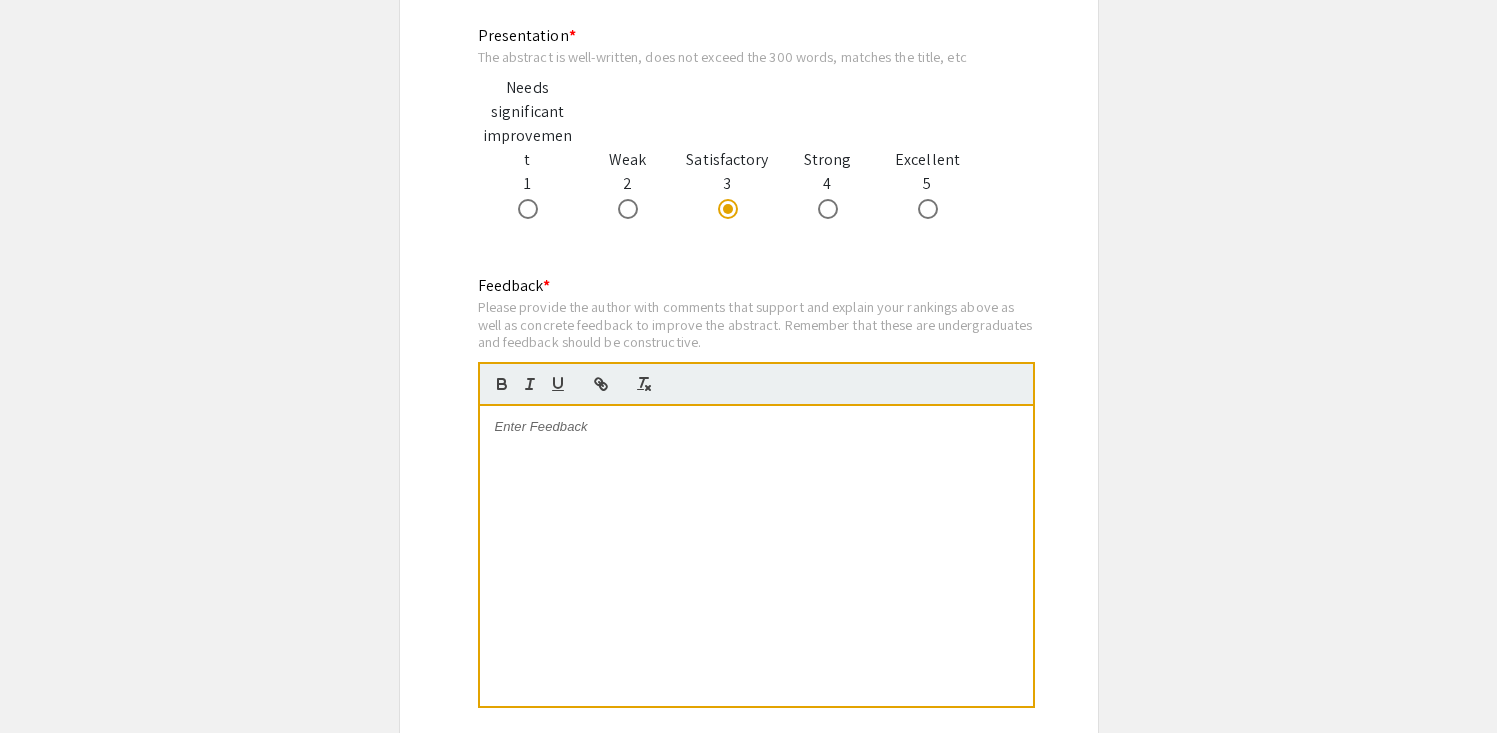 type 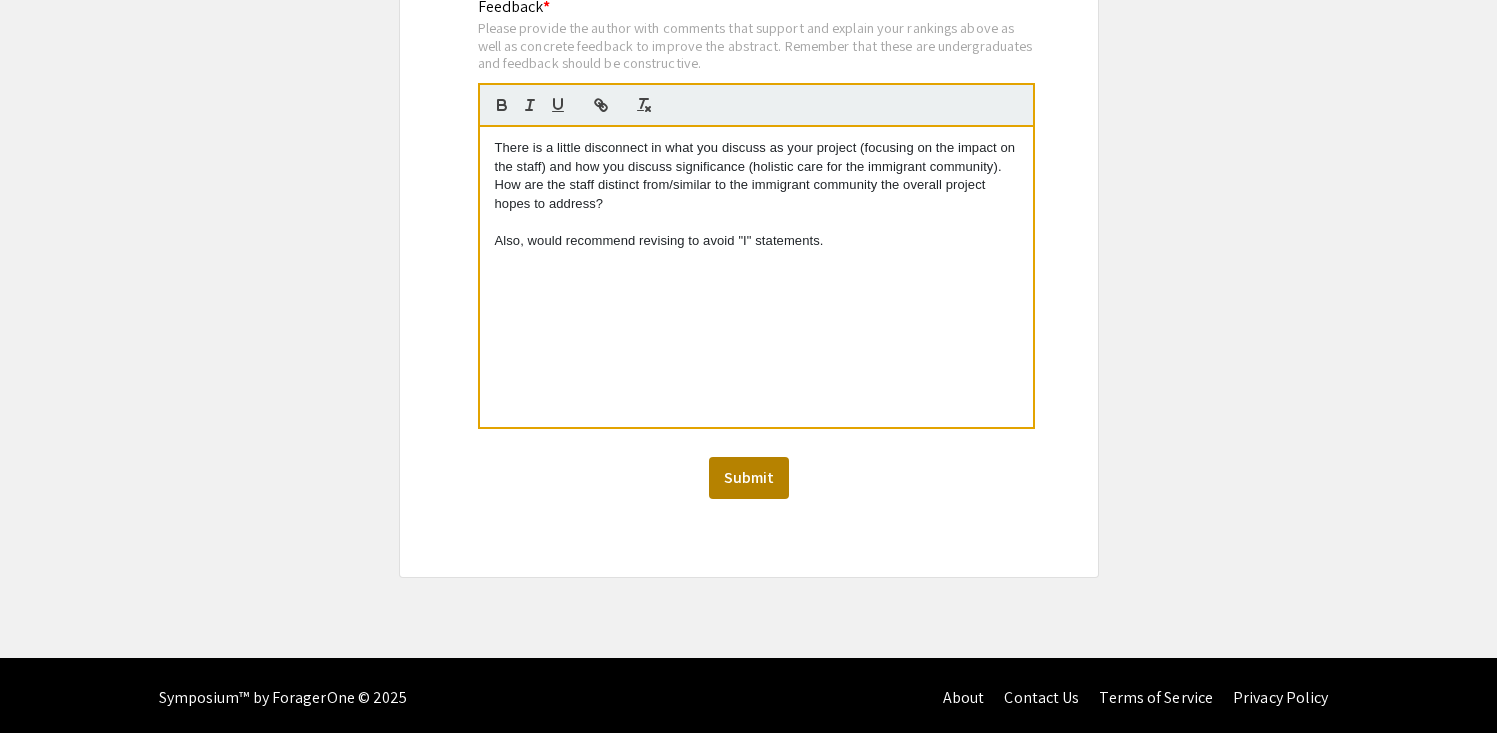 scroll, scrollTop: 1986, scrollLeft: 0, axis: vertical 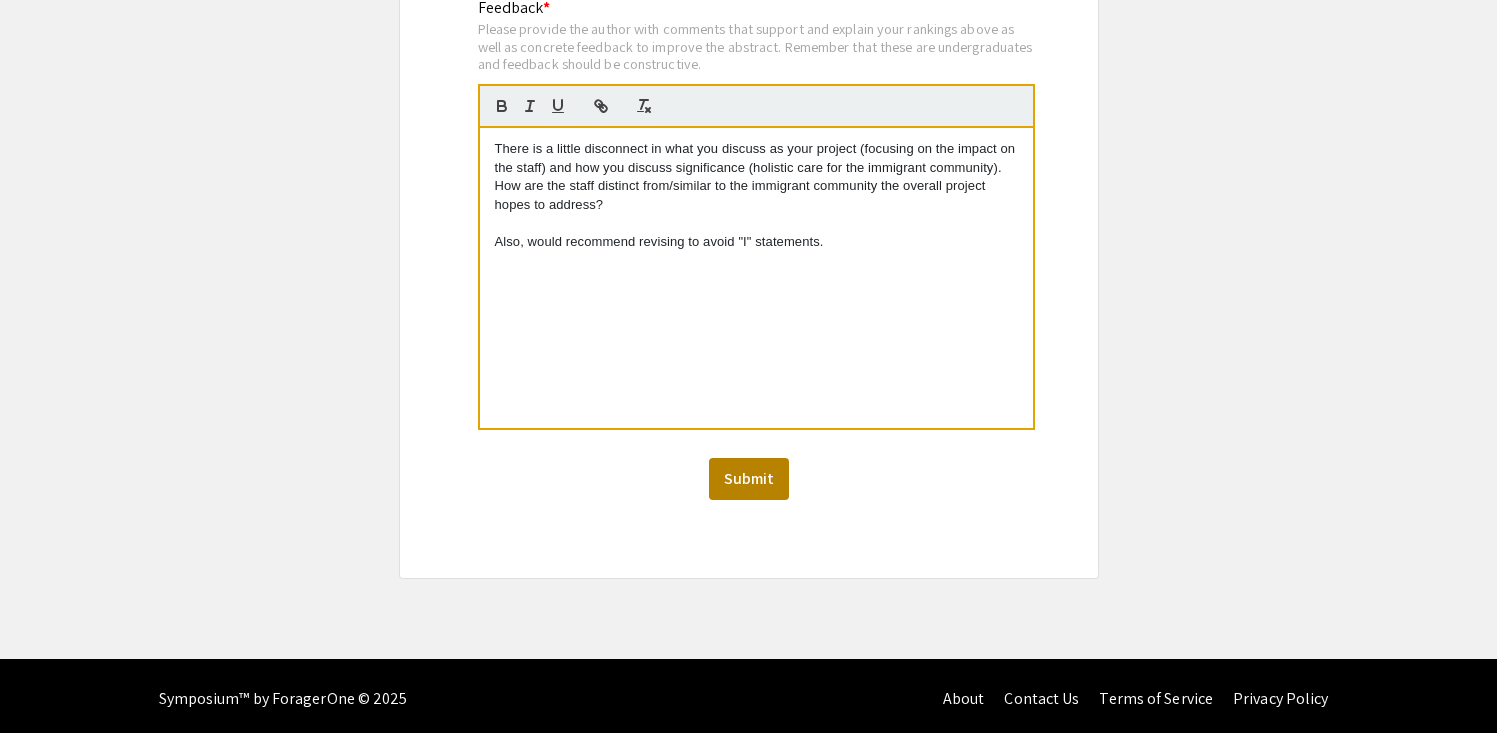 click on "Submit" 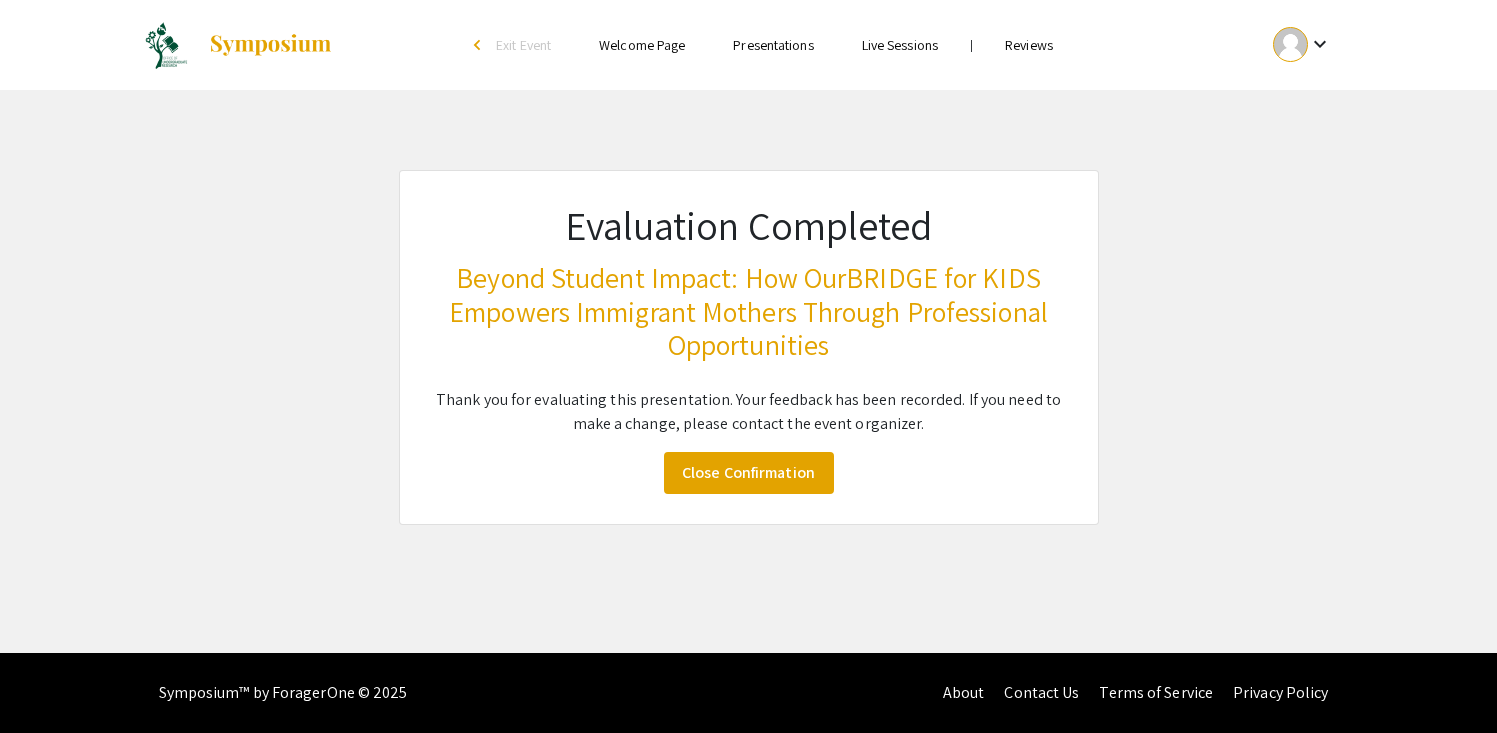 scroll, scrollTop: 0, scrollLeft: 0, axis: both 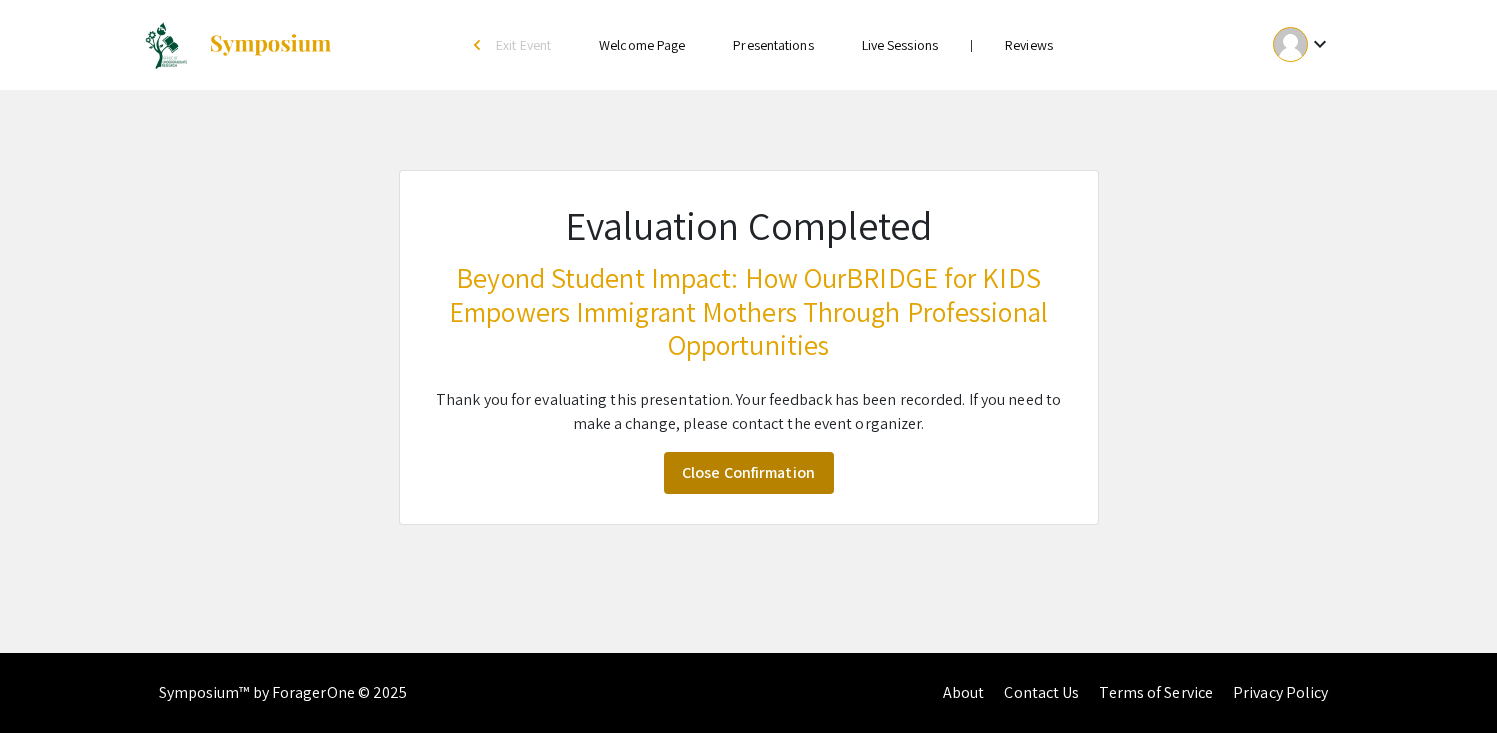 click on "Close Confirmation" 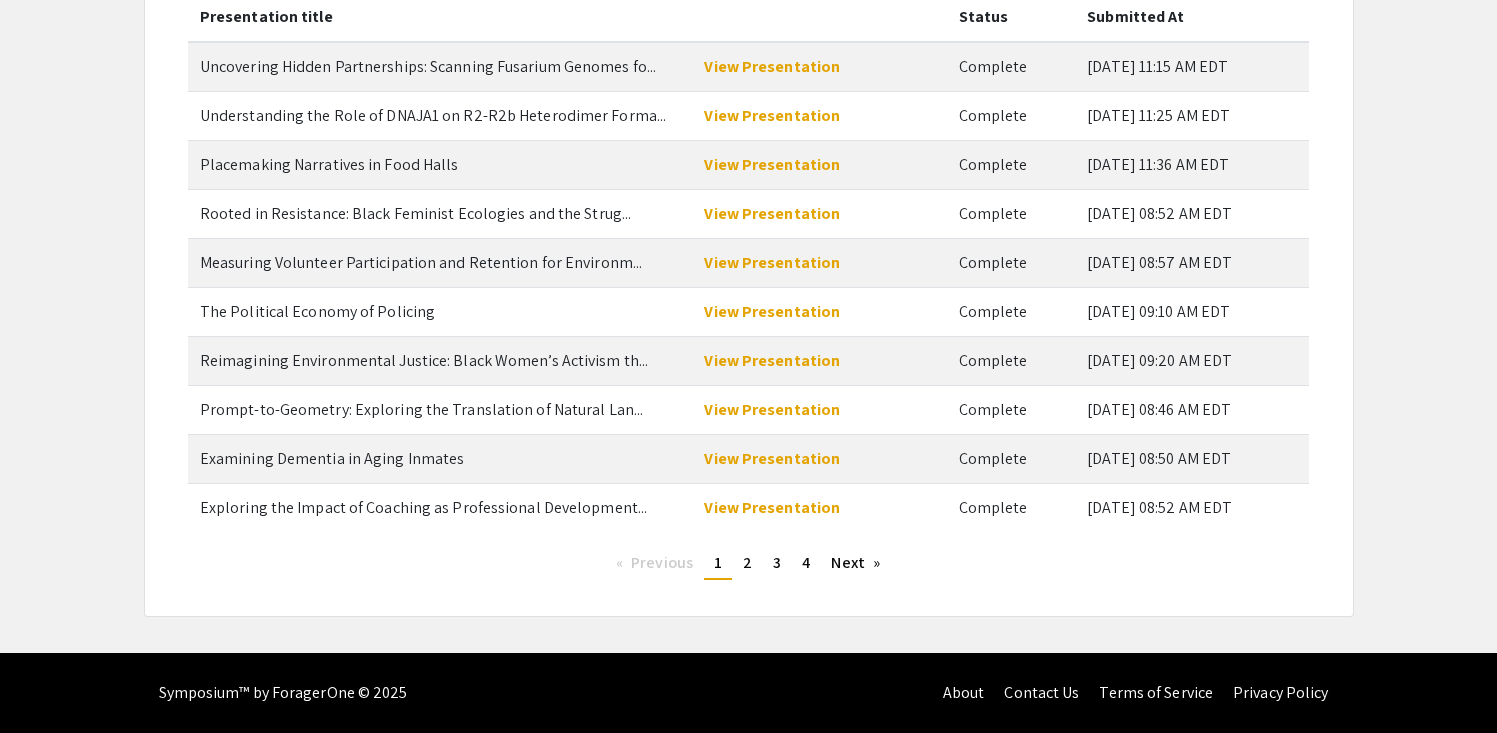 scroll, scrollTop: 249, scrollLeft: 0, axis: vertical 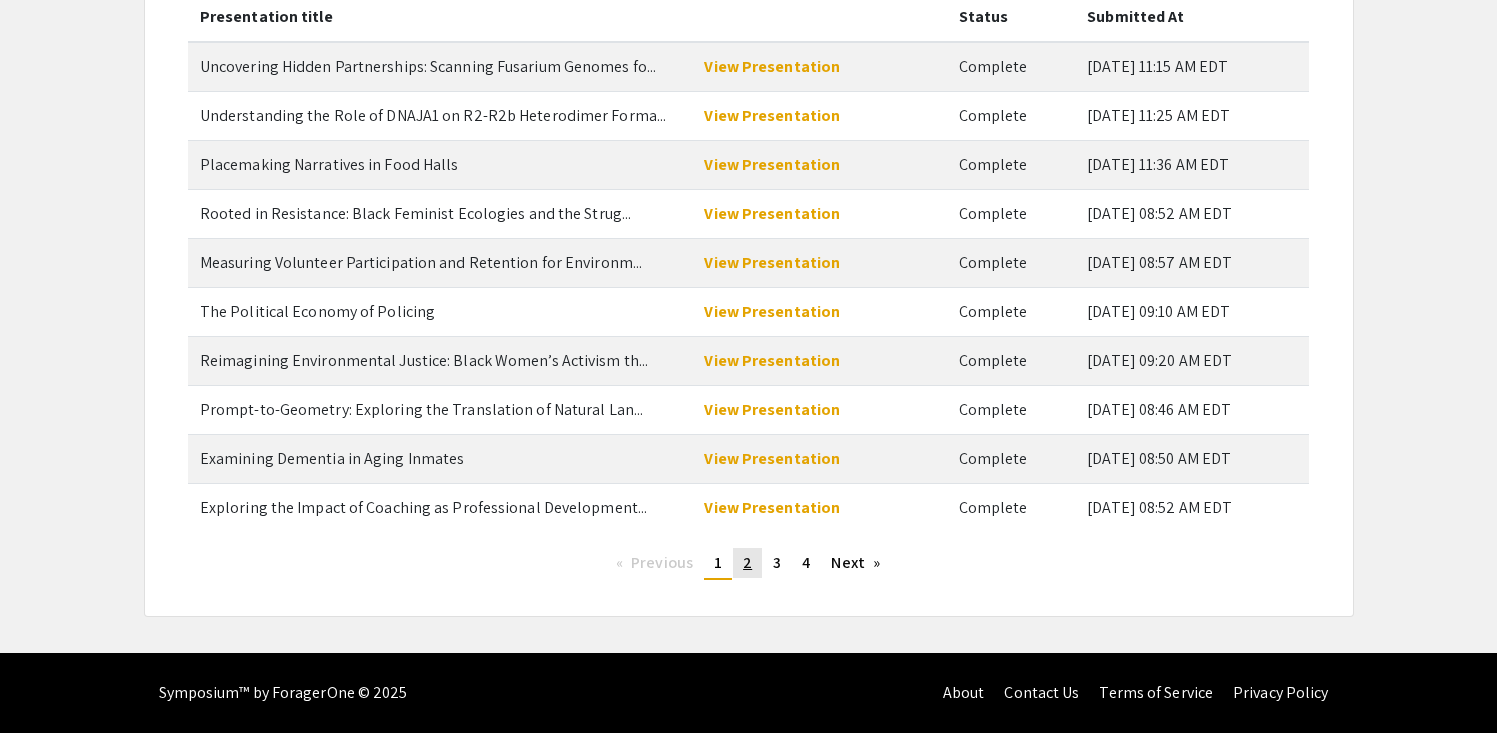 click on "page  2" 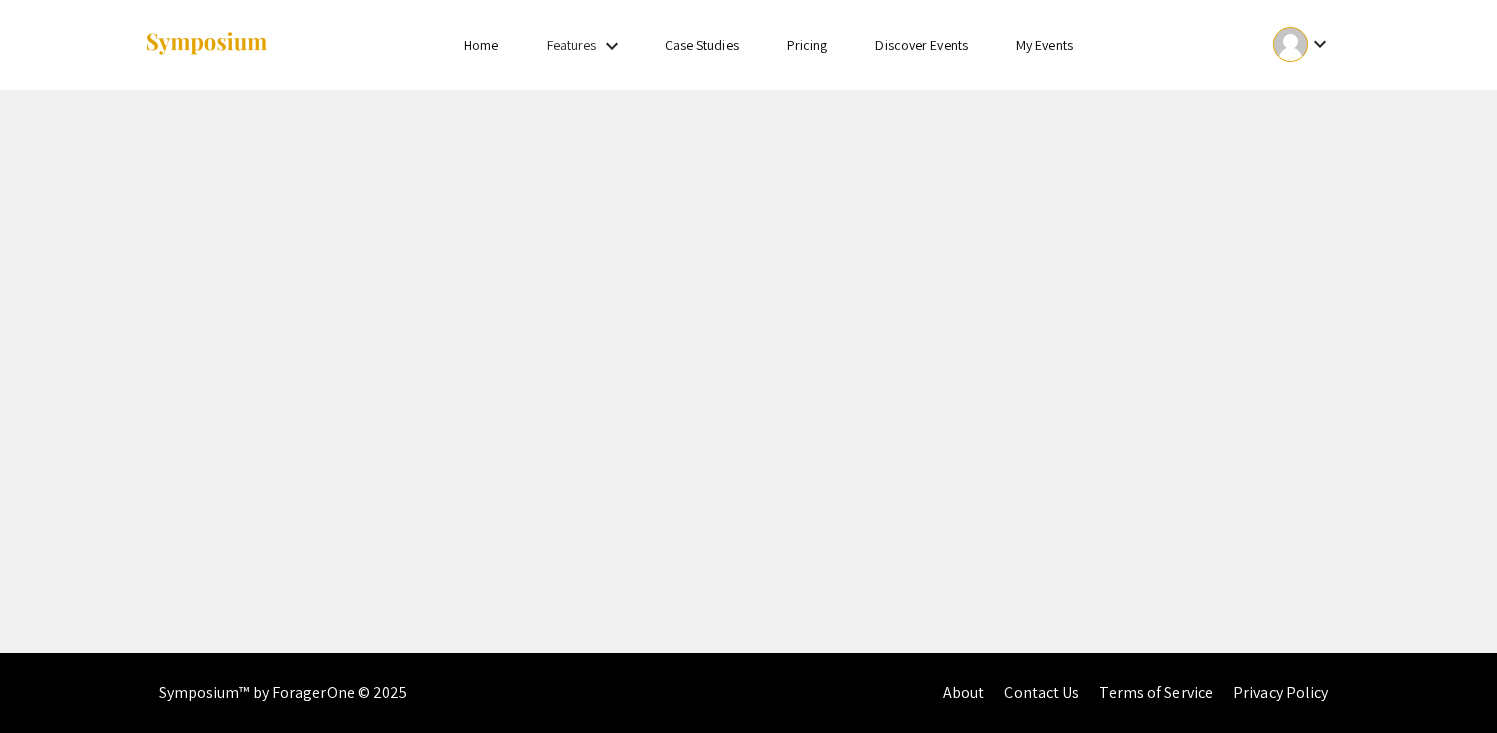 scroll, scrollTop: 0, scrollLeft: 0, axis: both 